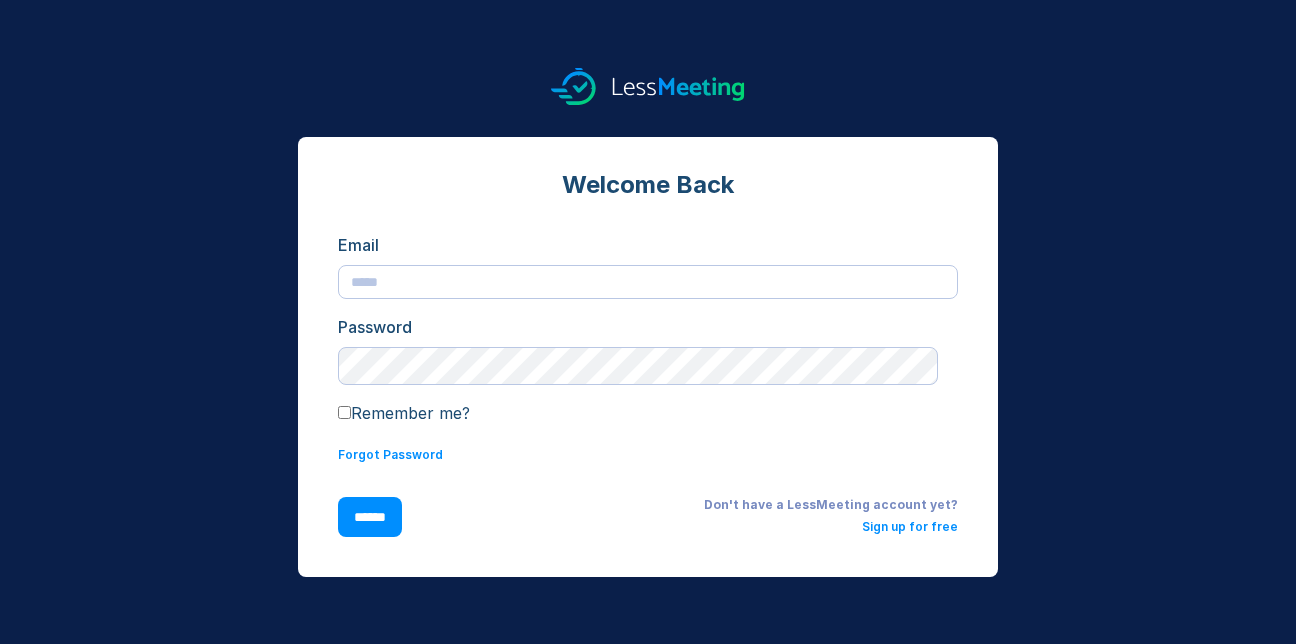 scroll, scrollTop: 0, scrollLeft: 0, axis: both 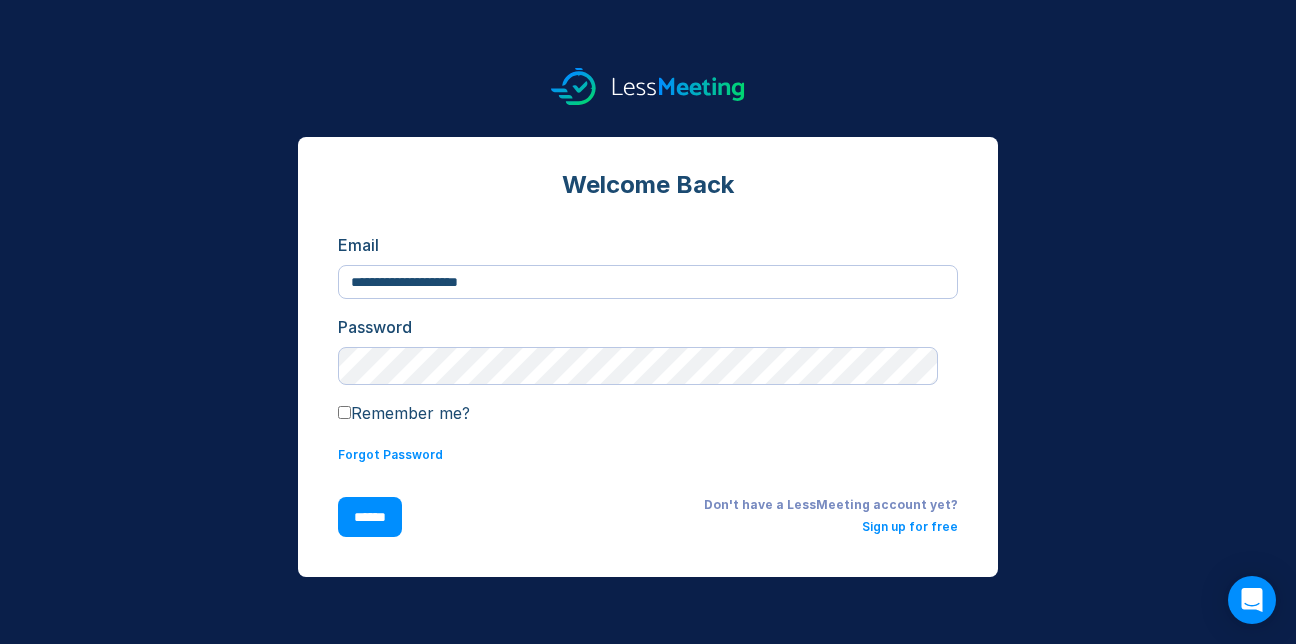 type on "**********" 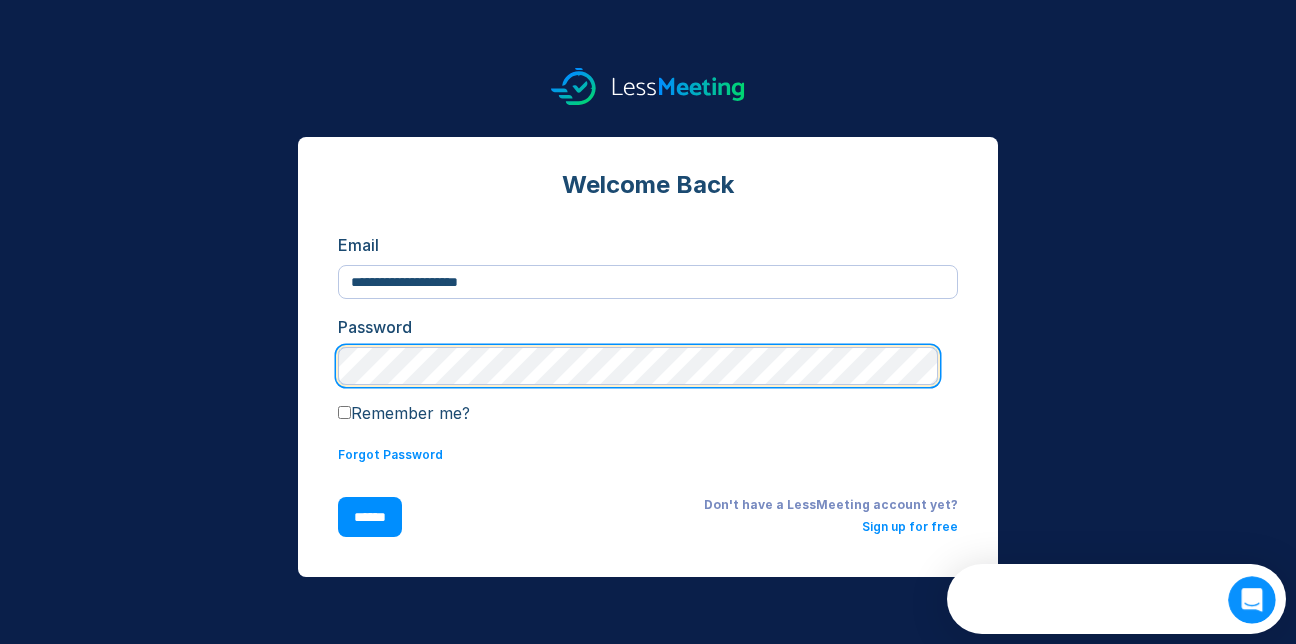 scroll, scrollTop: 0, scrollLeft: 0, axis: both 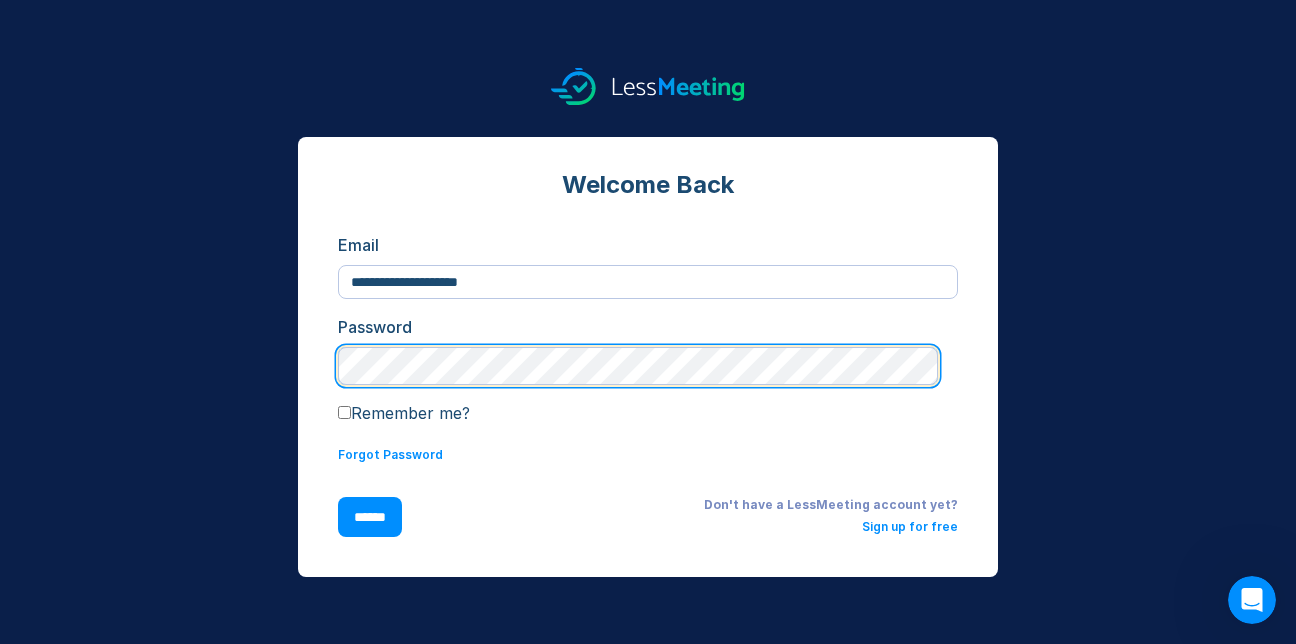 click on "******" at bounding box center (370, 517) 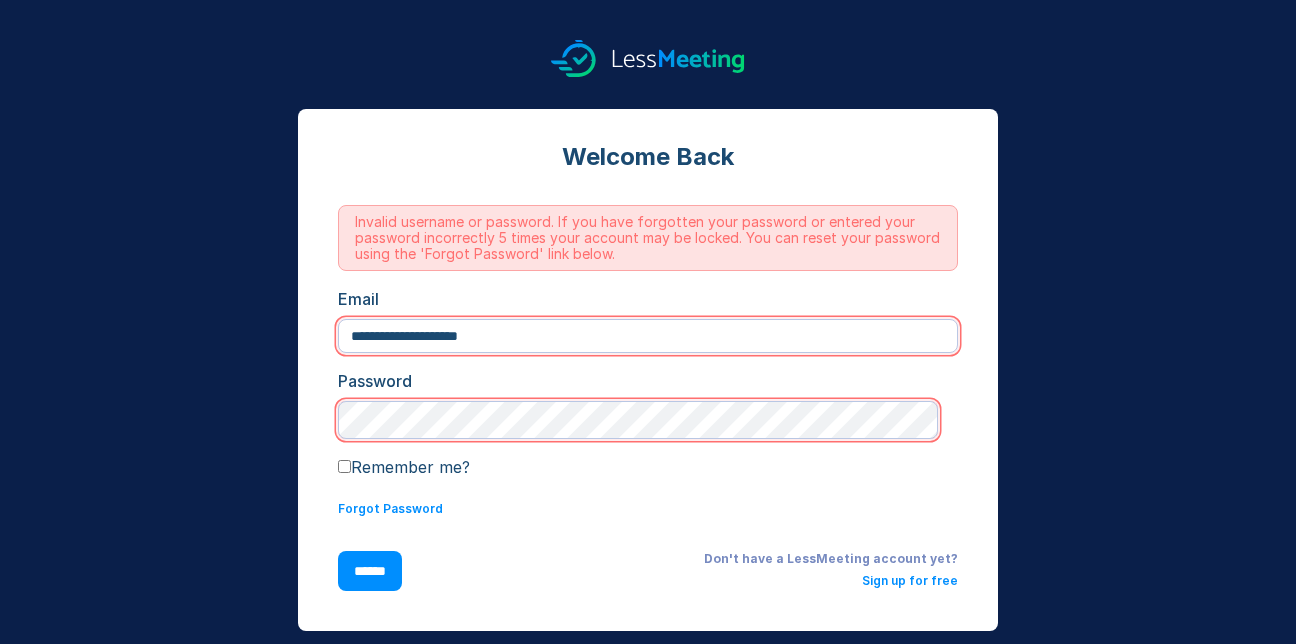 scroll, scrollTop: 0, scrollLeft: 0, axis: both 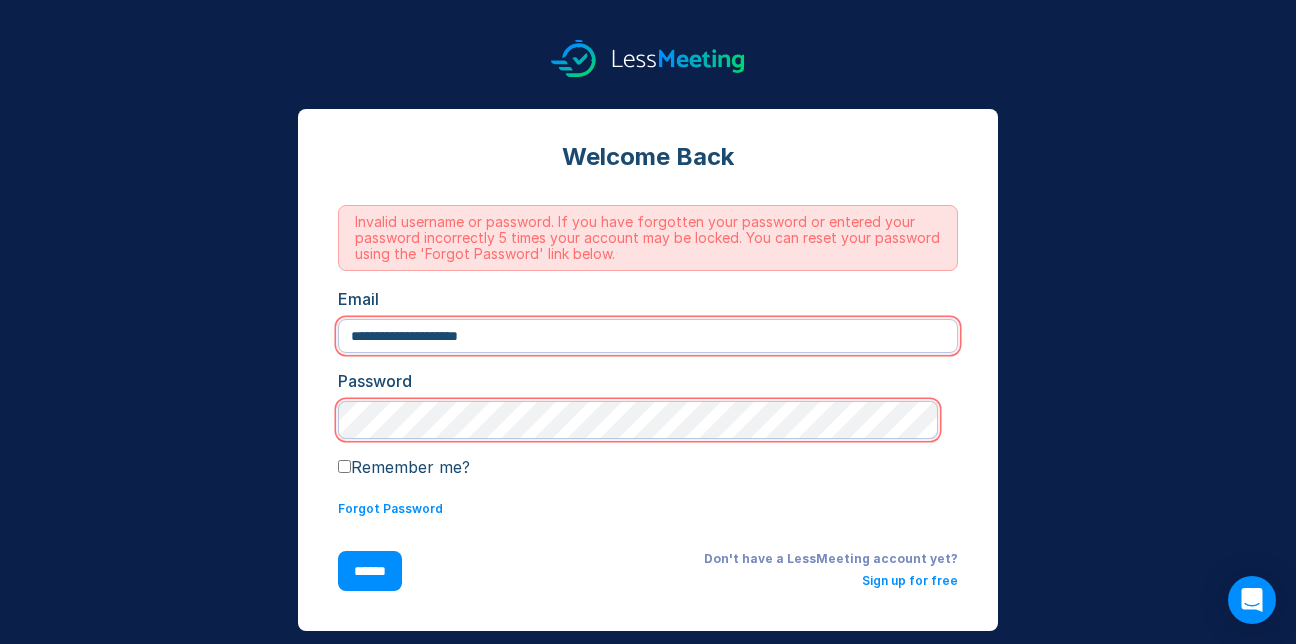 click on "**********" at bounding box center (648, 336) 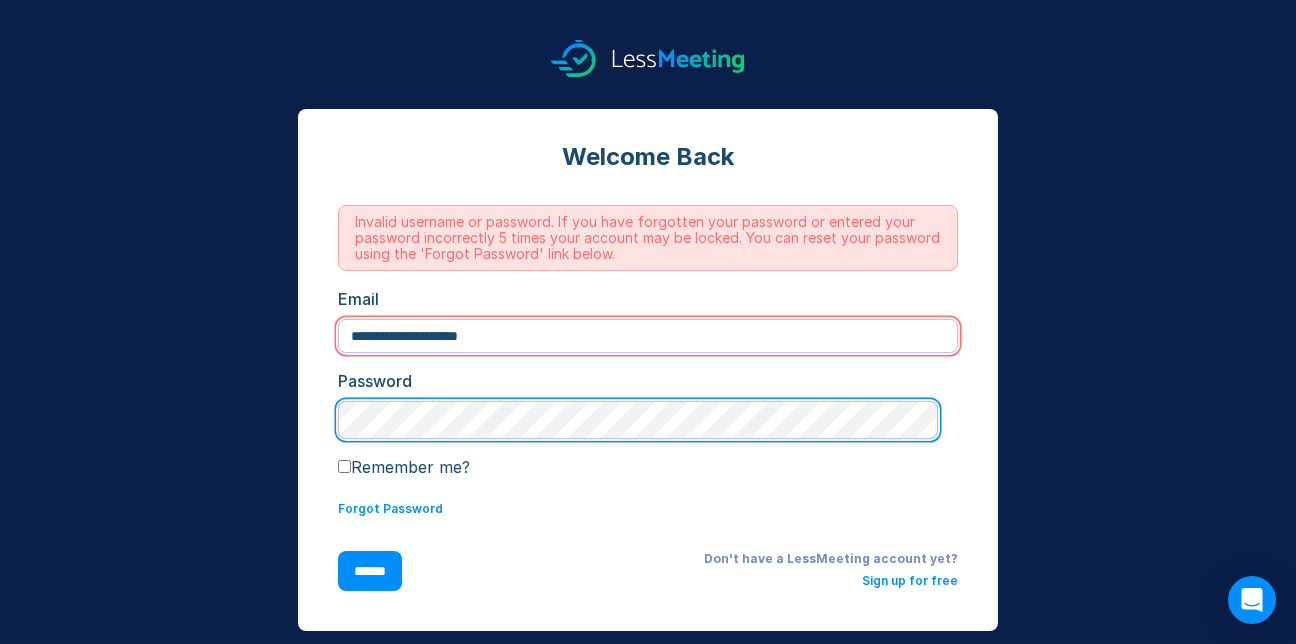click on "******" at bounding box center [370, 571] 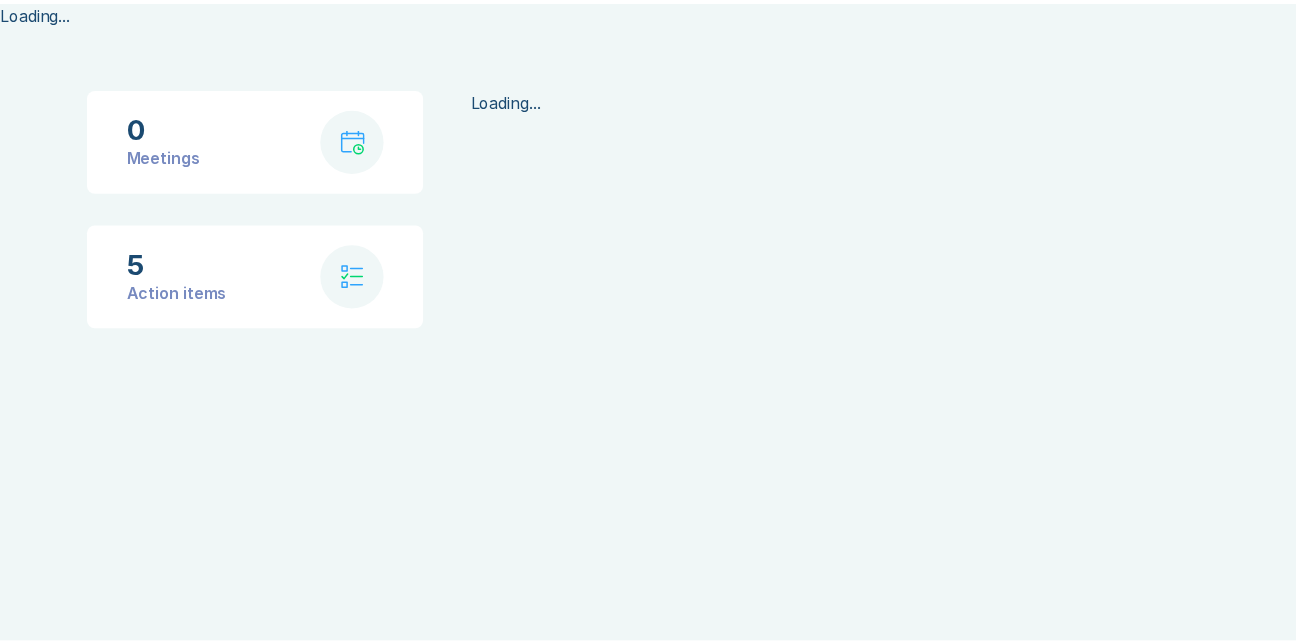 scroll, scrollTop: 0, scrollLeft: 0, axis: both 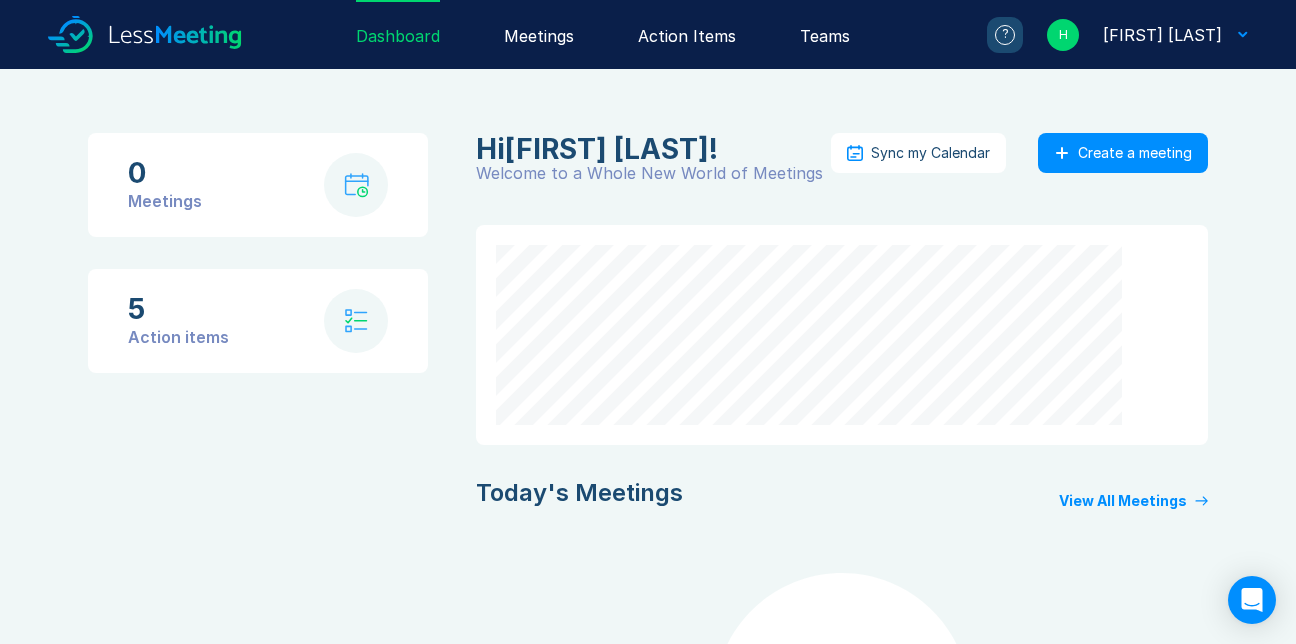 click on "Create a meeting" at bounding box center [1135, 153] 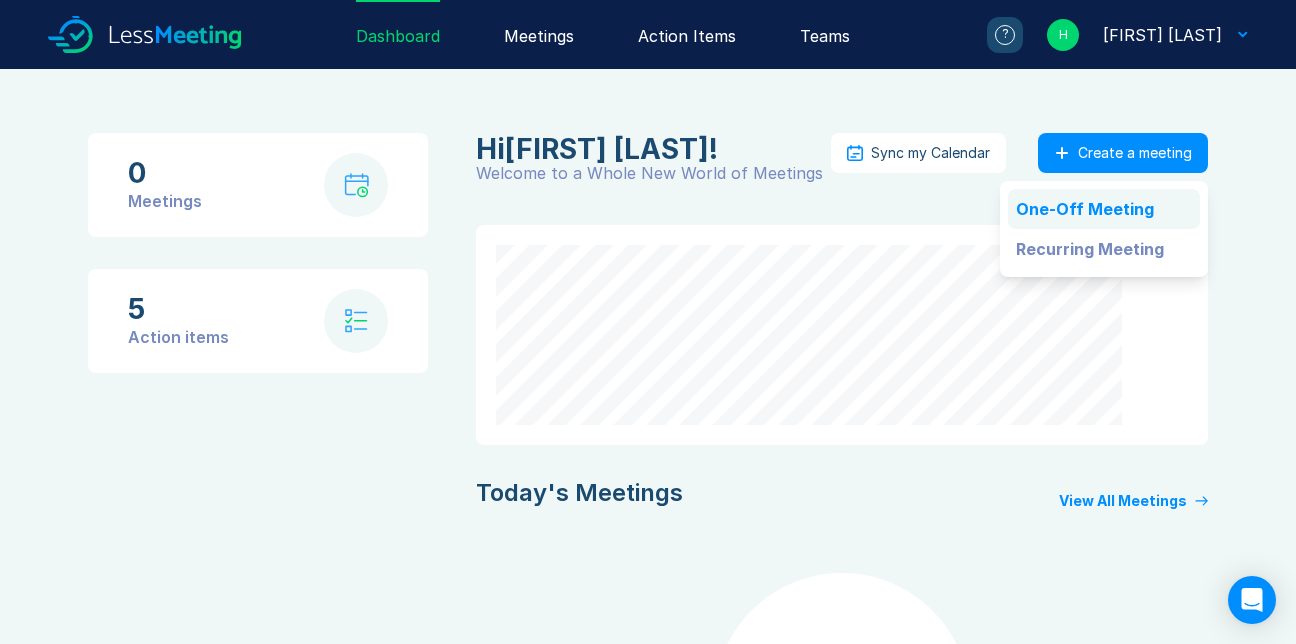 click on "One-Off Meeting" at bounding box center [1104, 209] 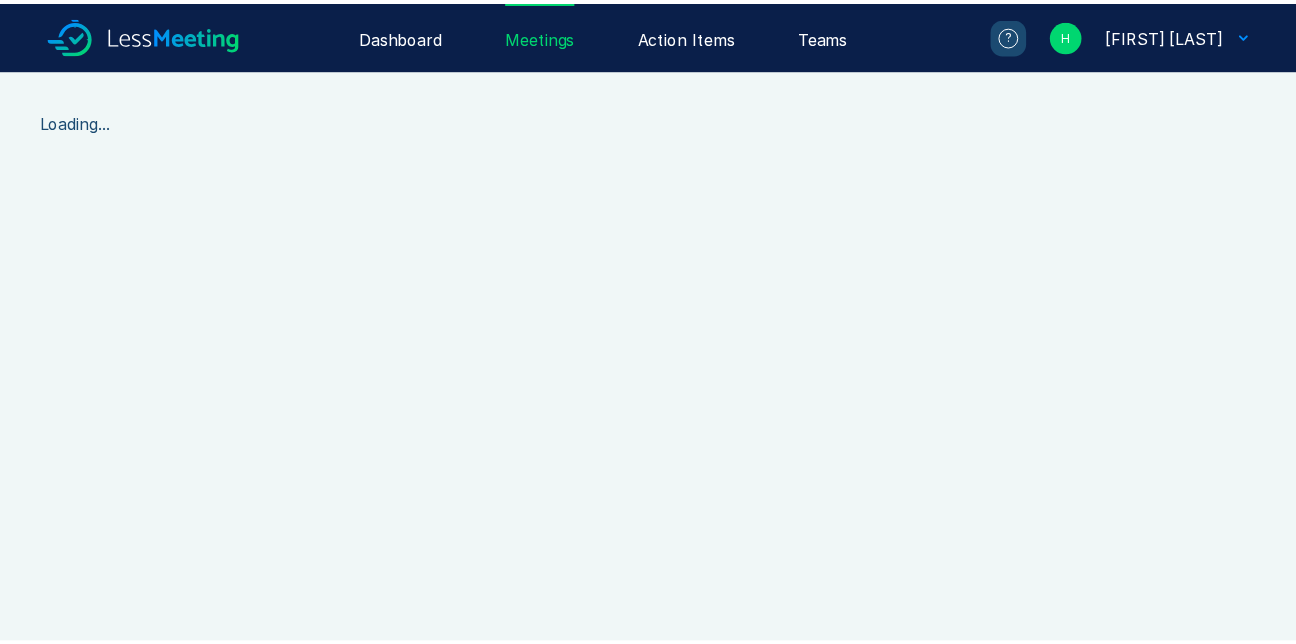 scroll, scrollTop: 0, scrollLeft: 0, axis: both 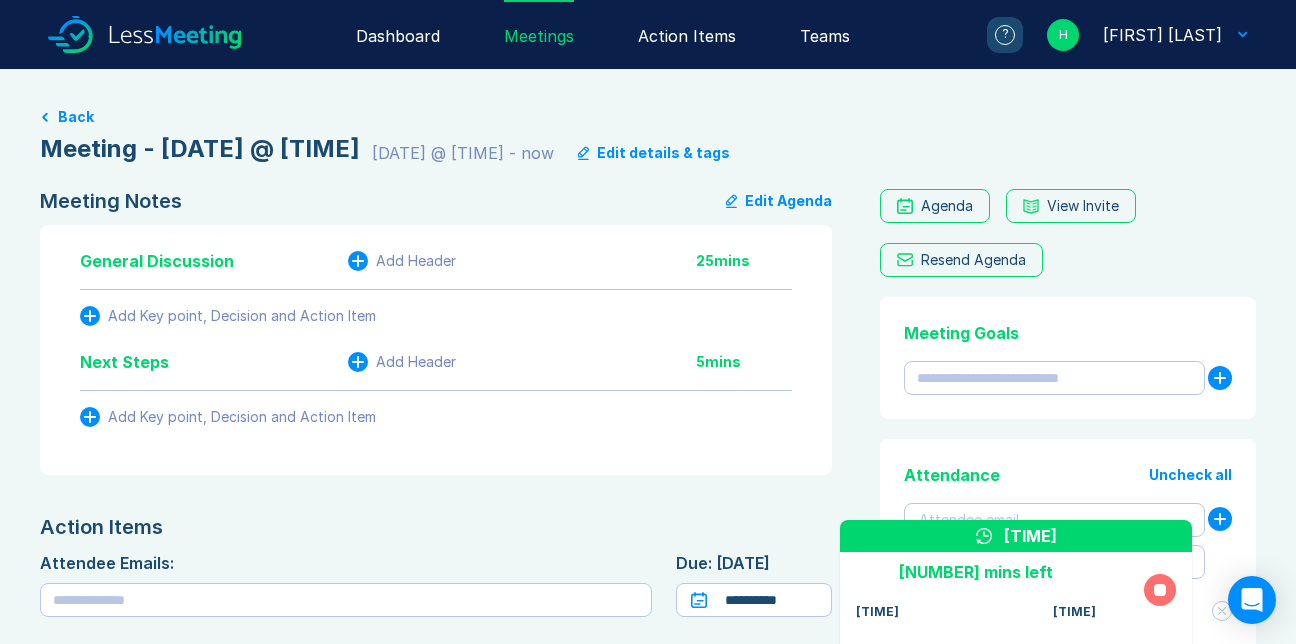 click on "Edit details & tags" at bounding box center [663, 153] 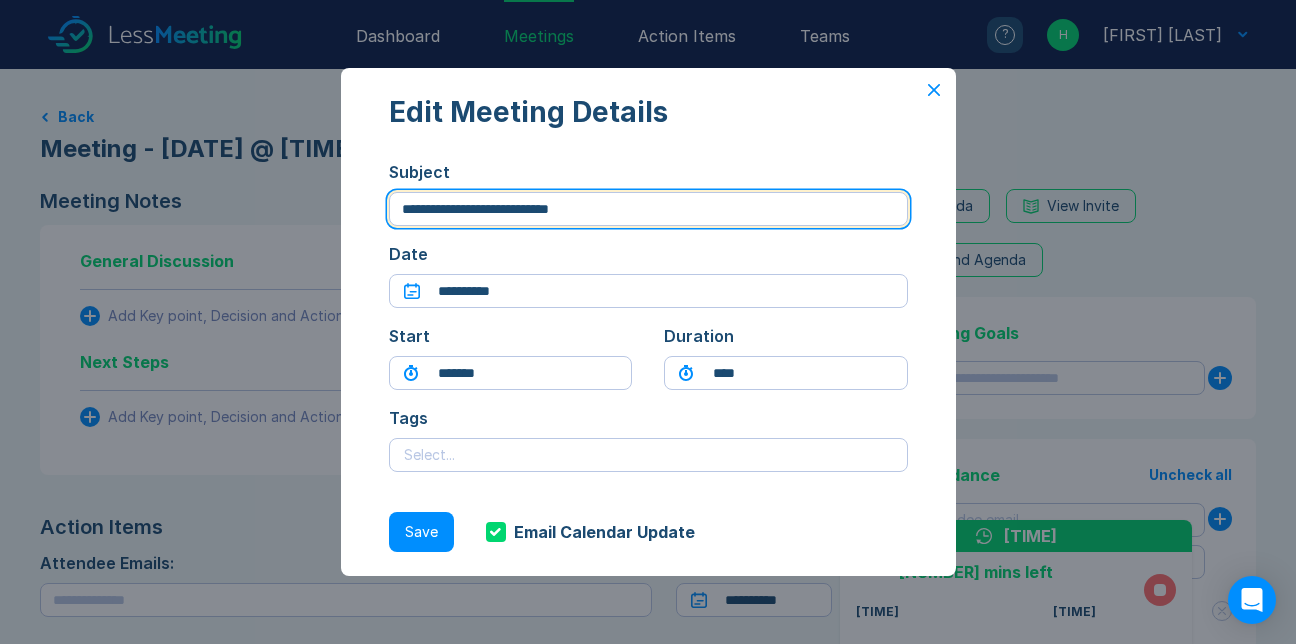 click on "**********" at bounding box center [648, 209] 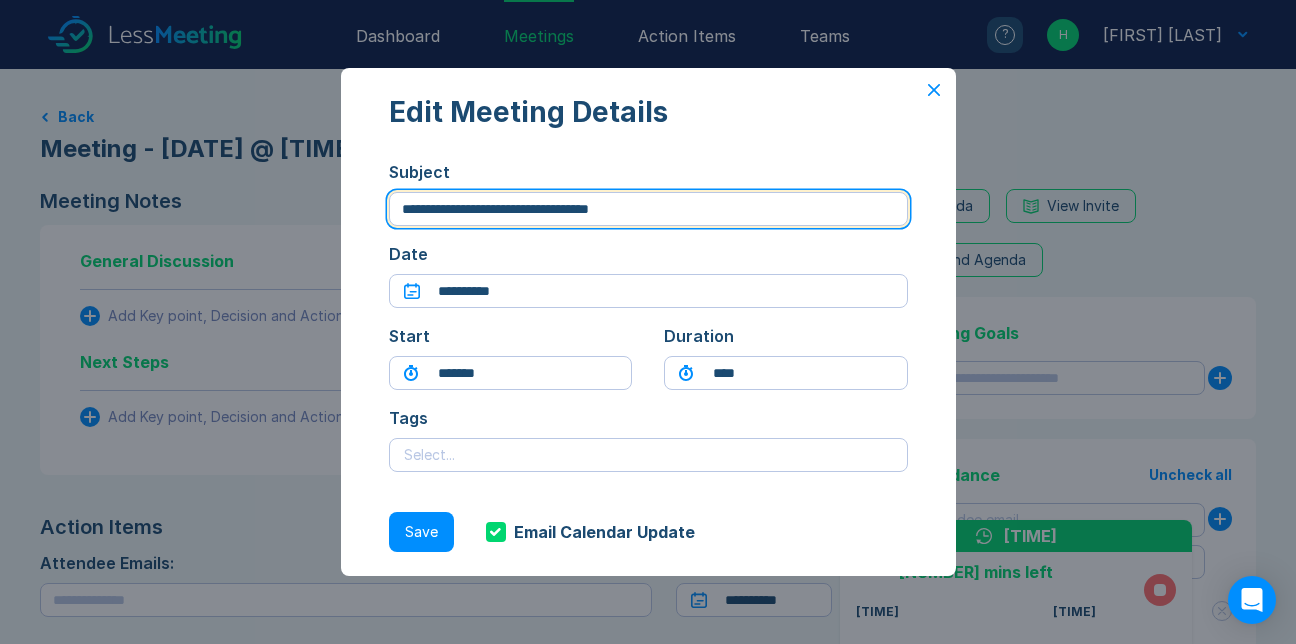 type on "**********" 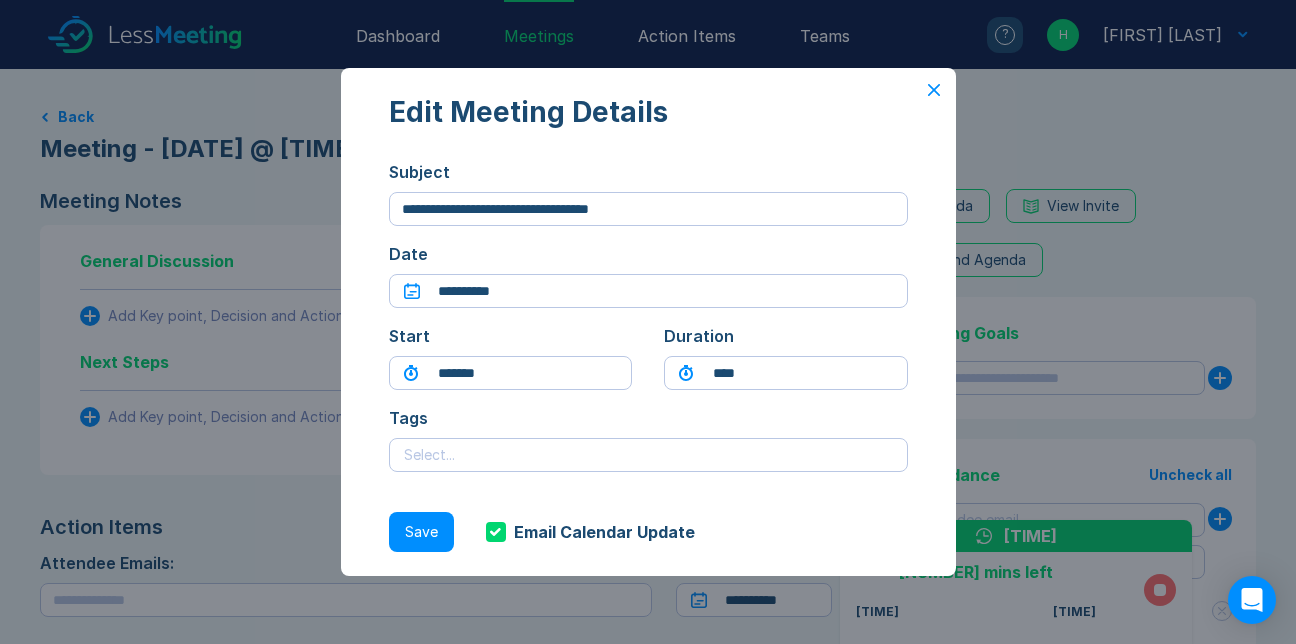 click on "Save" at bounding box center (421, 532) 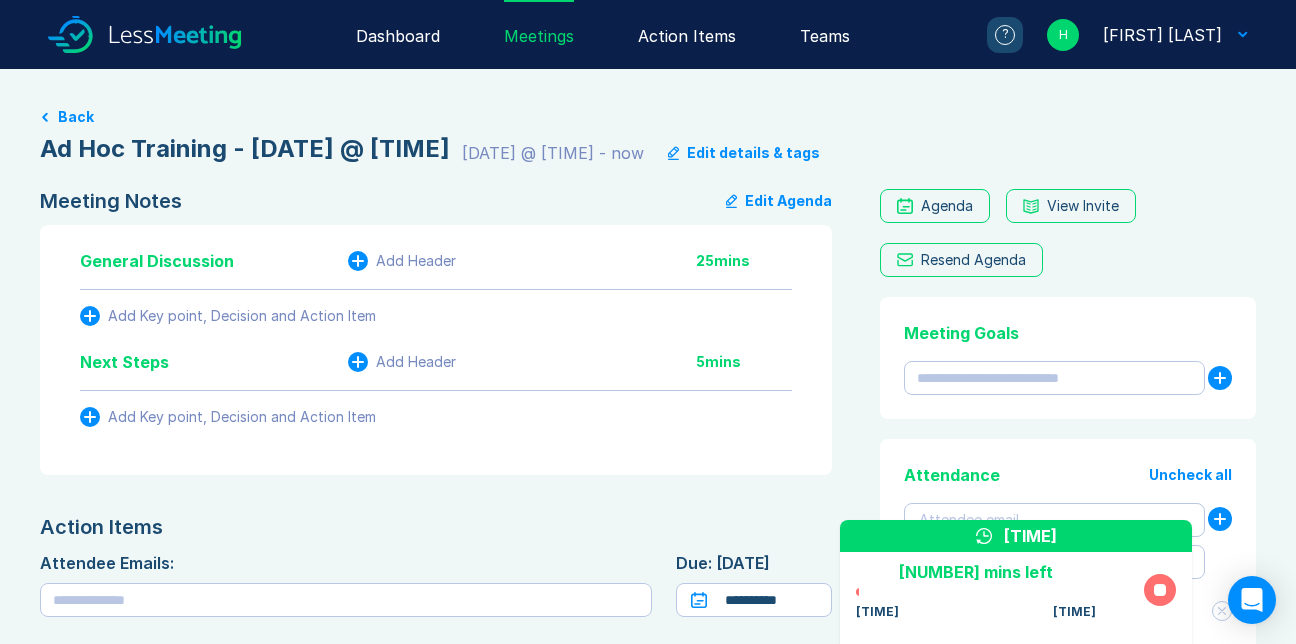 click on "Edit Agenda" at bounding box center (779, 201) 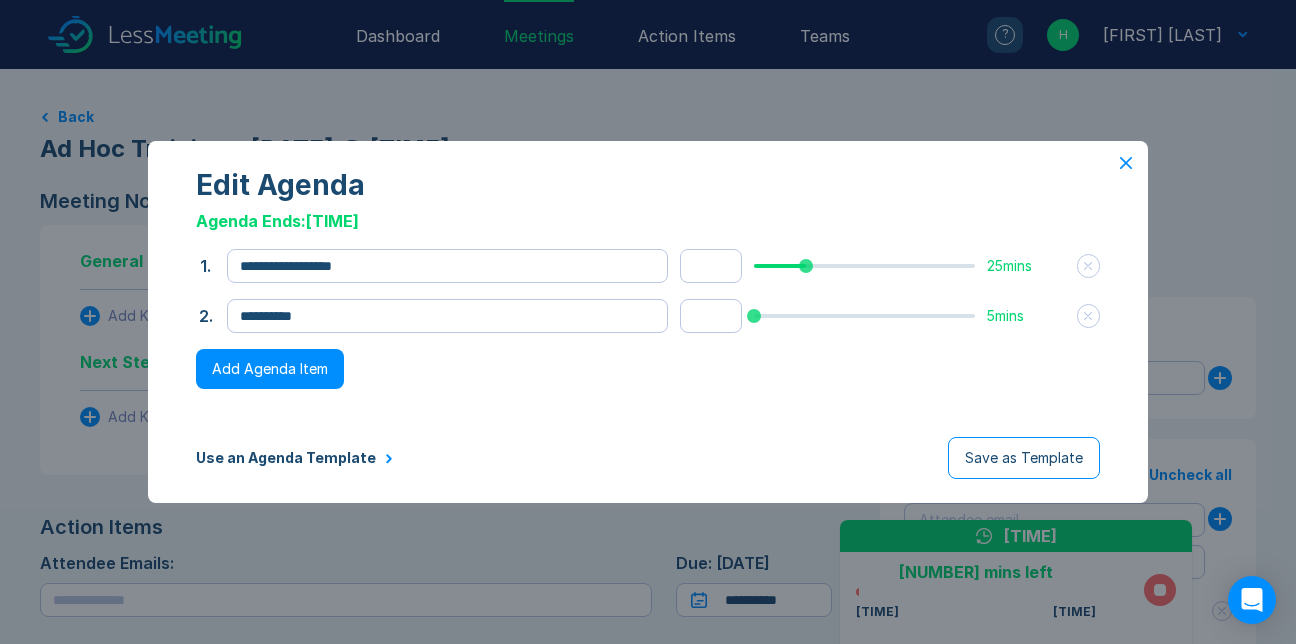 click on "Add Agenda Item" at bounding box center (270, 369) 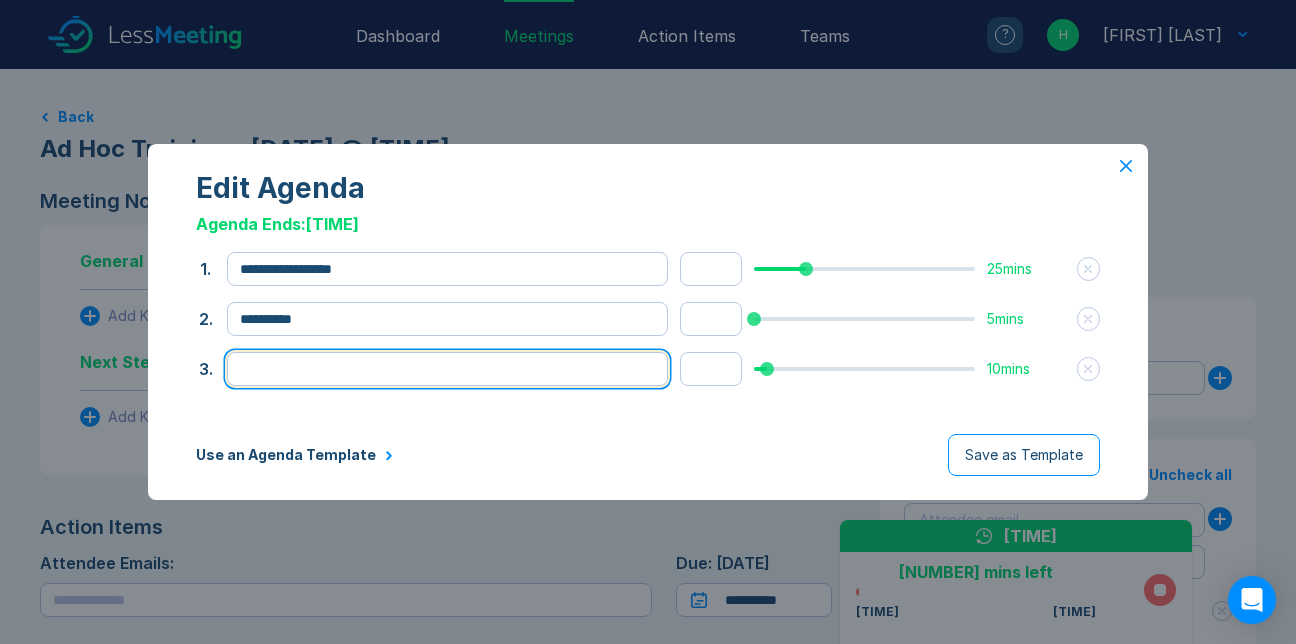 click at bounding box center (447, 369) 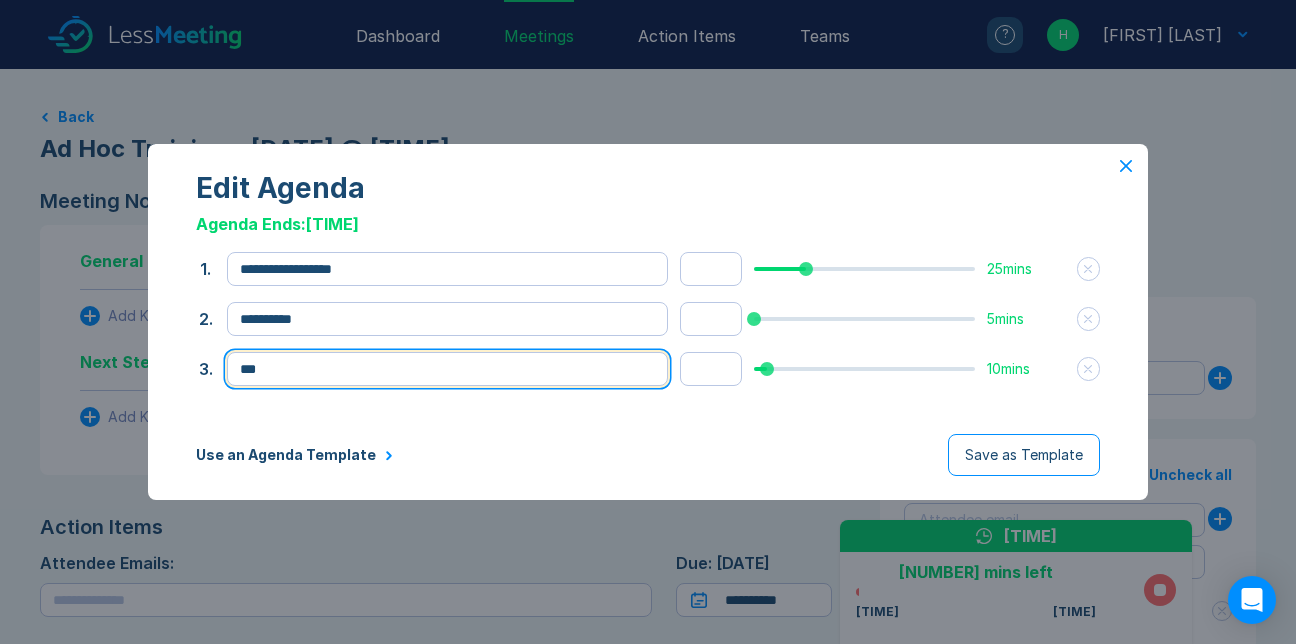 type on "**" 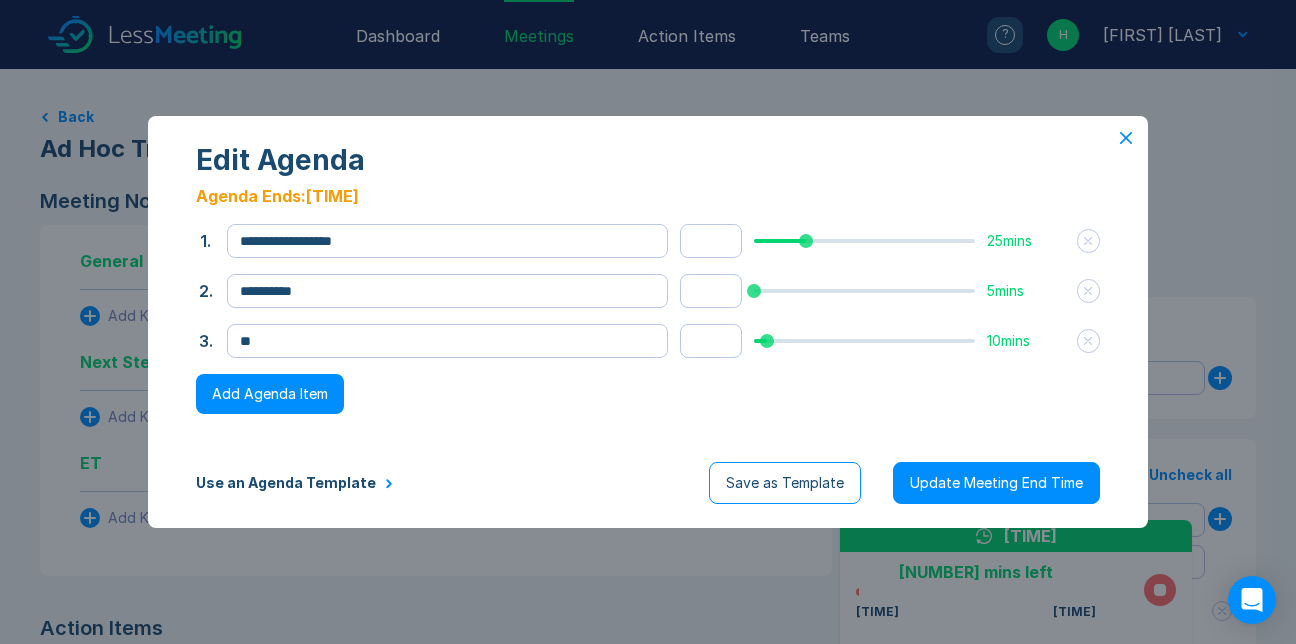 click on "Add Agenda Item" at bounding box center (270, 394) 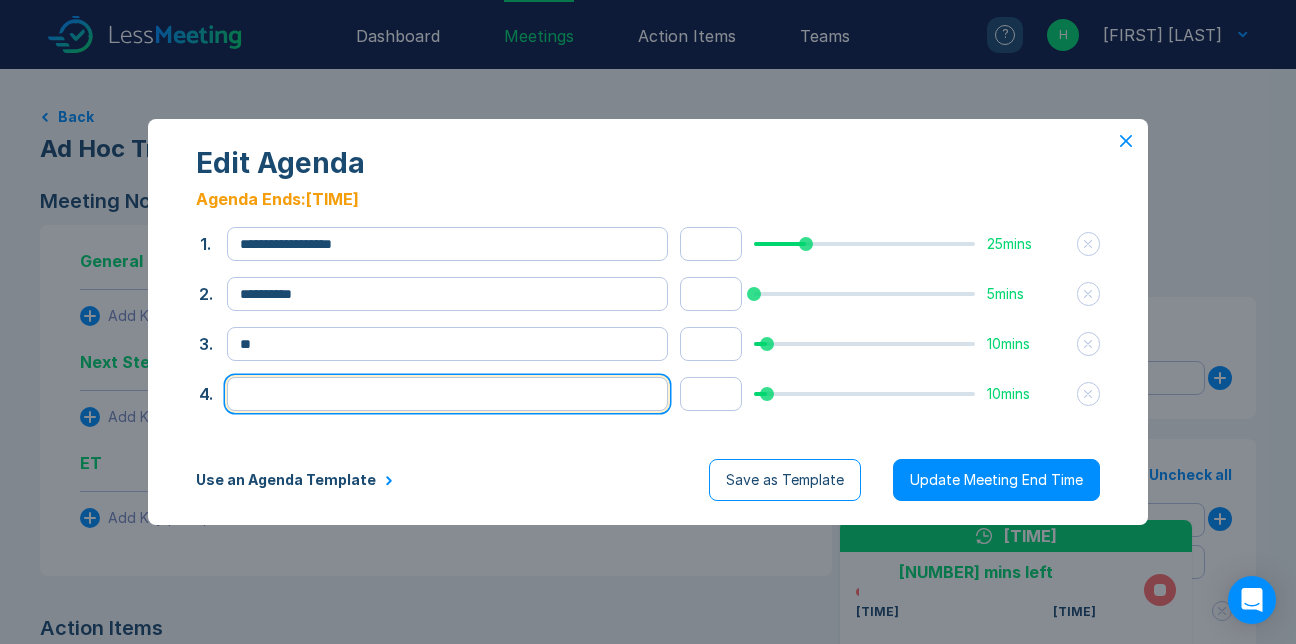 click at bounding box center [447, 394] 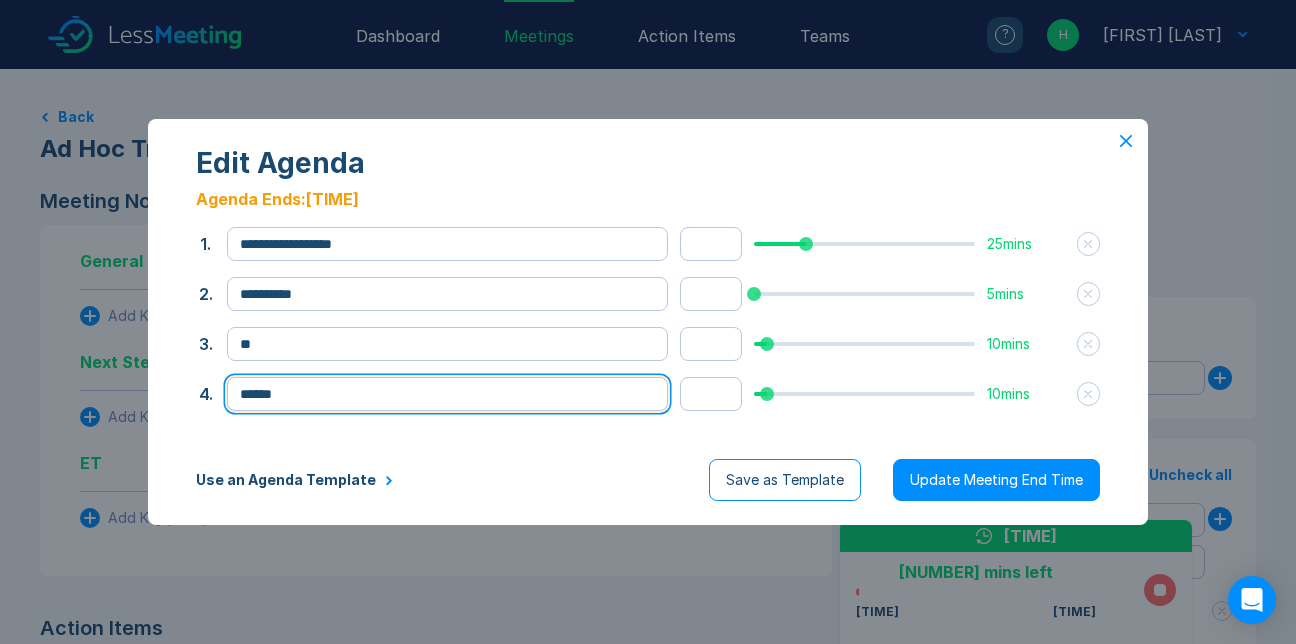 type on "*****" 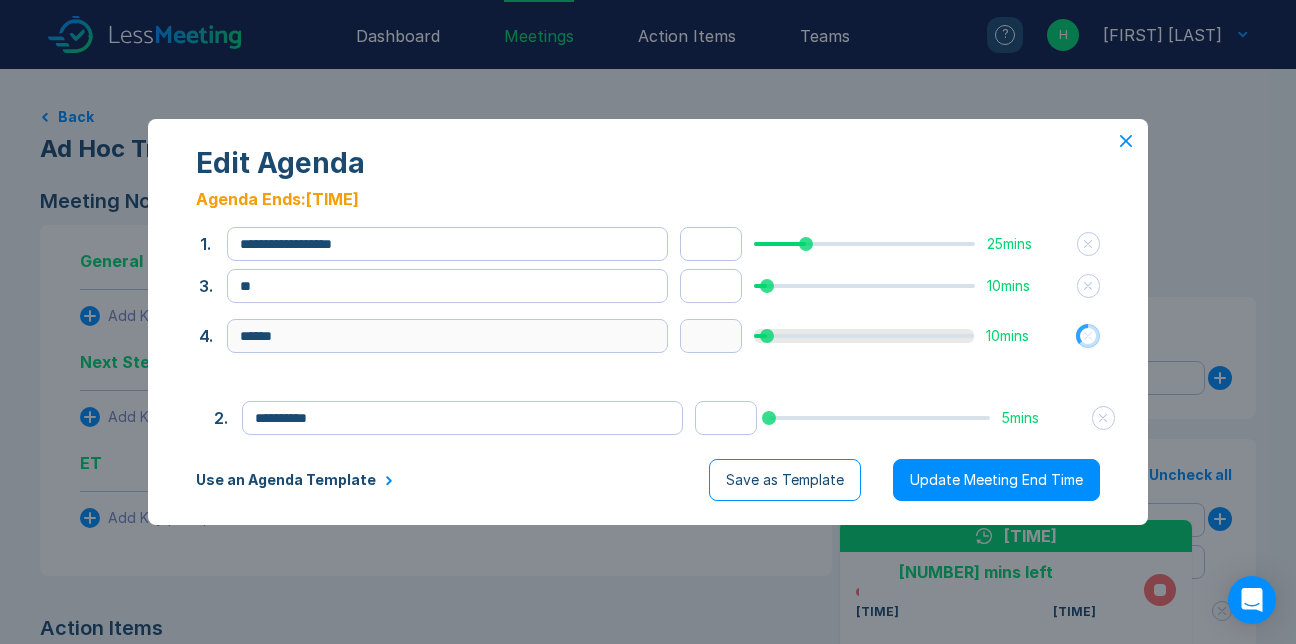 drag, startPoint x: 220, startPoint y: 293, endPoint x: 235, endPoint y: 417, distance: 124.90396 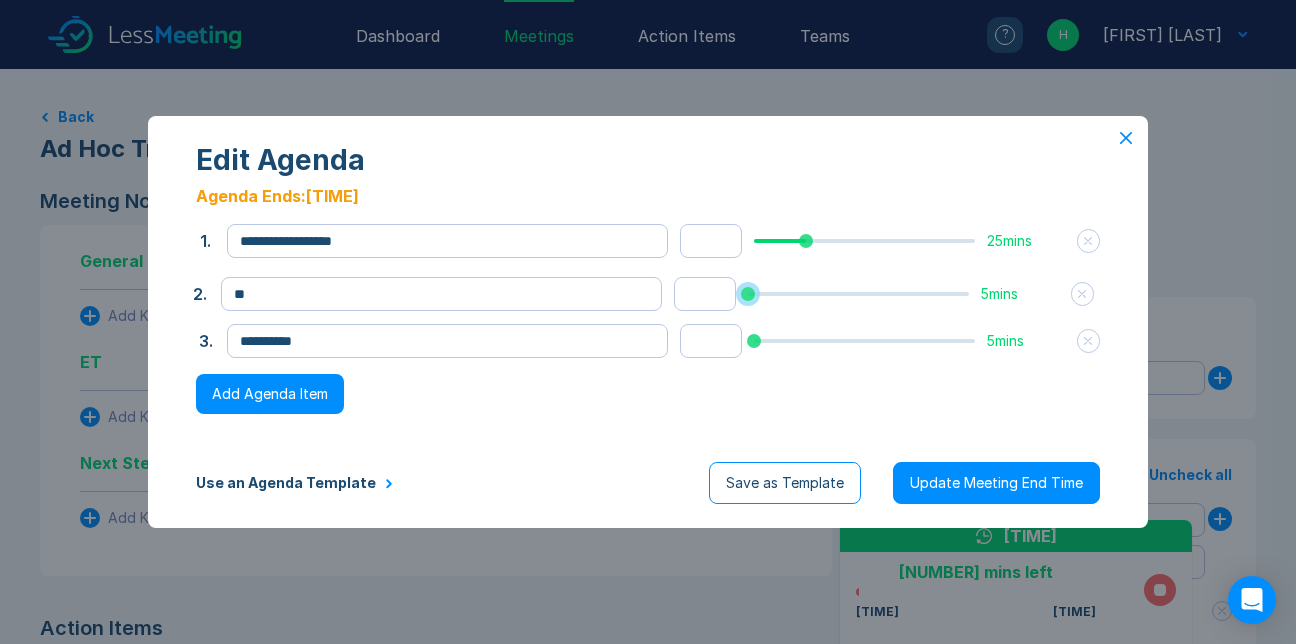 click at bounding box center [748, 294] 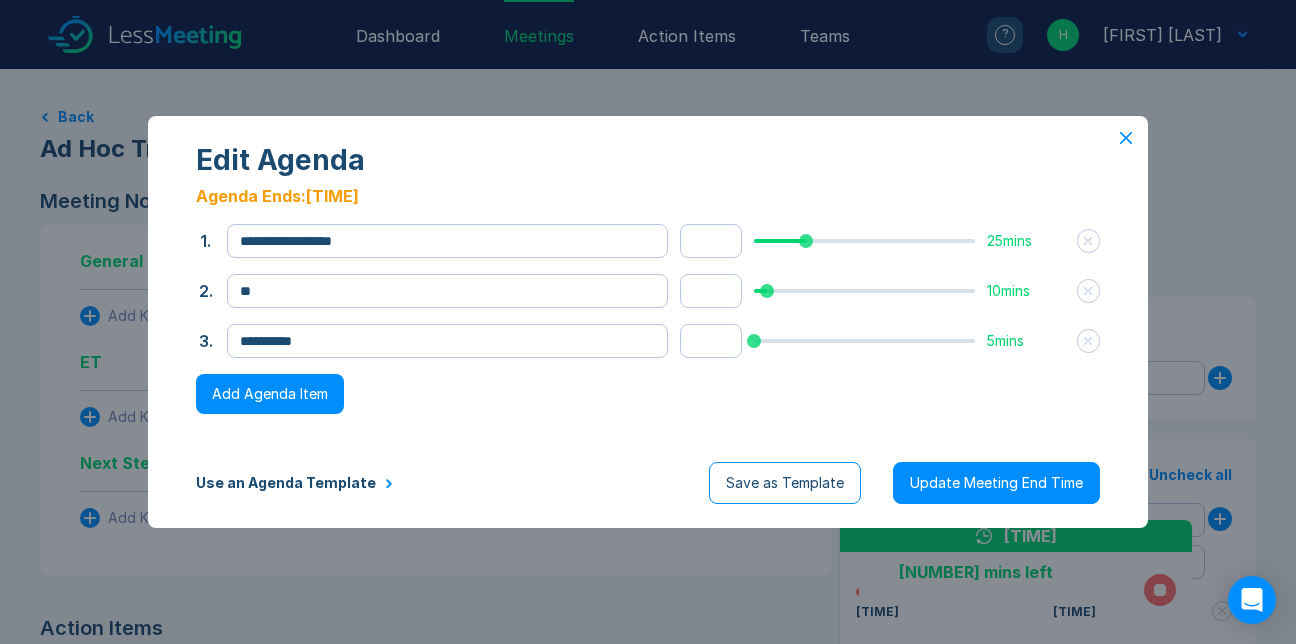 type on "**" 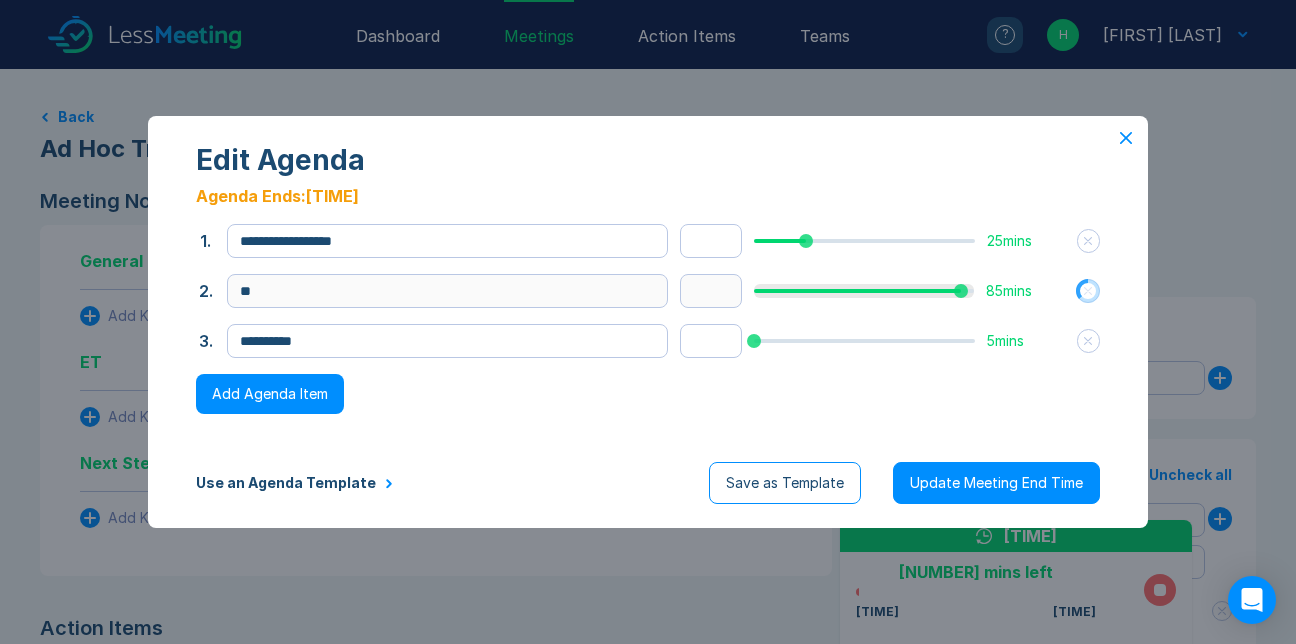 click at bounding box center (864, 241) 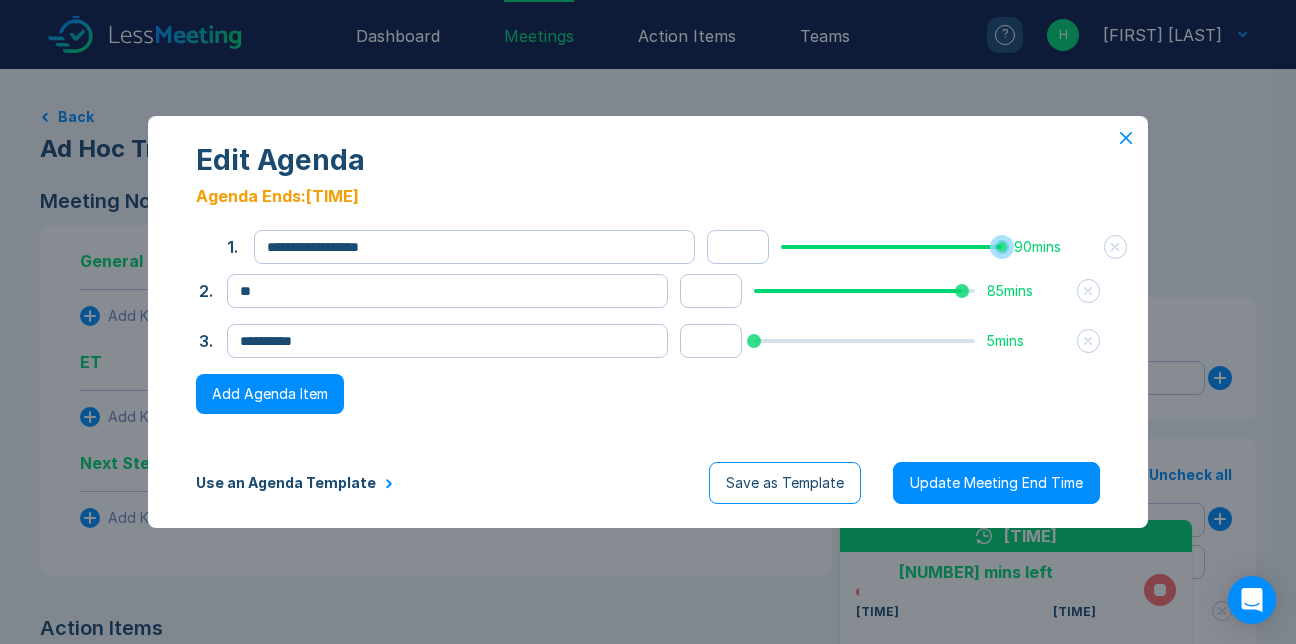 type on "**" 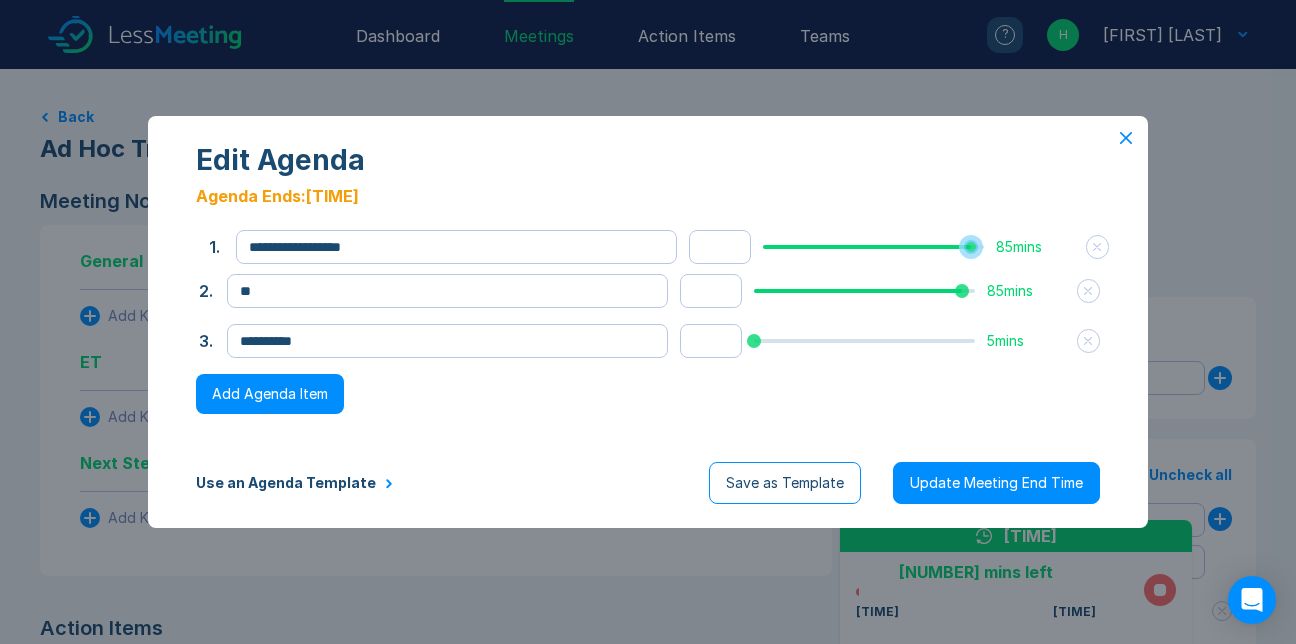 drag, startPoint x: 919, startPoint y: 223, endPoint x: 928, endPoint y: 229, distance: 10.816654 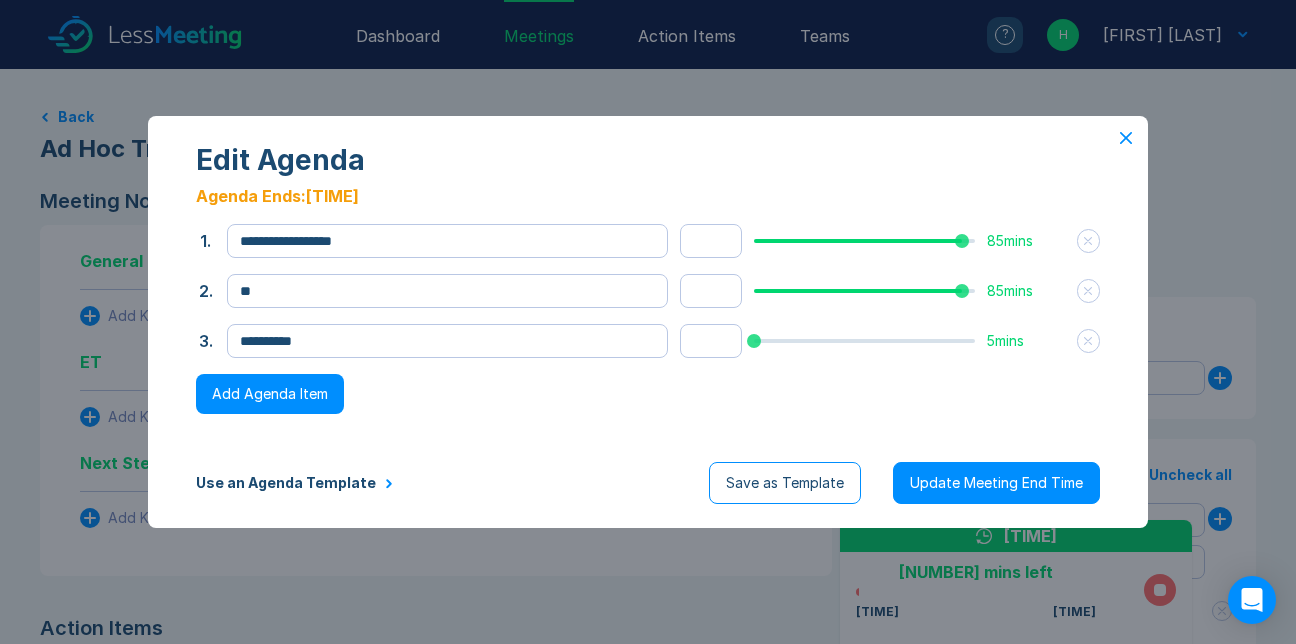 click on "Add Agenda Item" at bounding box center (270, 394) 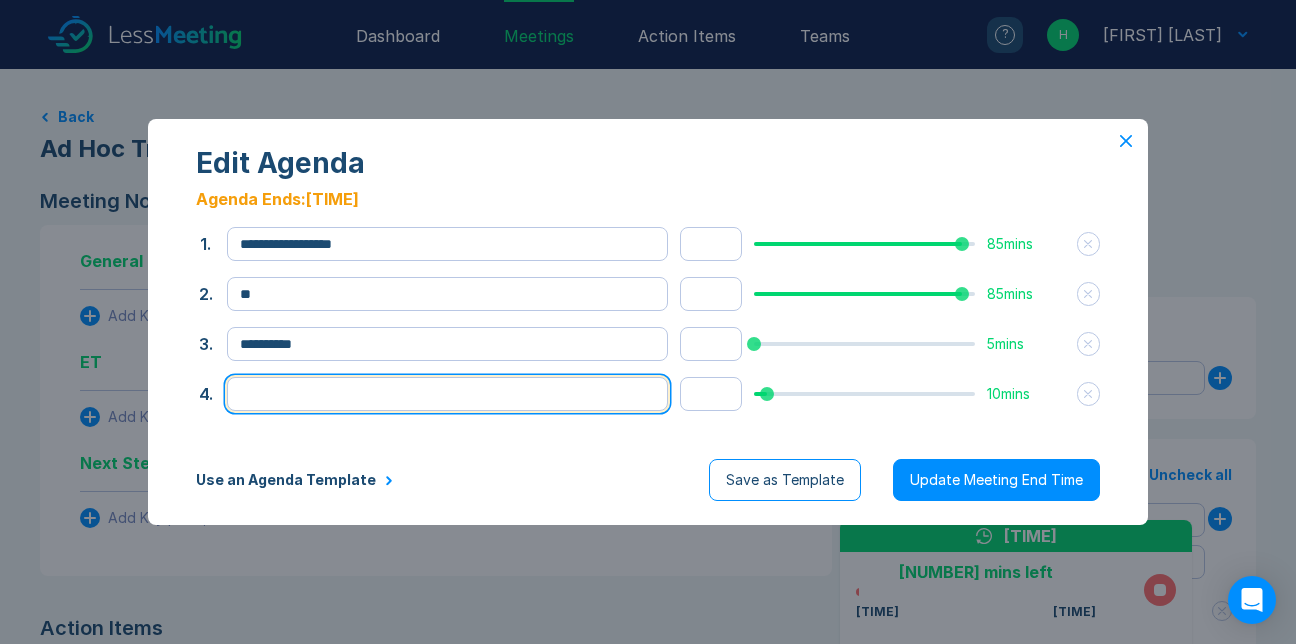 click at bounding box center [447, 394] 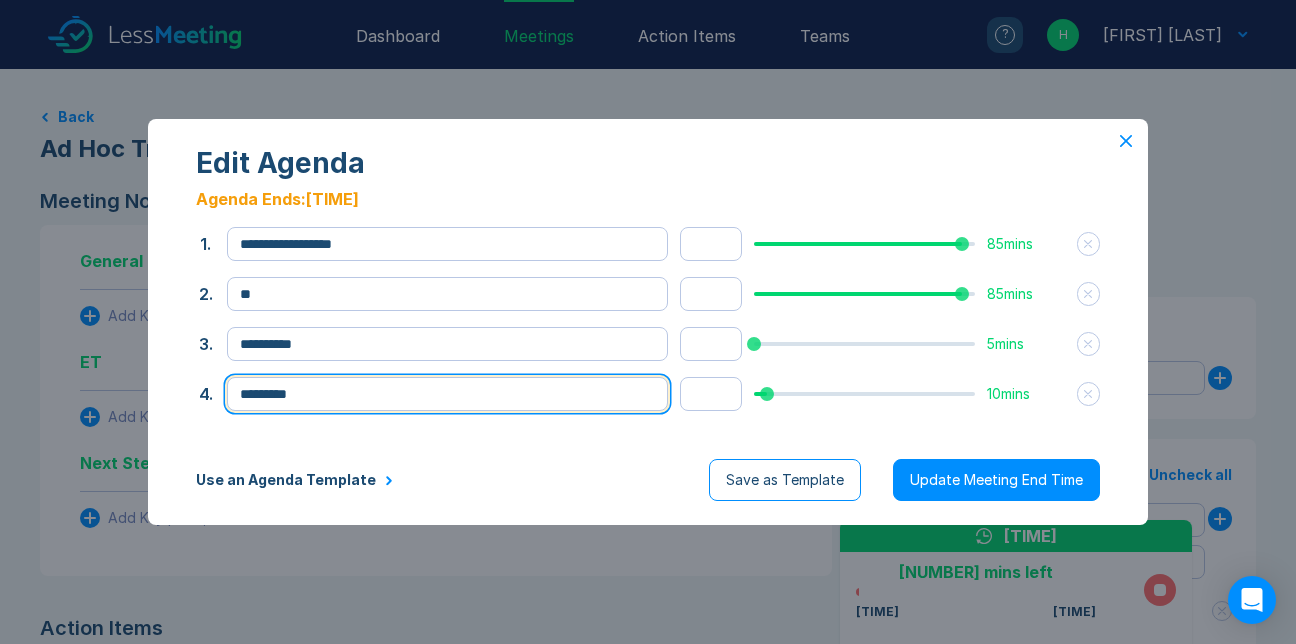 type on "*********" 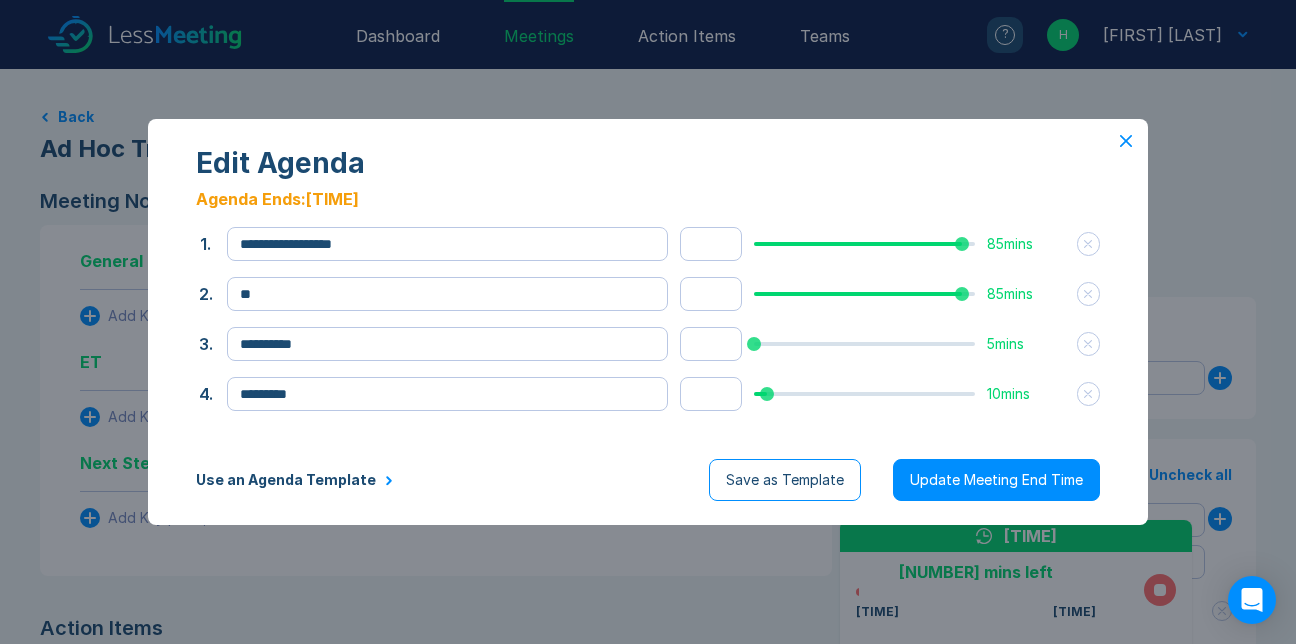 type on "**" 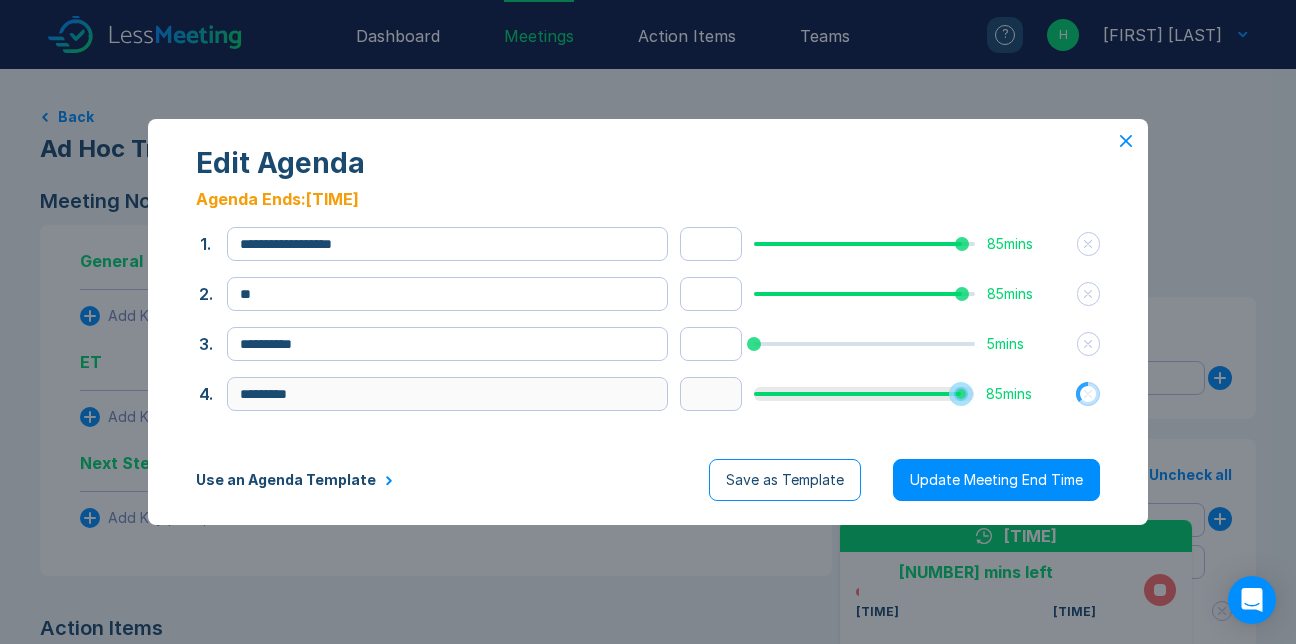 click at bounding box center (864, 394) 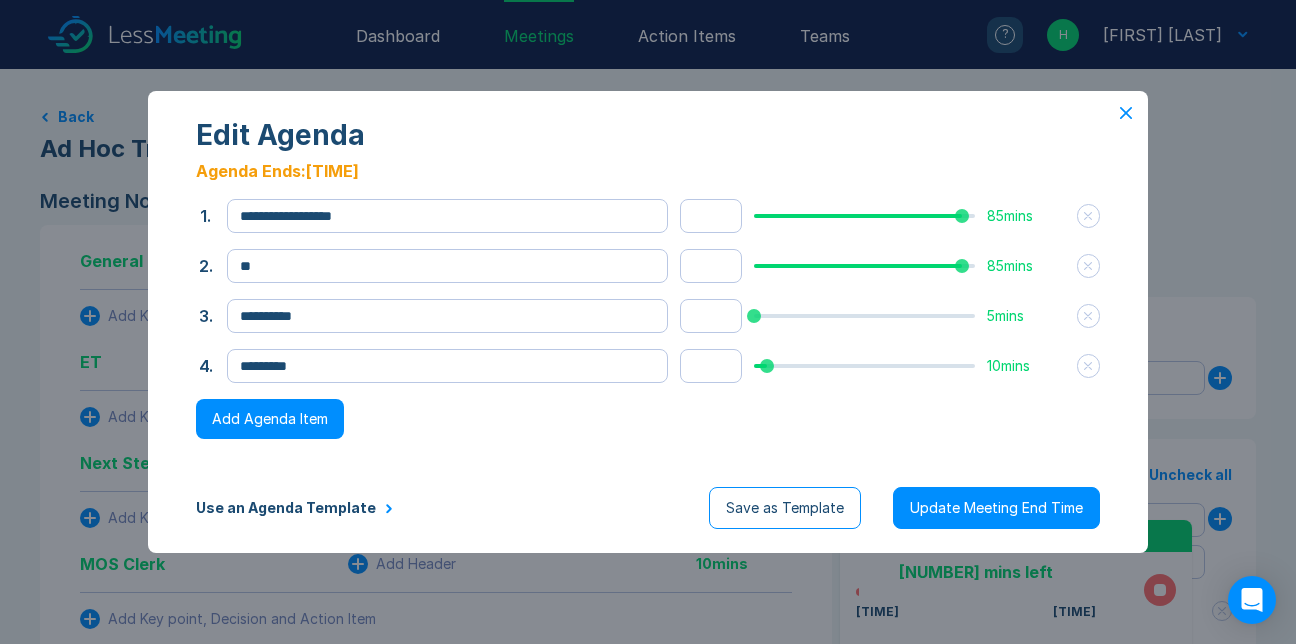 type on "**" 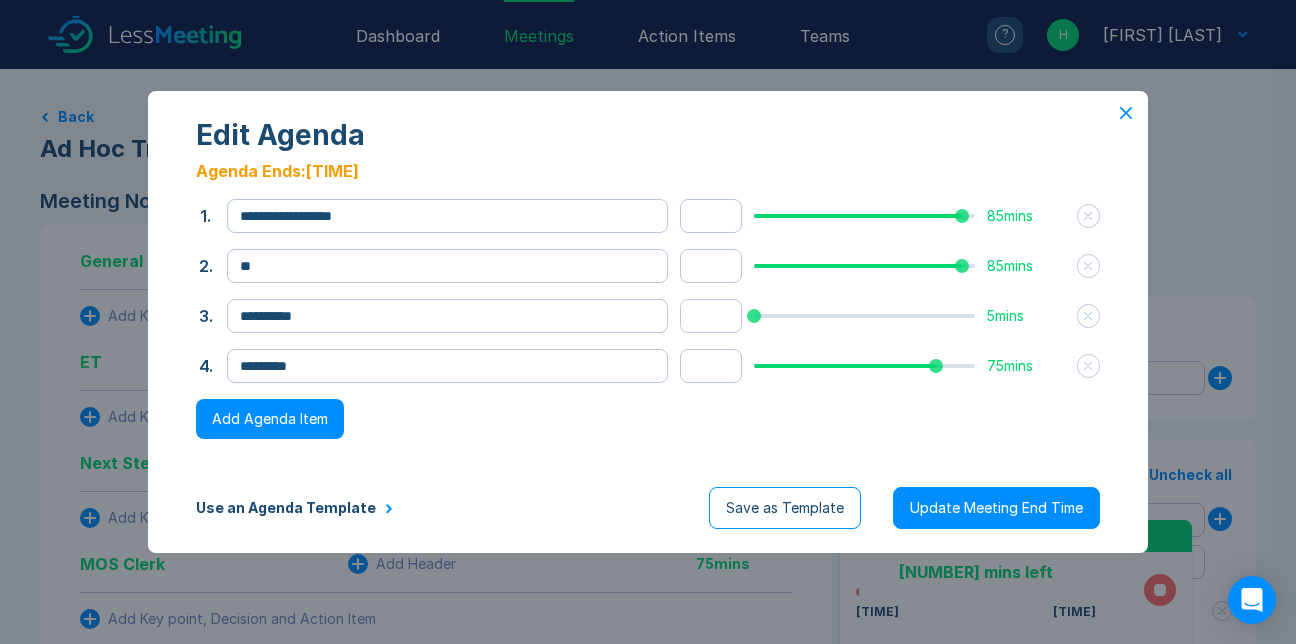 type on "**" 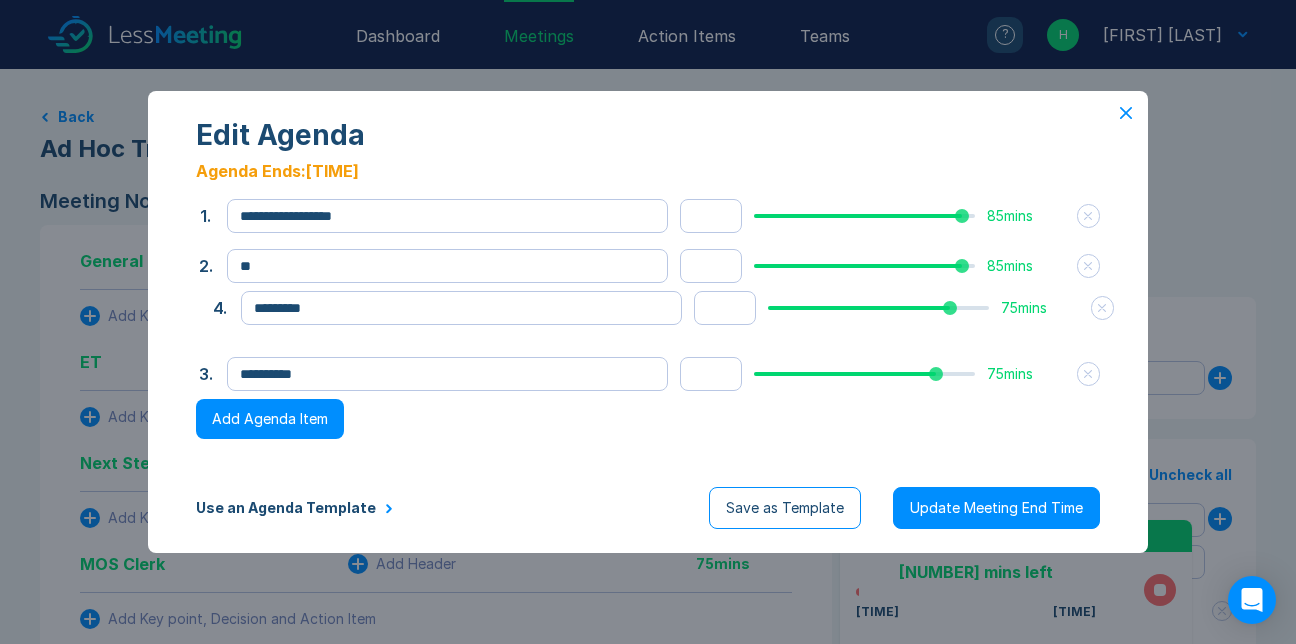 drag, startPoint x: 215, startPoint y: 366, endPoint x: 229, endPoint y: 308, distance: 59.665737 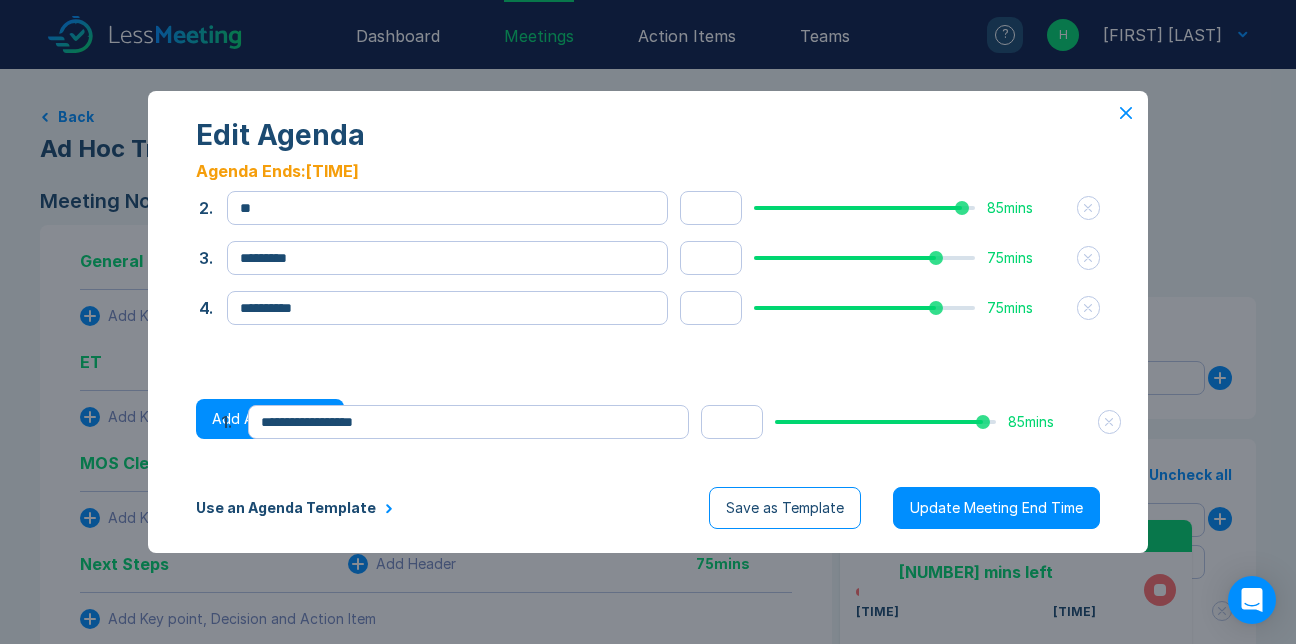 drag, startPoint x: 220, startPoint y: 191, endPoint x: 241, endPoint y: 397, distance: 207.06763 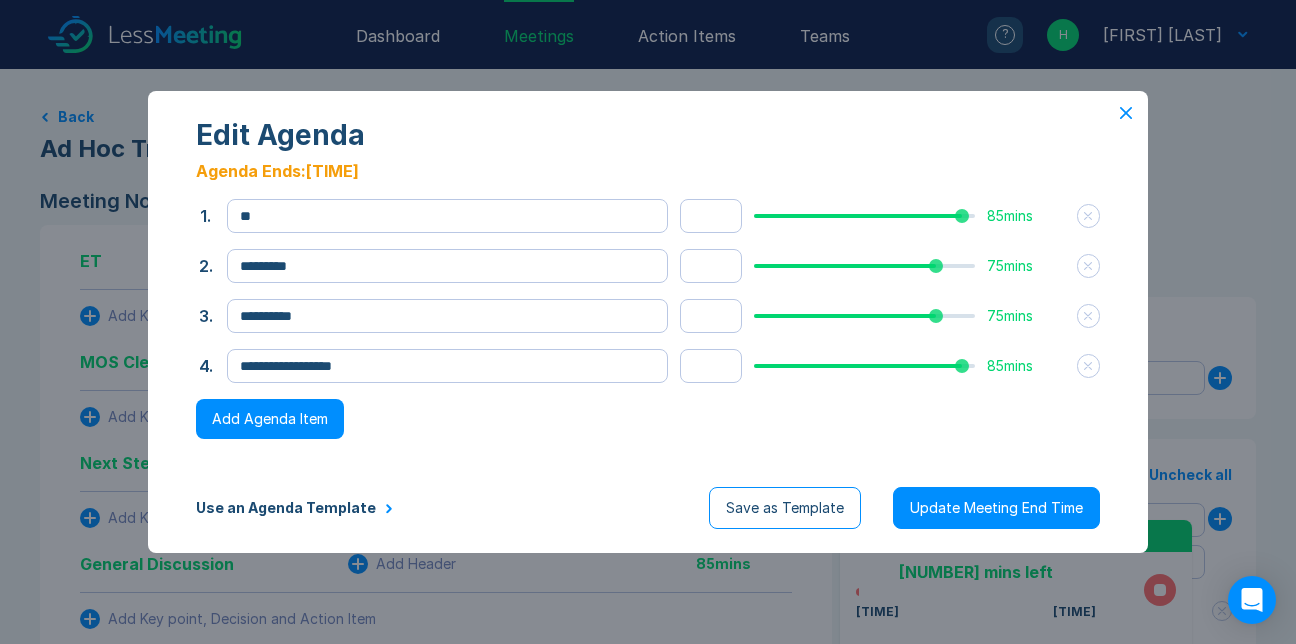 click on "Update Meeting End Time" at bounding box center [996, 508] 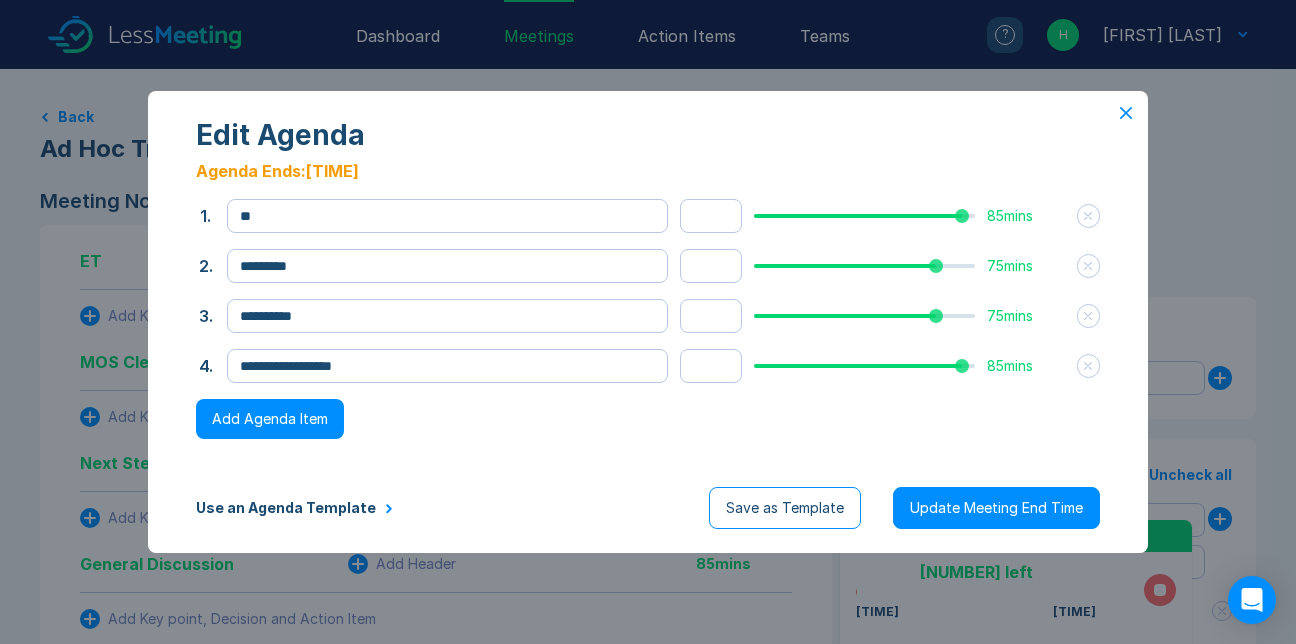 click on "Update Meeting End Time" at bounding box center (996, 508) 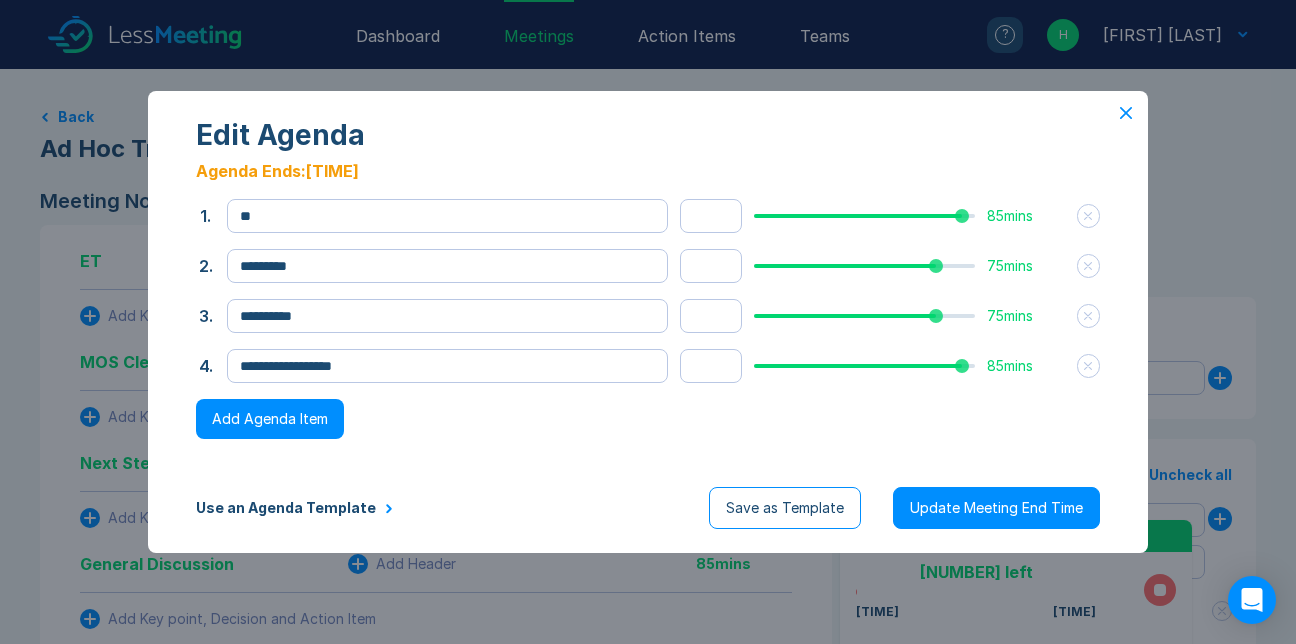click on "Update Meeting End Time" at bounding box center (996, 508) 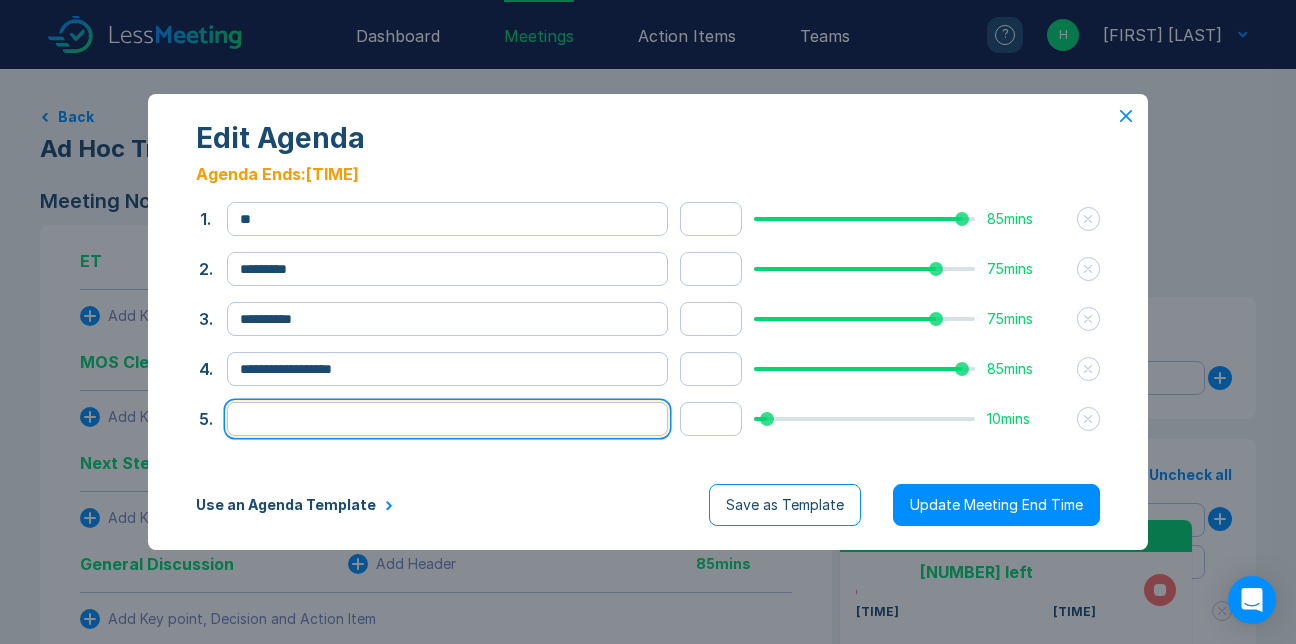 click at bounding box center (447, 419) 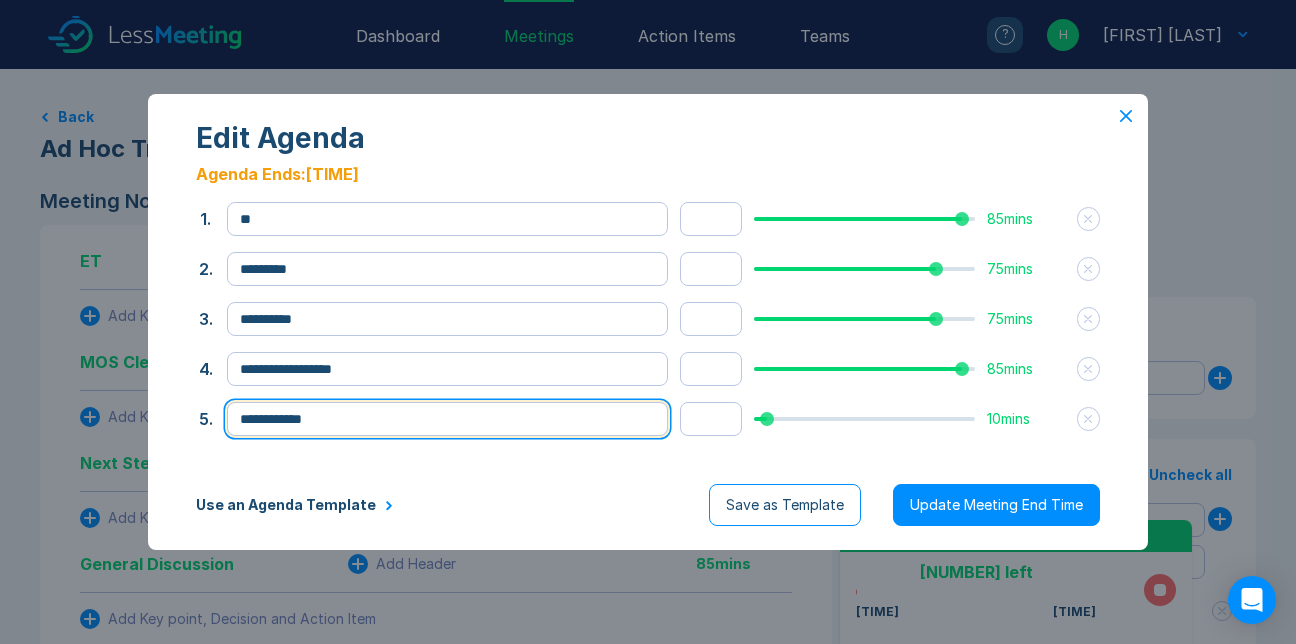type on "**********" 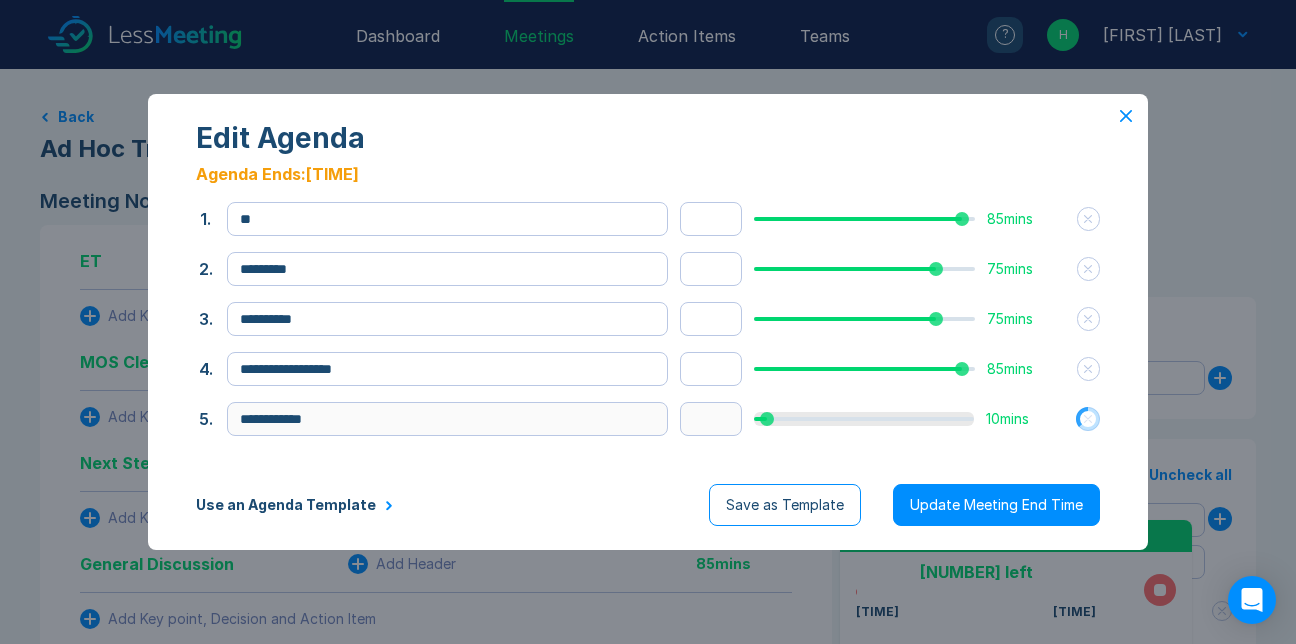click on "**********" at bounding box center [648, 419] 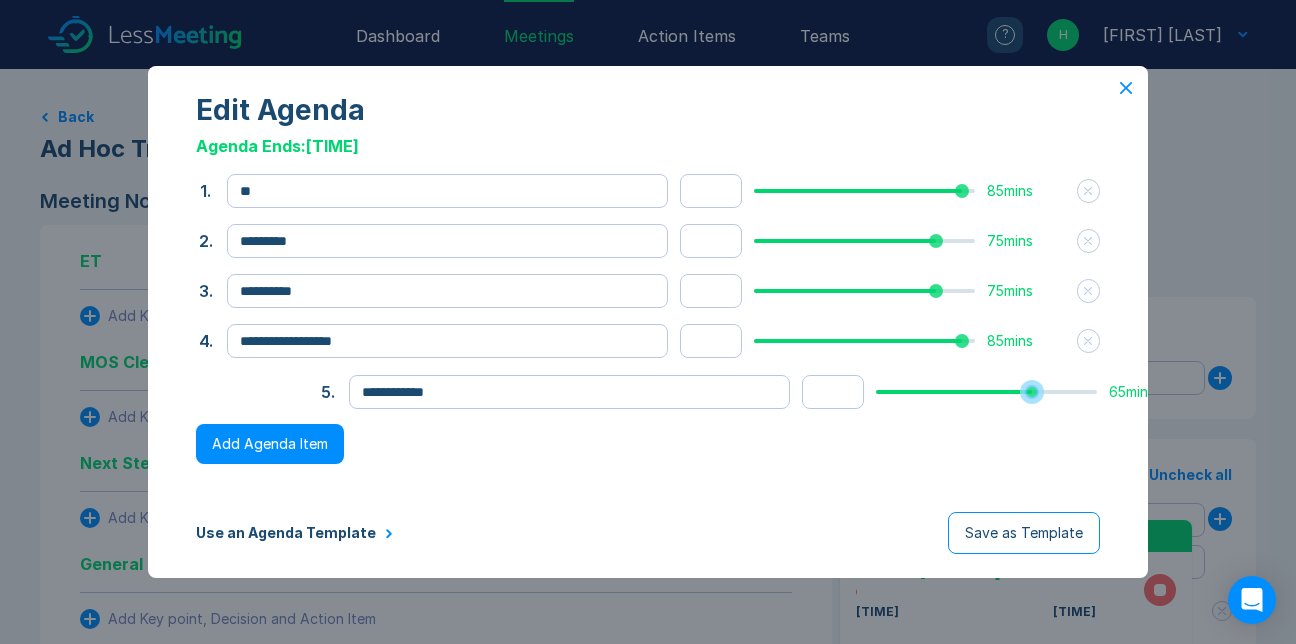 type on "**" 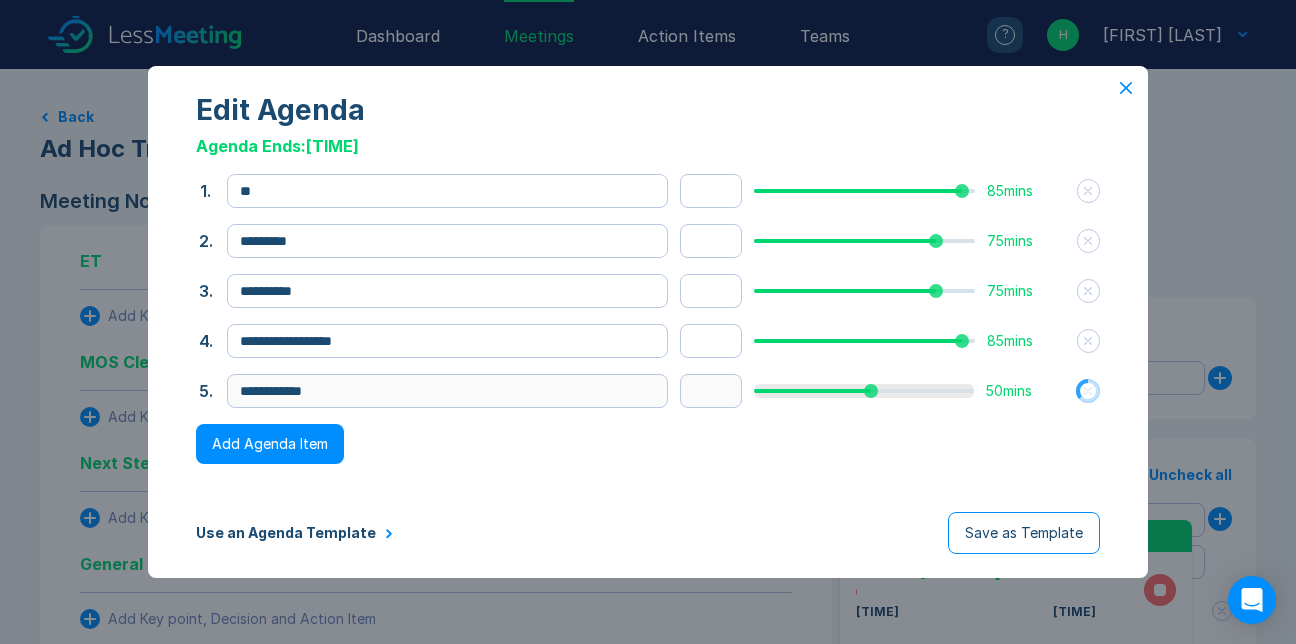 click at bounding box center [864, 391] 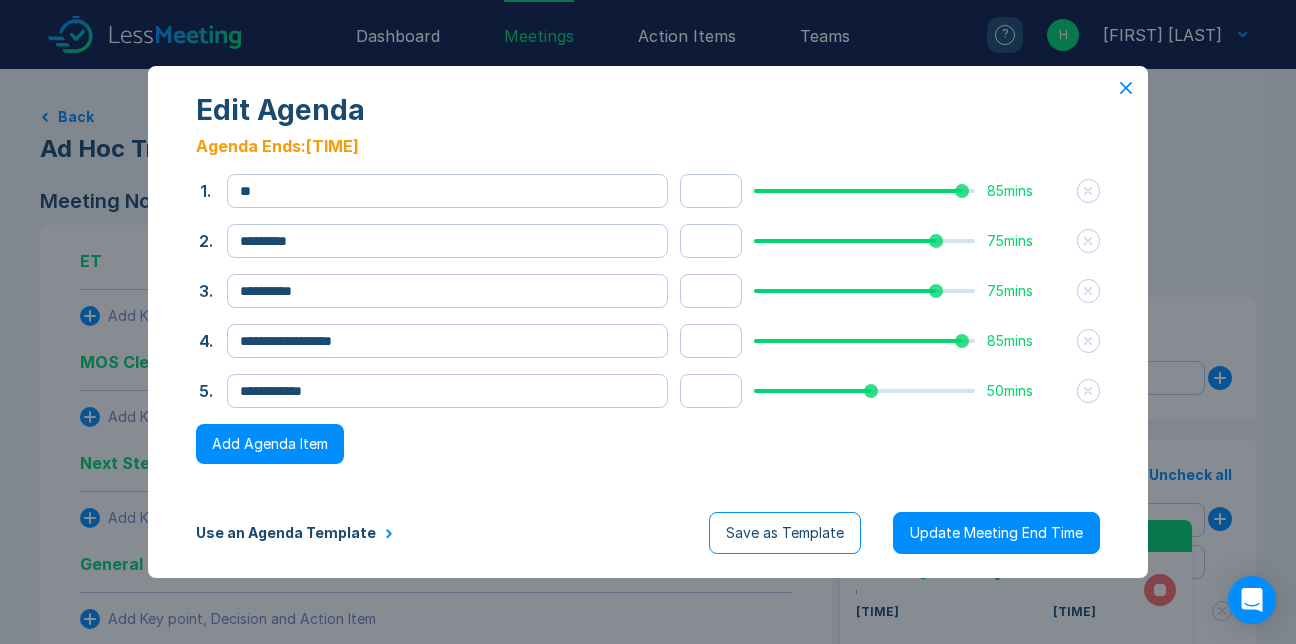 click on "Update Meeting End Time" at bounding box center [996, 533] 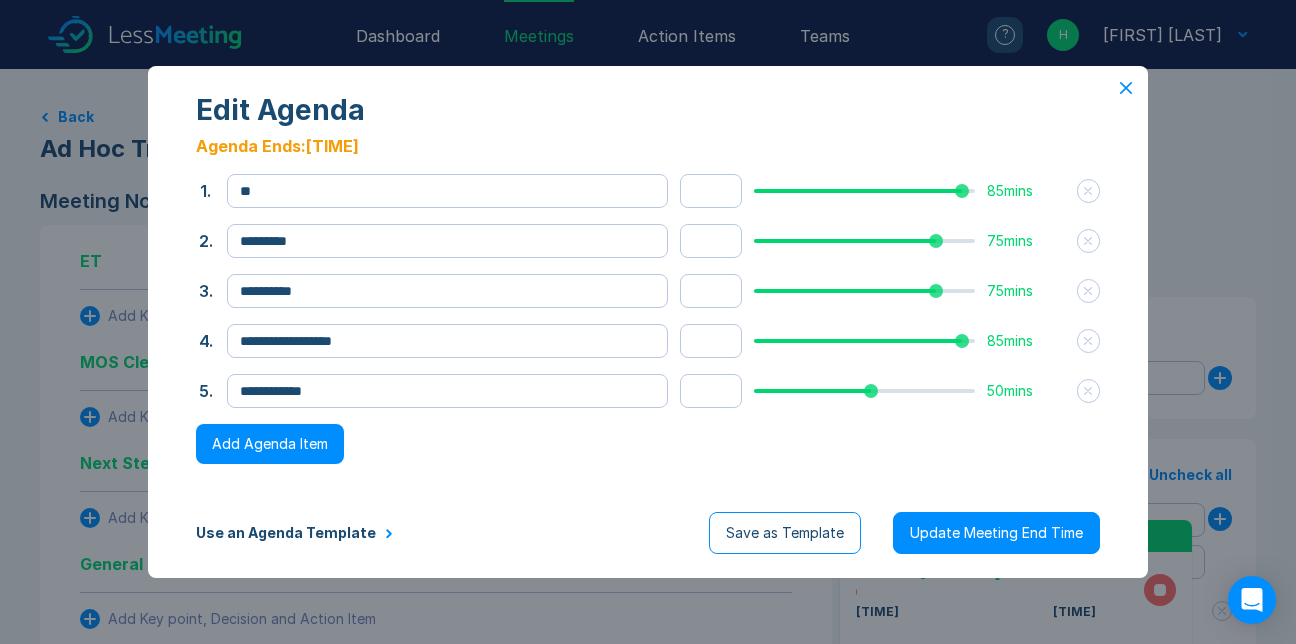 click on "Add Agenda Item" at bounding box center (270, 444) 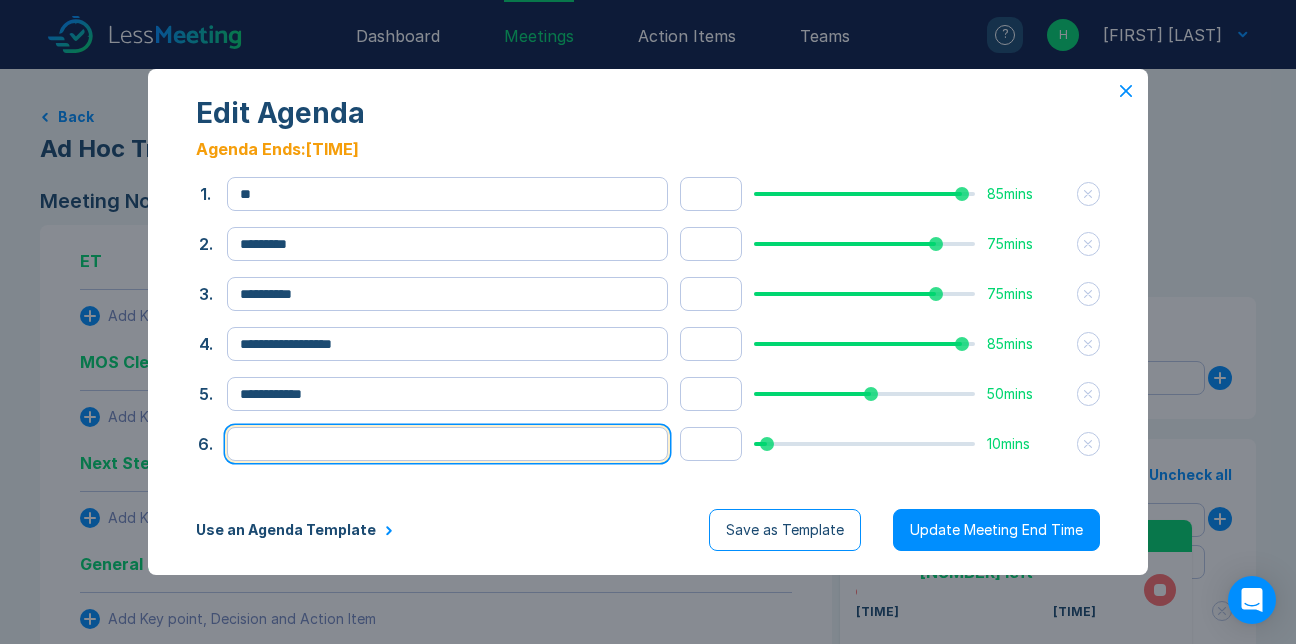 click at bounding box center (447, 444) 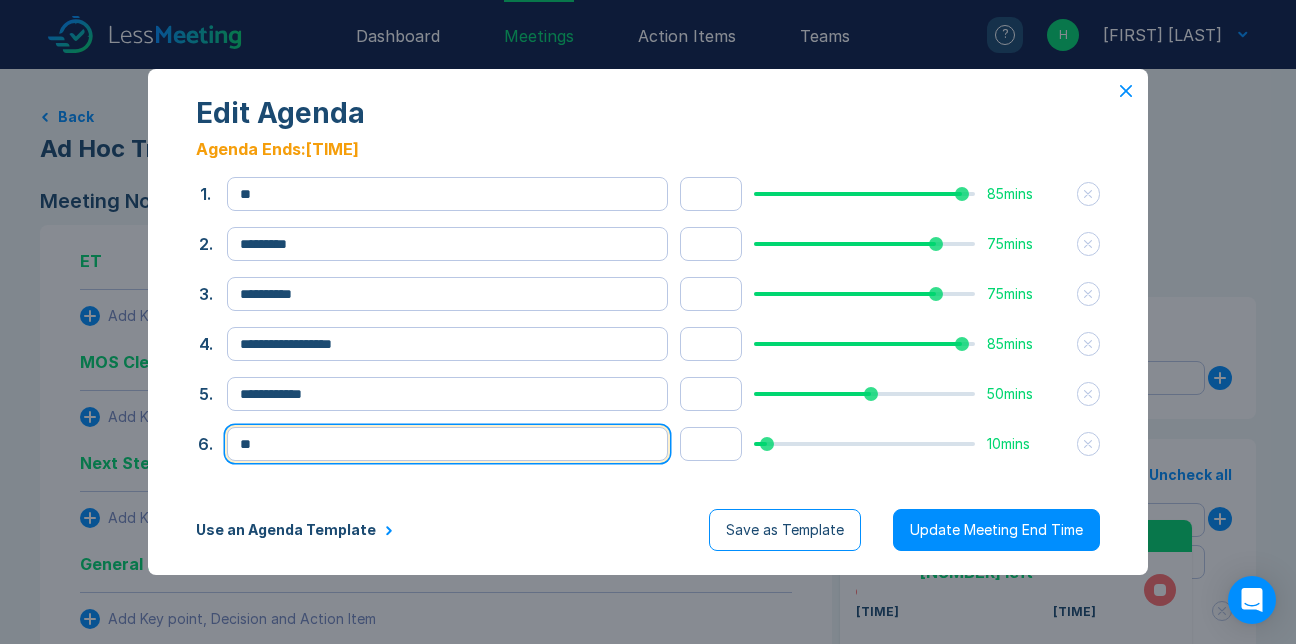 type on "*" 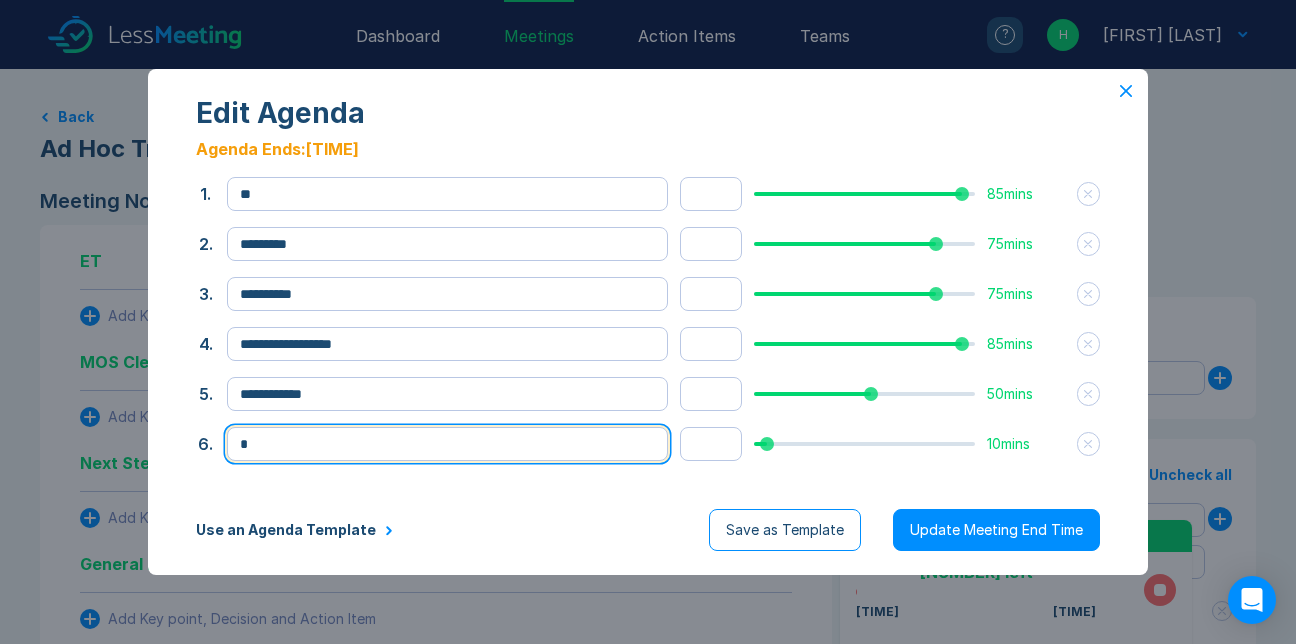 type 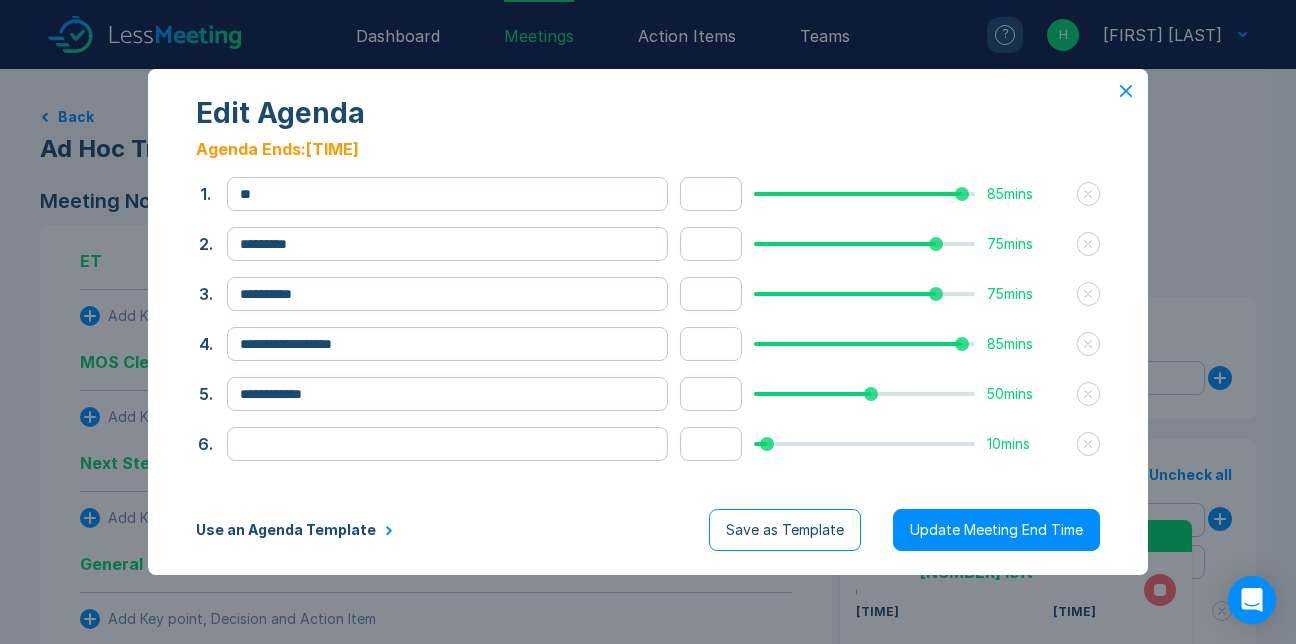 click 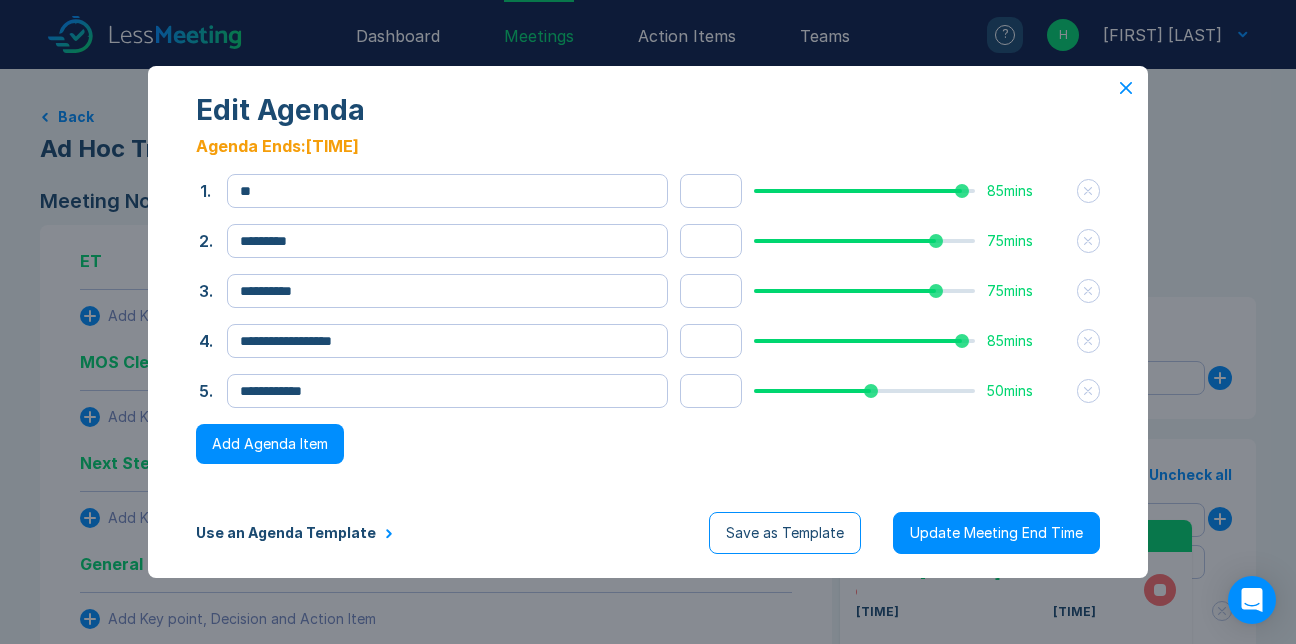 click on "Update Meeting End Time" at bounding box center (996, 533) 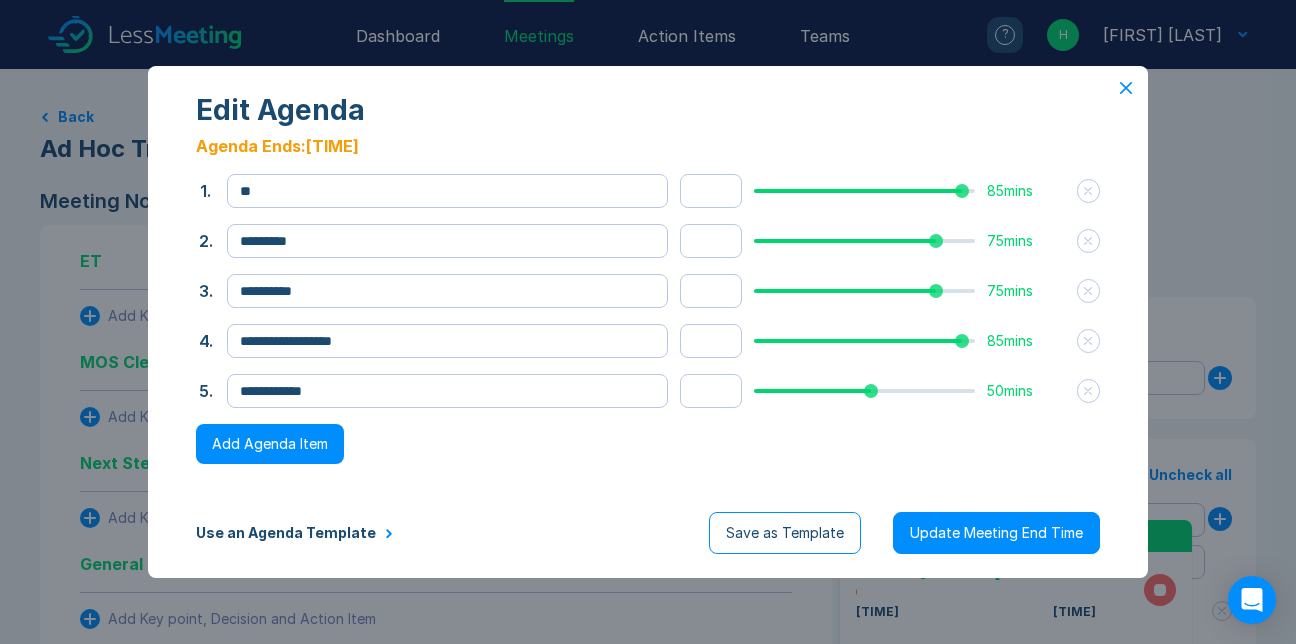 click on "**********" at bounding box center (648, 322) 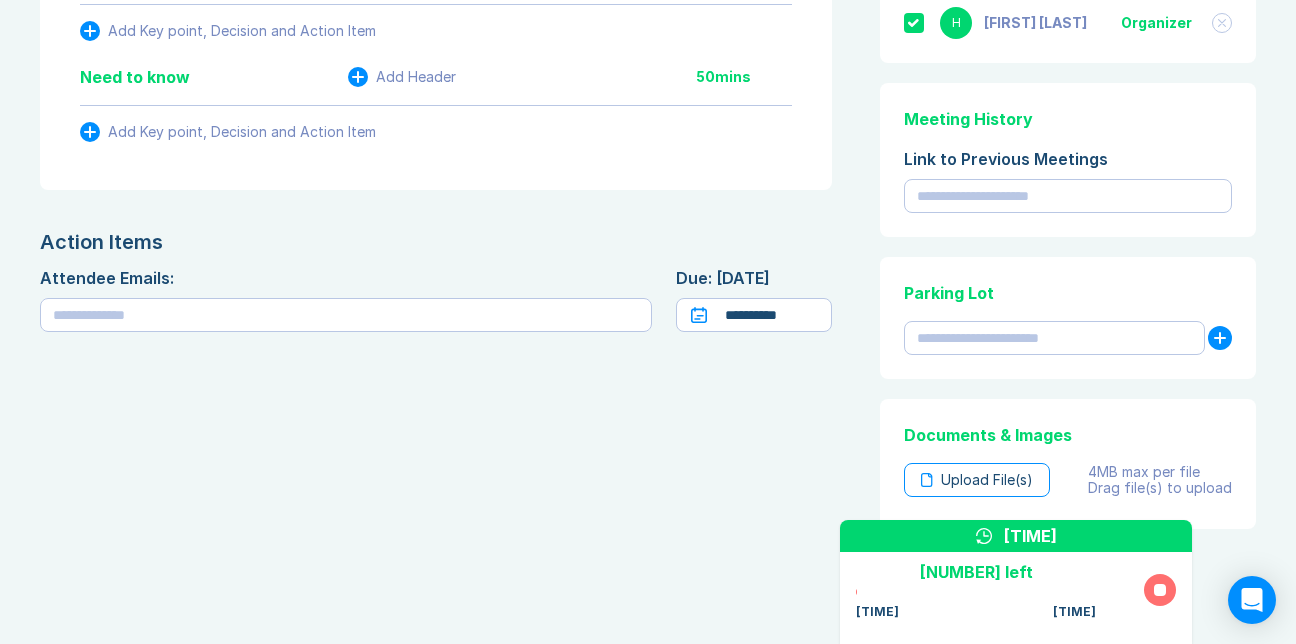 scroll, scrollTop: 600, scrollLeft: 0, axis: vertical 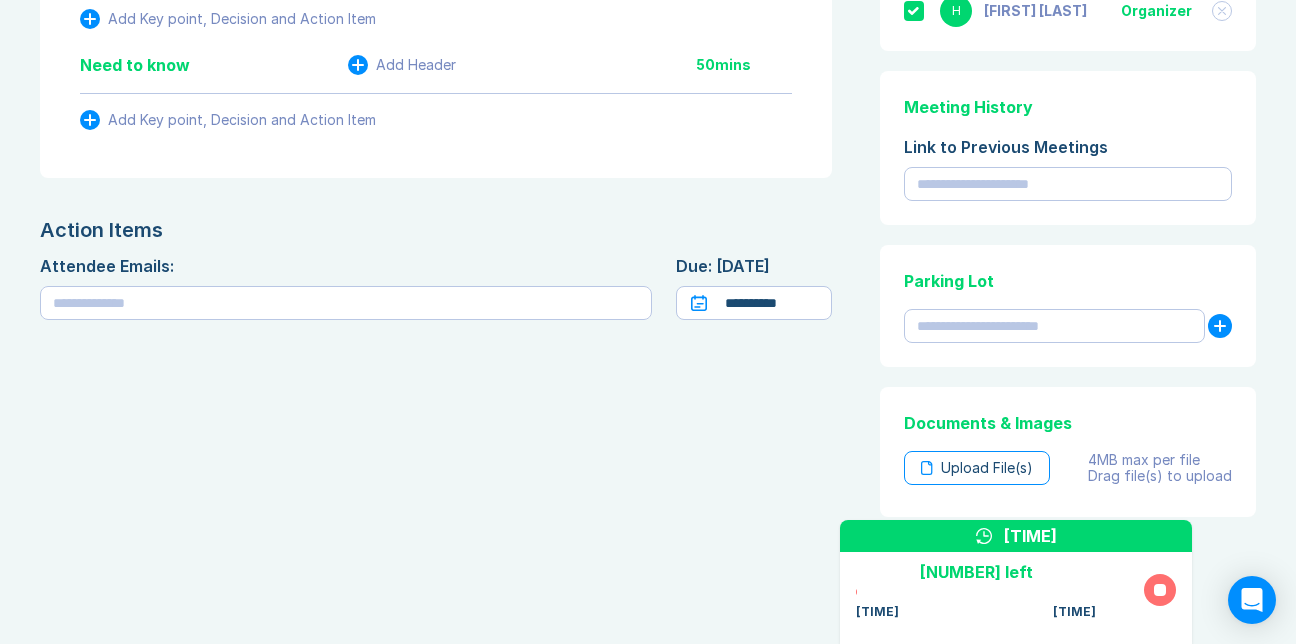 click on "ET Add Header 85  mins Add Key point, Decision and Action Item MOS Clerk Add Header 75  mins Add Key point, Decision and Action Item Next Steps Add Header 75  mins Add Key point, Decision and Action Item General Discussion Add Header 85  mins Add Key point, Decision and Action Item Need to know Add Header 50  mins Add Key point, Decision and Action Item" at bounding box center (436, -99) 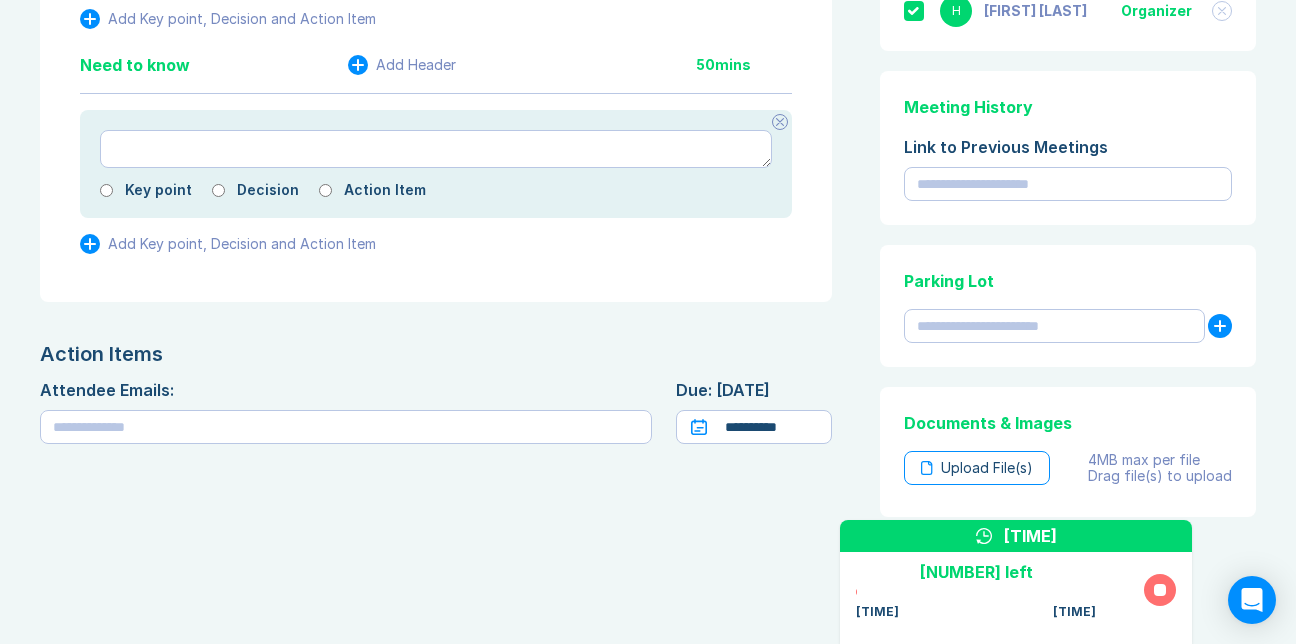 click at bounding box center (436, 149) 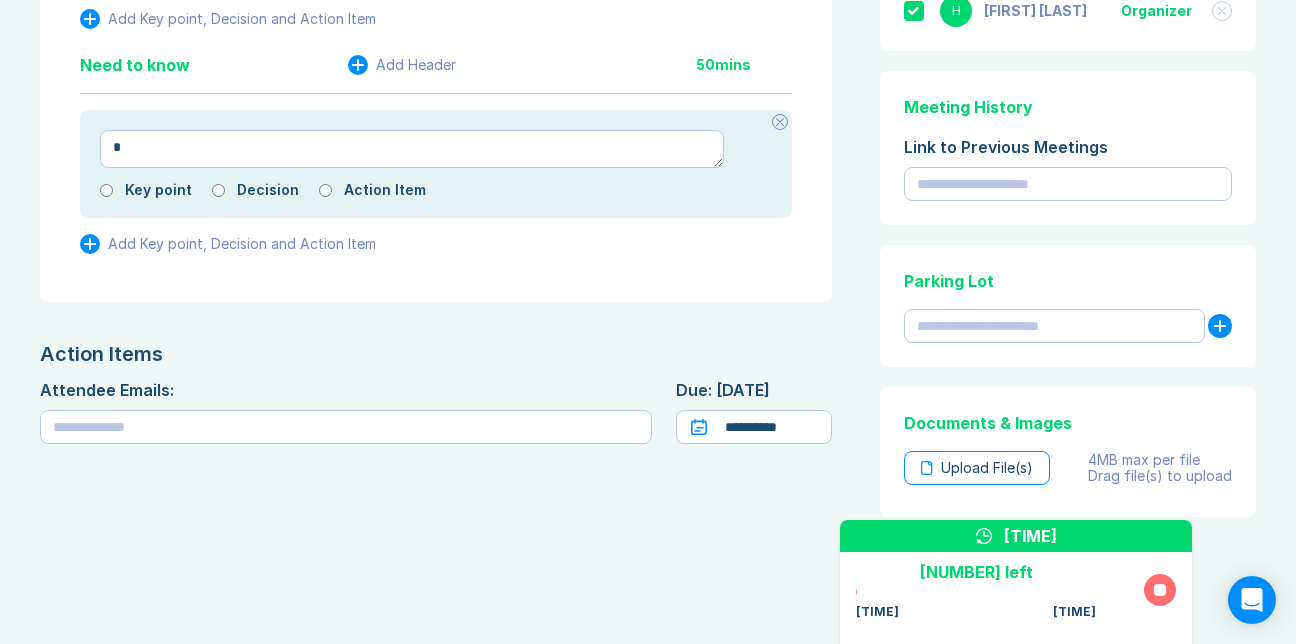 type on "*" 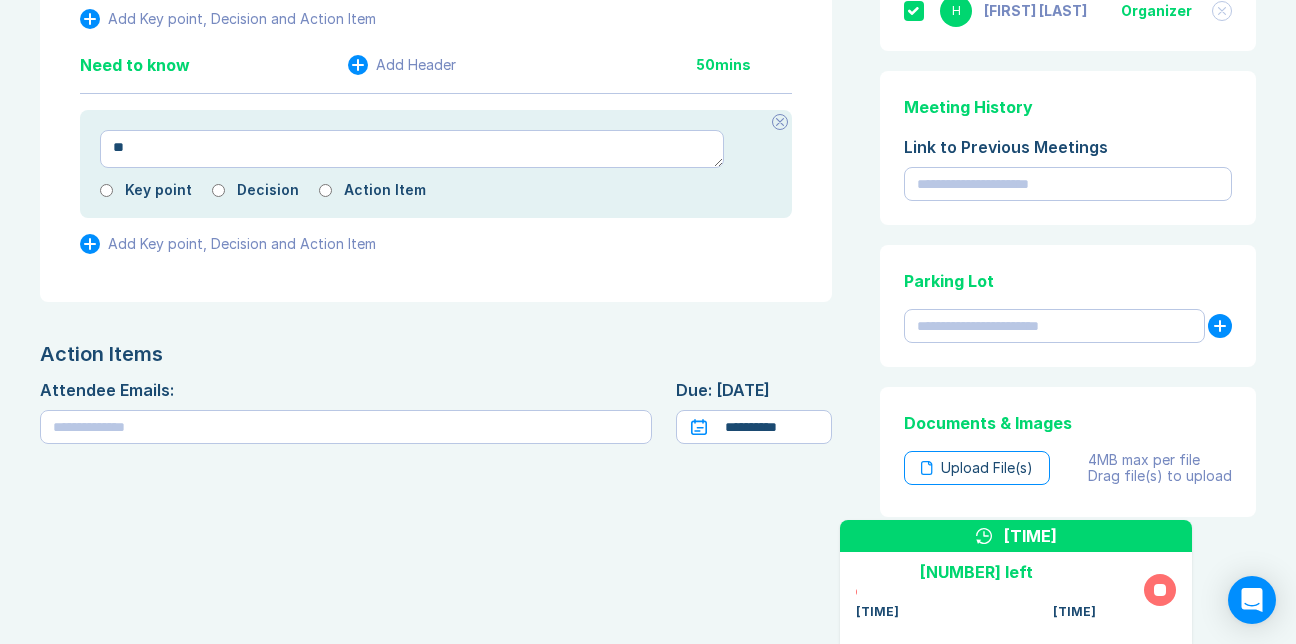 type on "*" 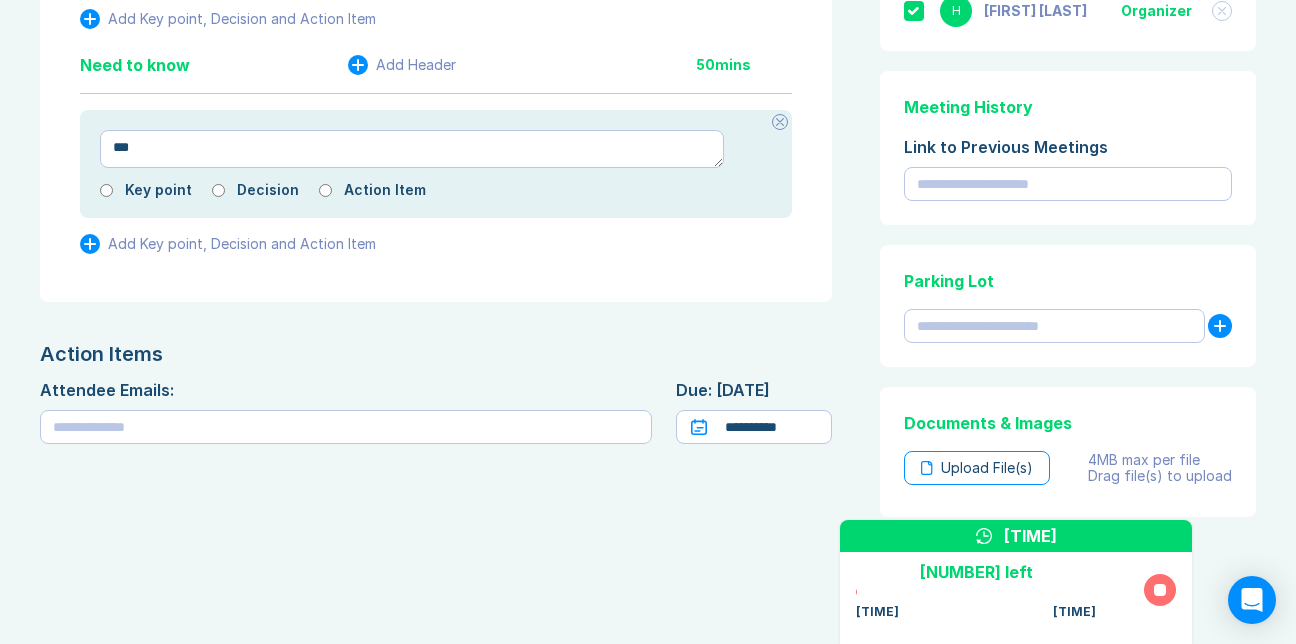 type on "*" 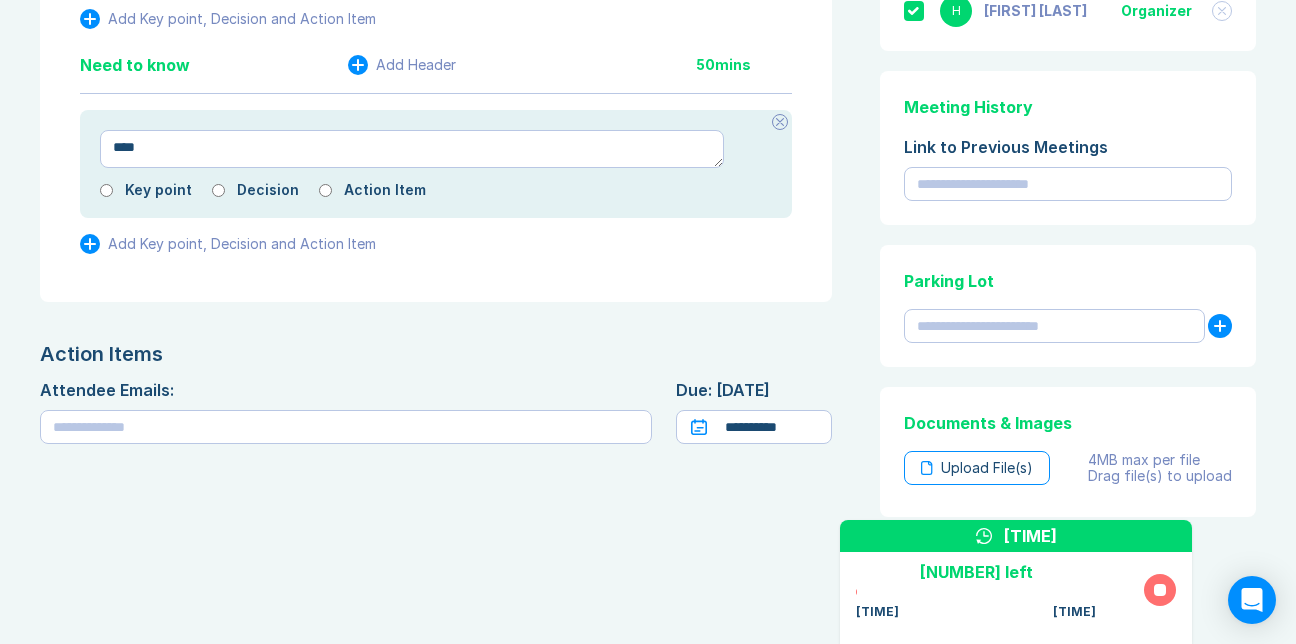 type on "*" 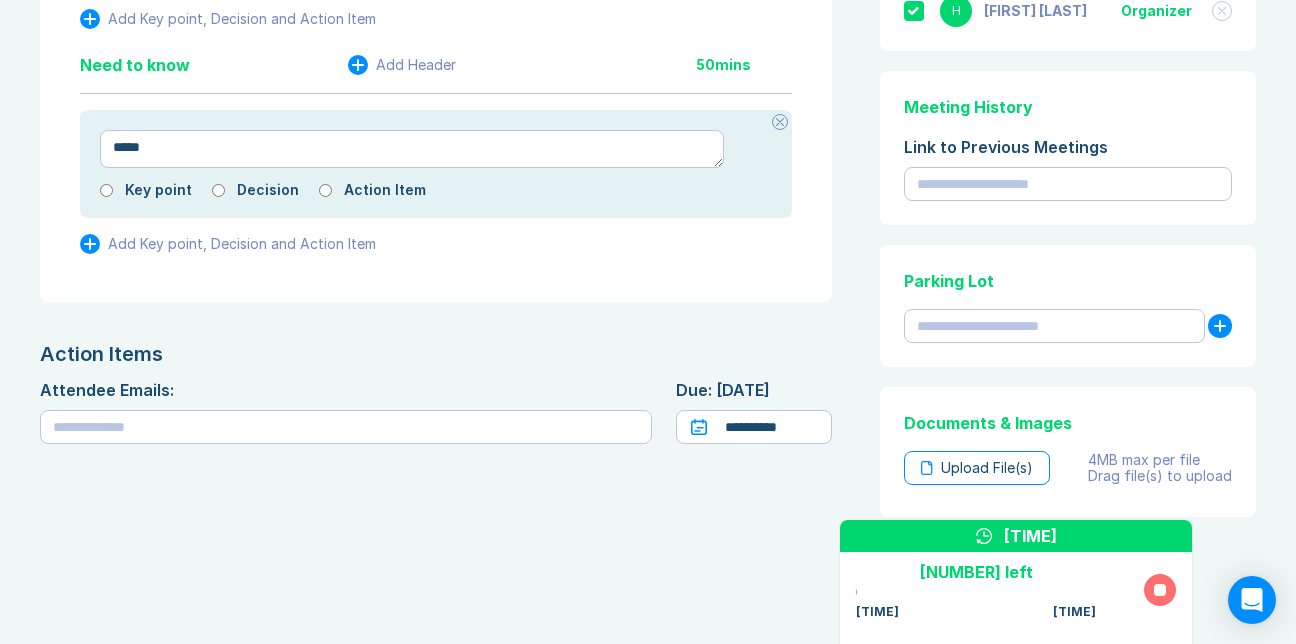 type on "*" 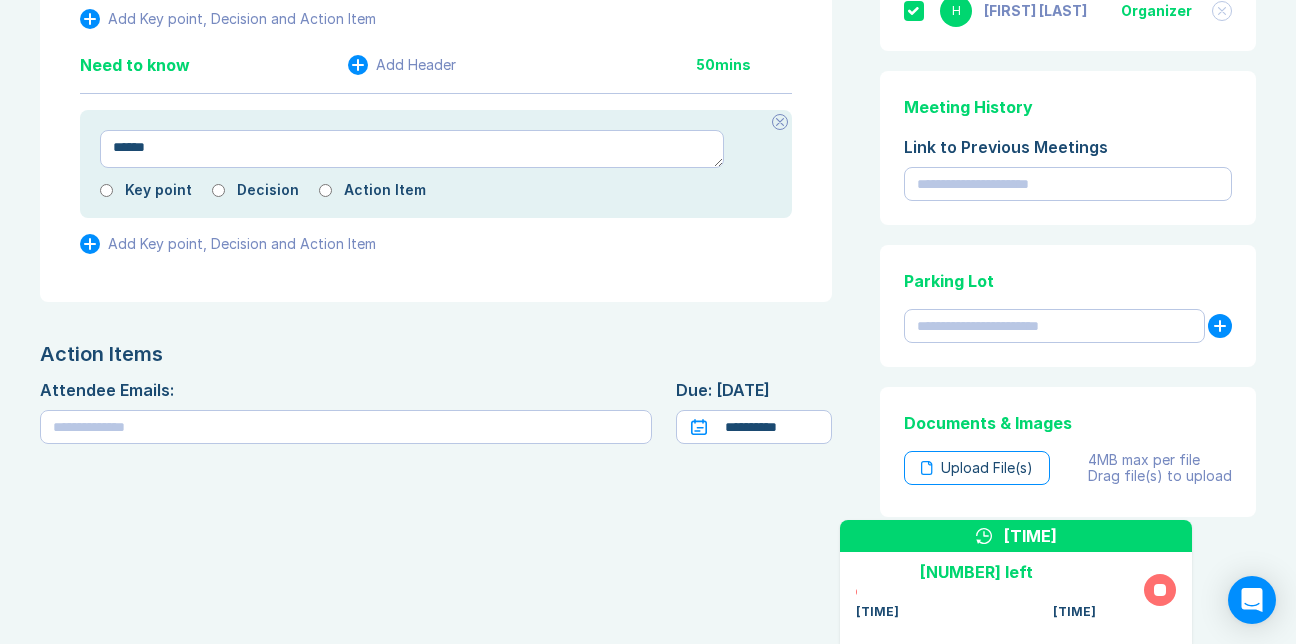 type on "*" 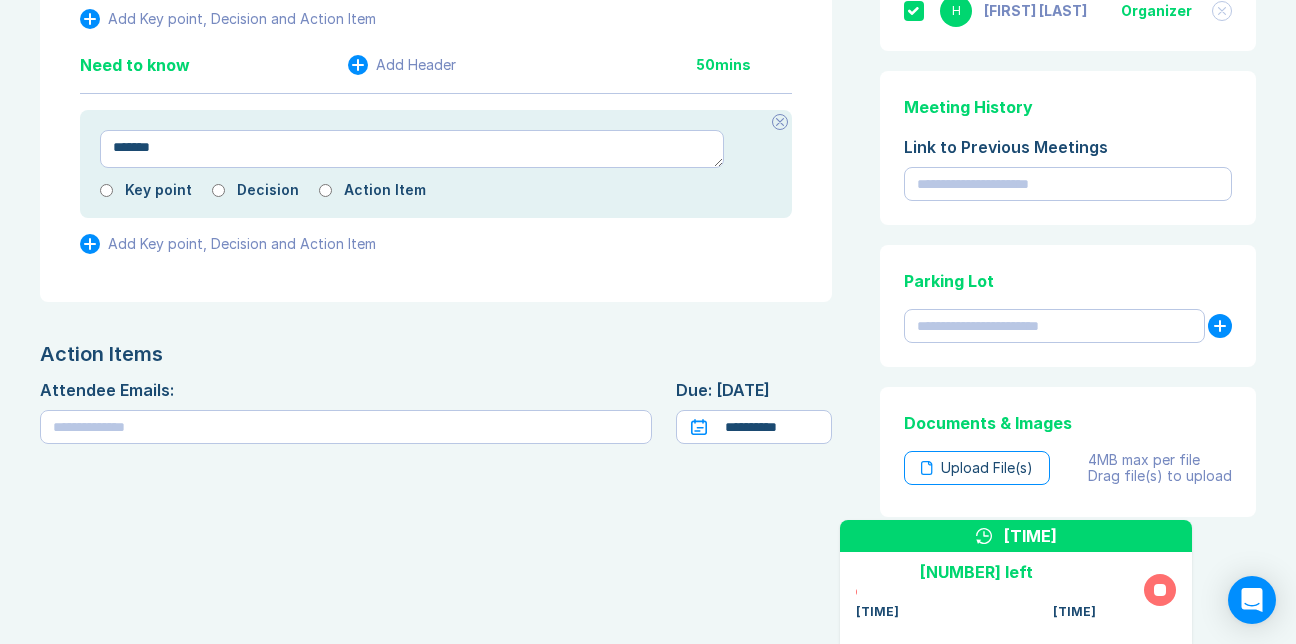 type on "*" 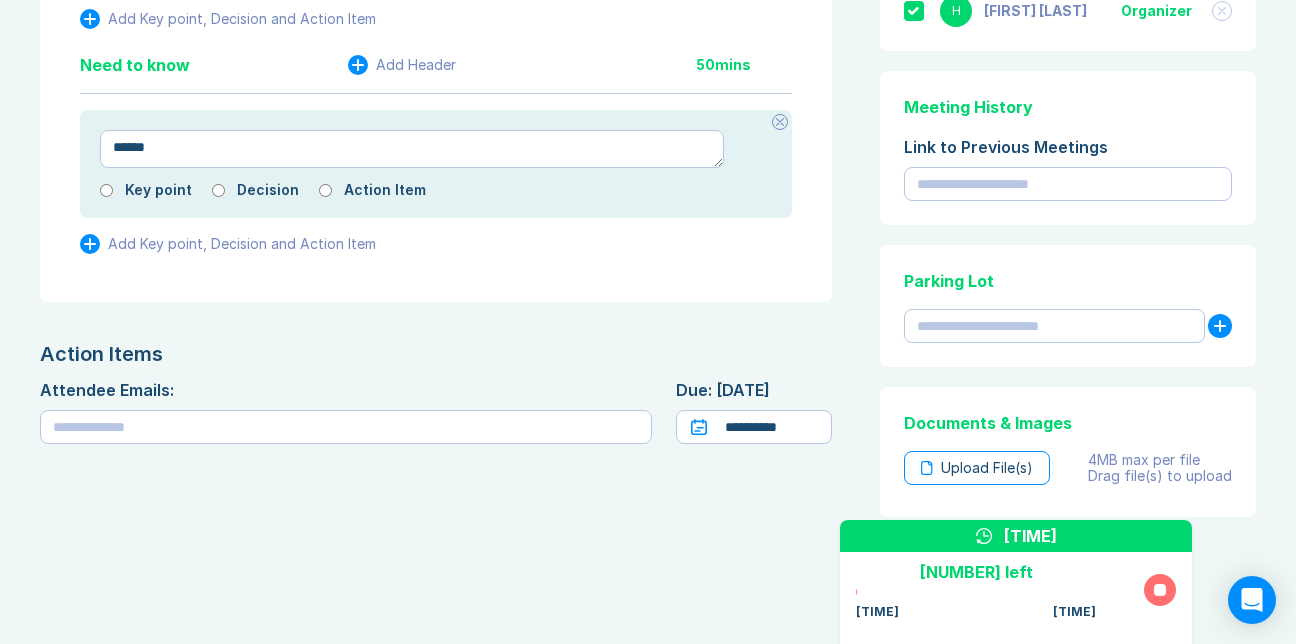 type on "*" 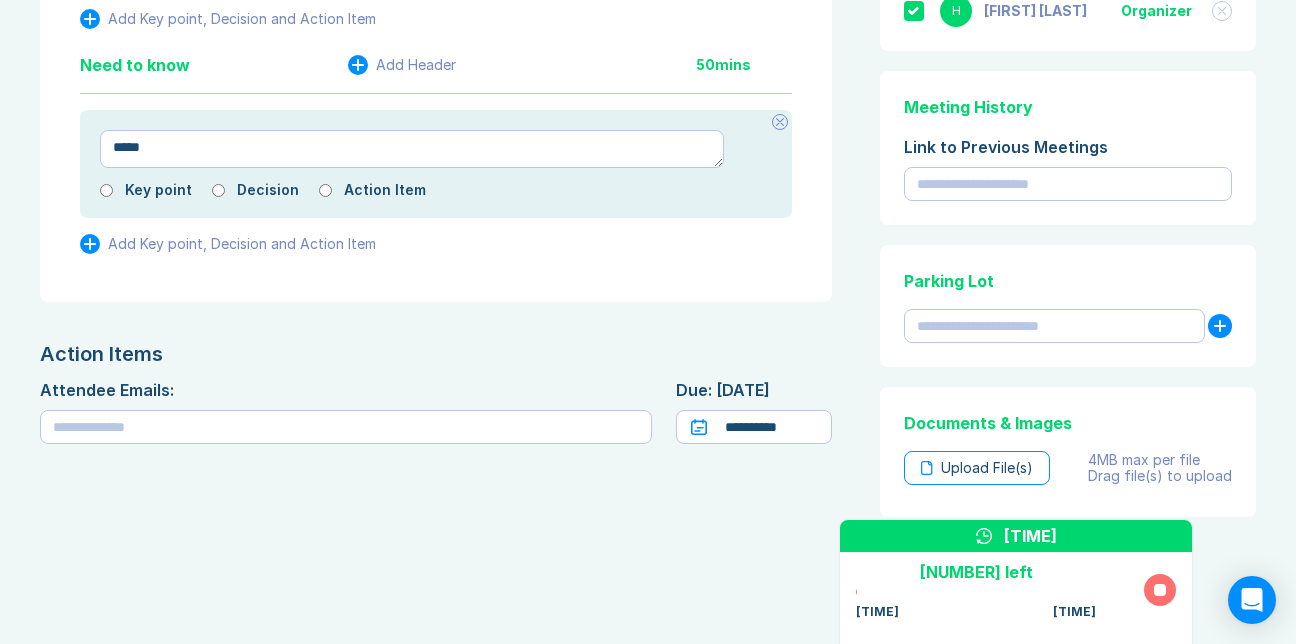 type on "*" 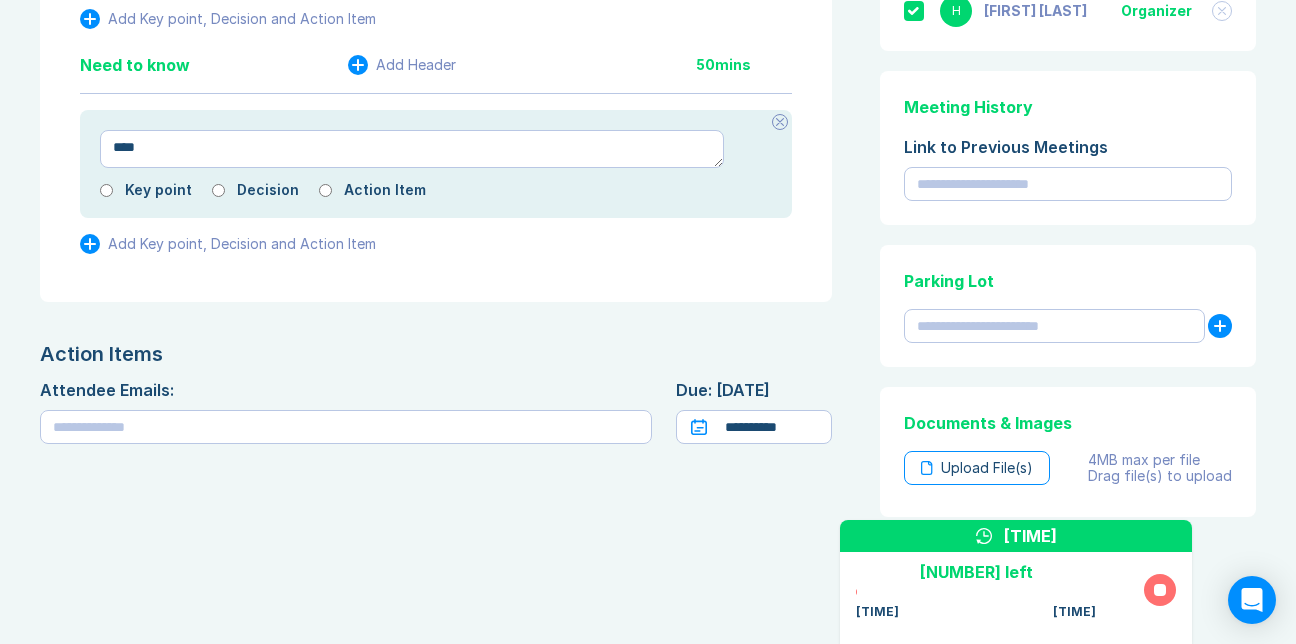 type on "*" 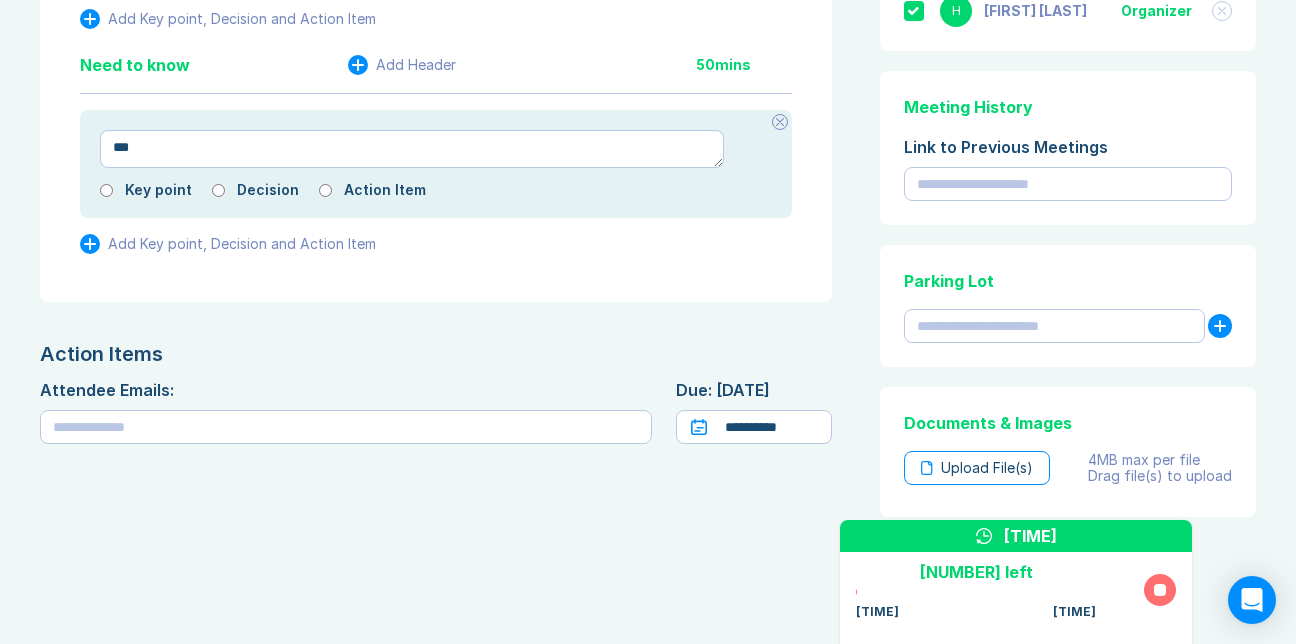 type on "*" 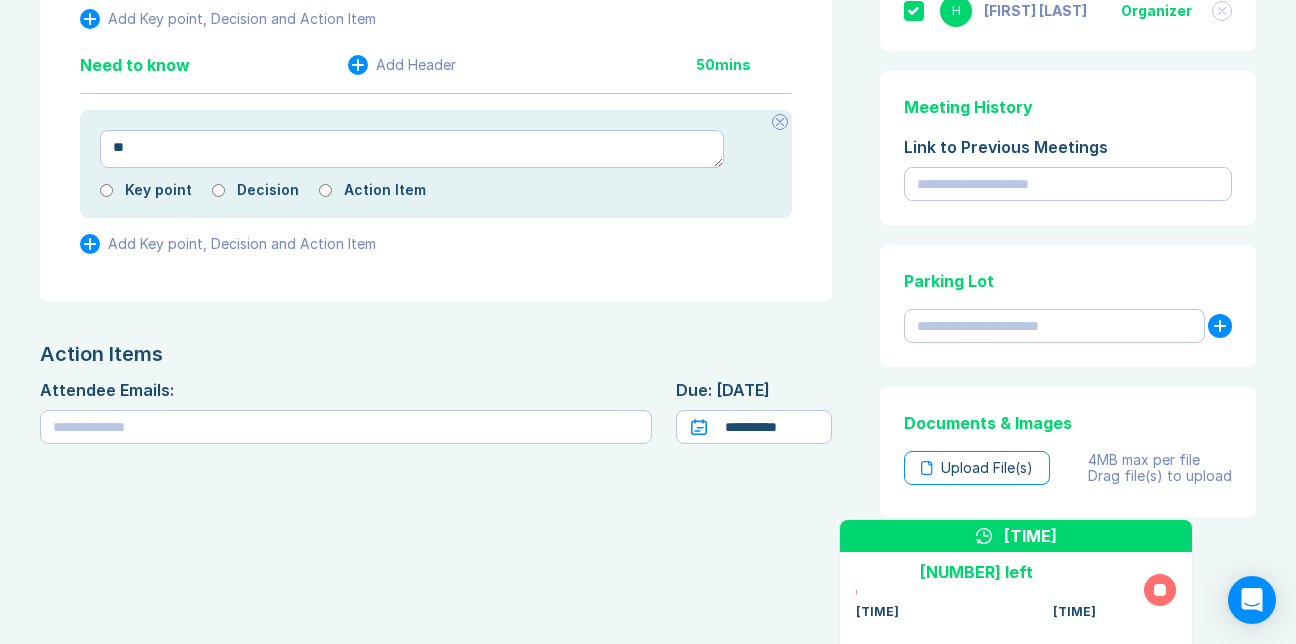 type on "*" 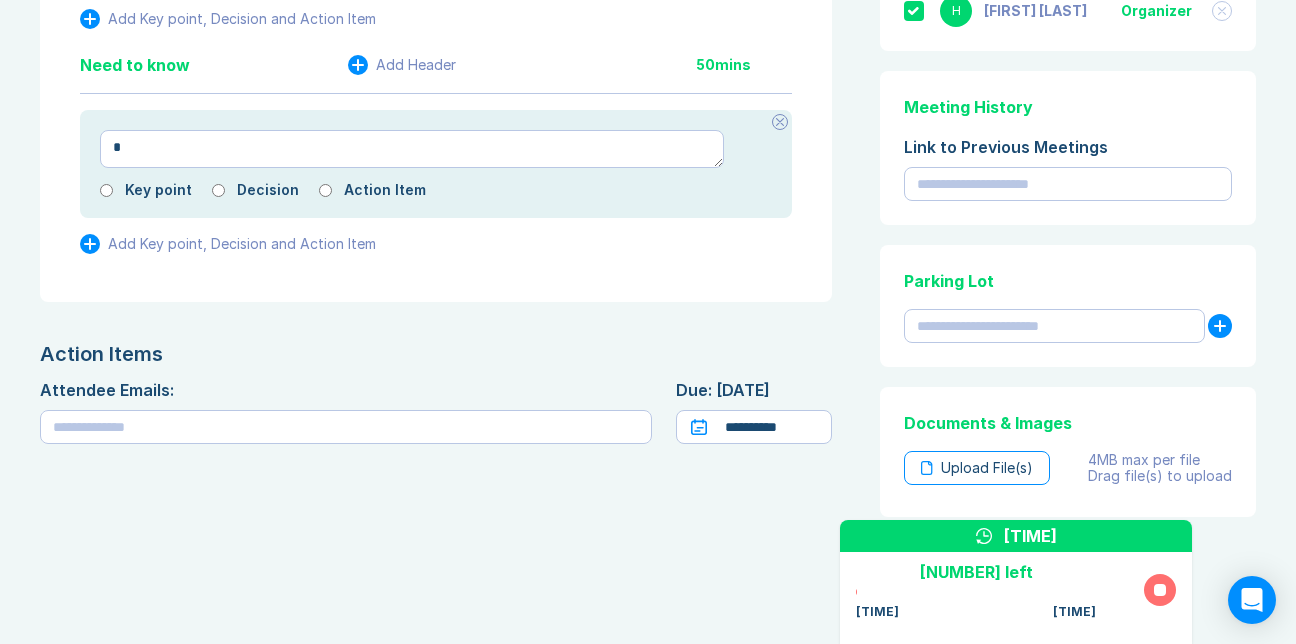 type 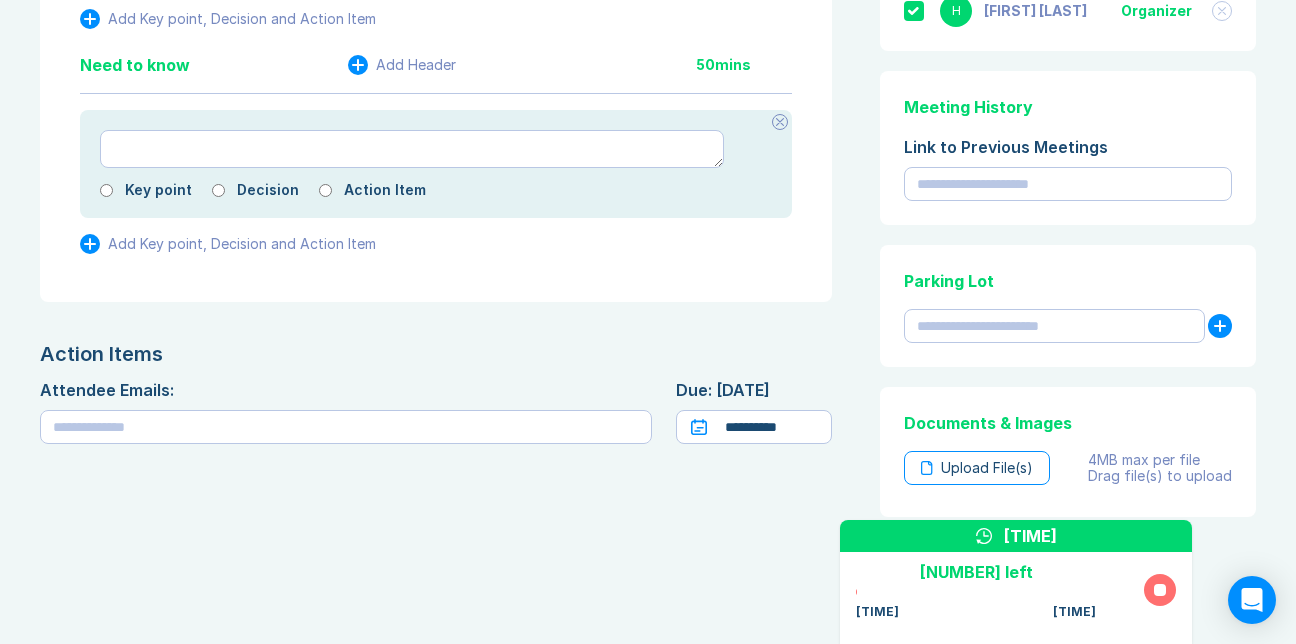 type on "*" 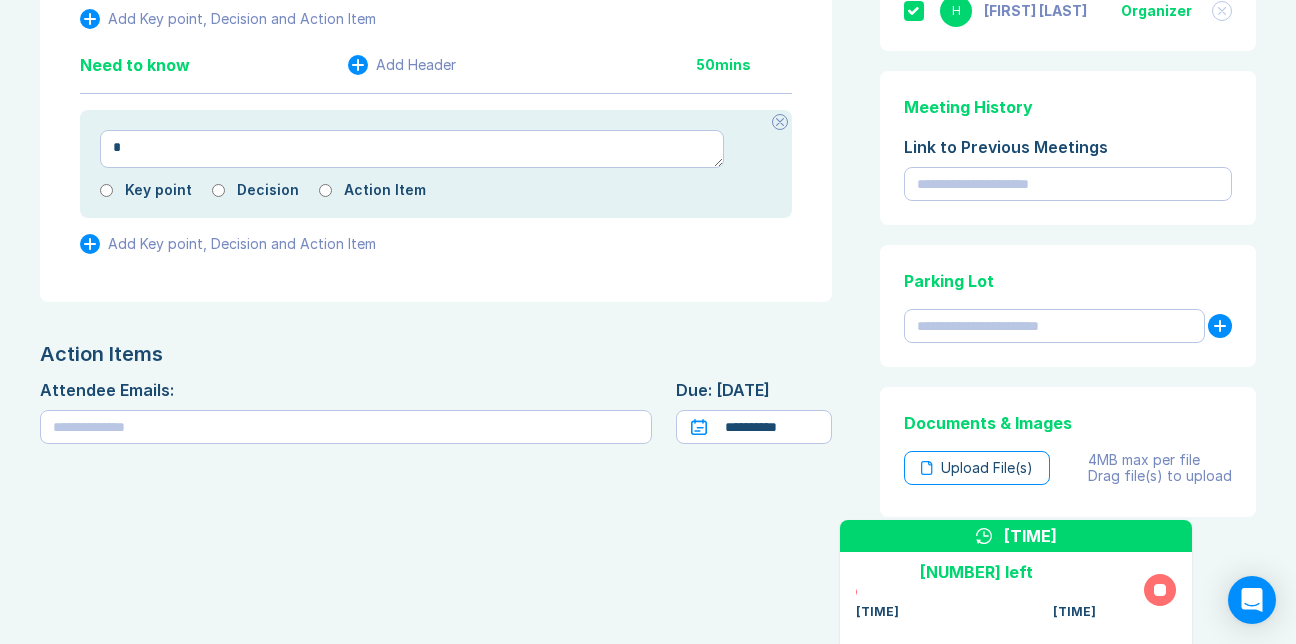 type on "**" 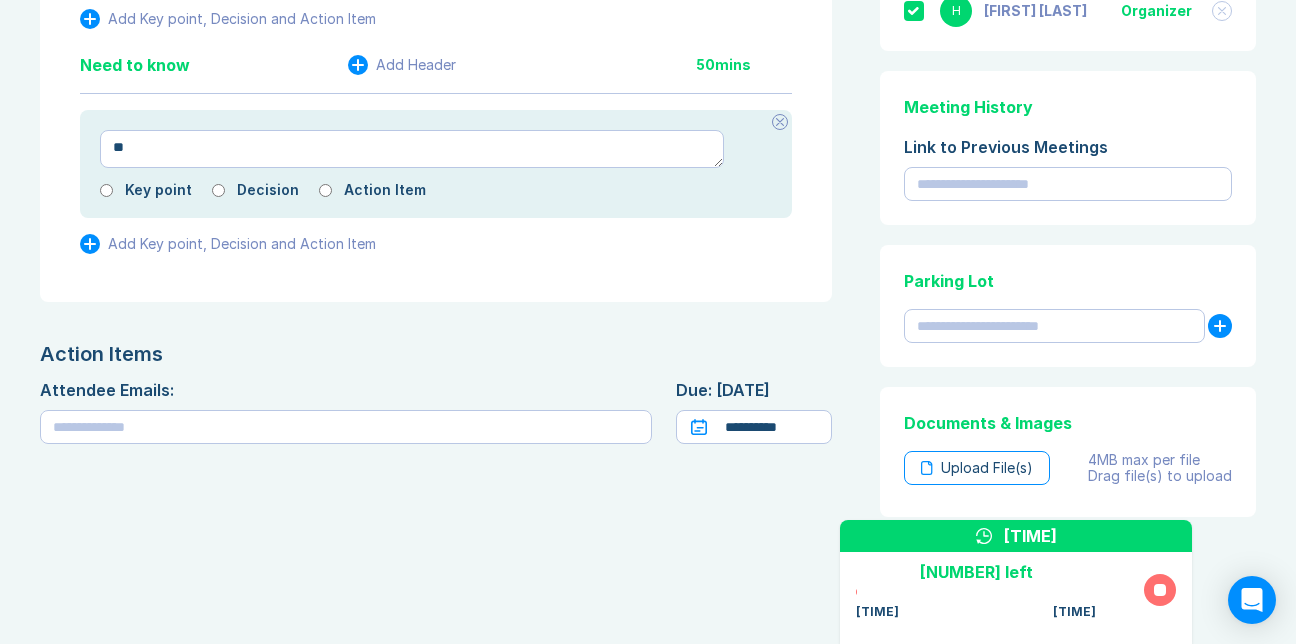 type on "*" 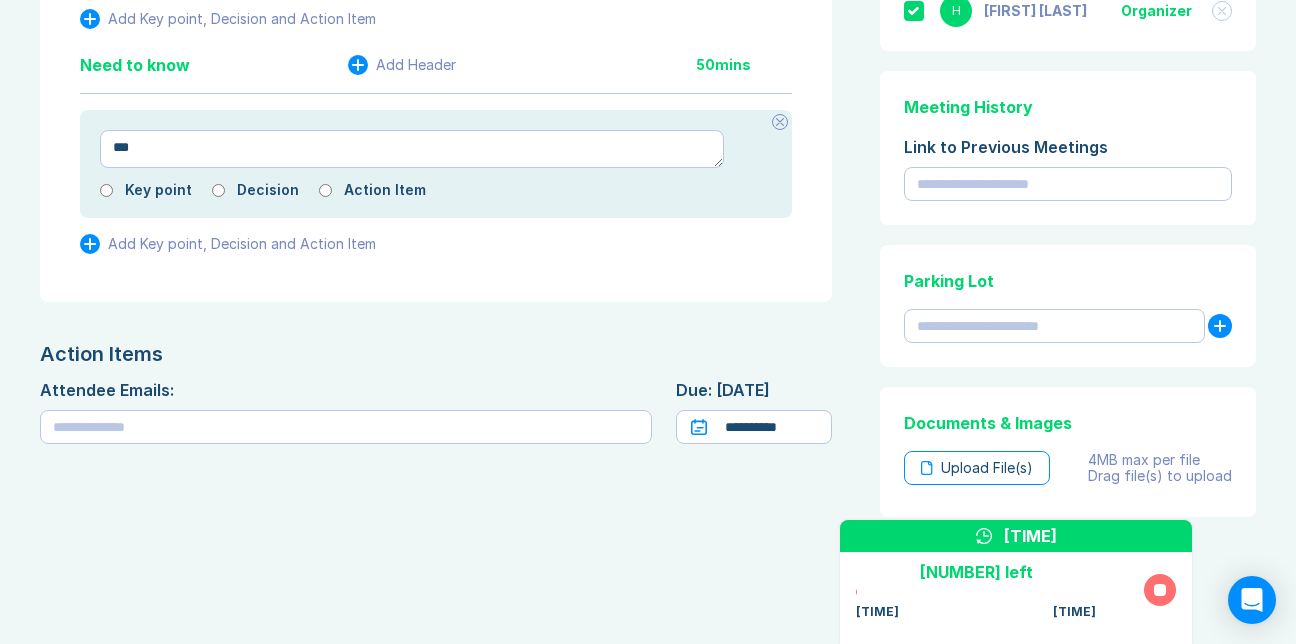 type on "*" 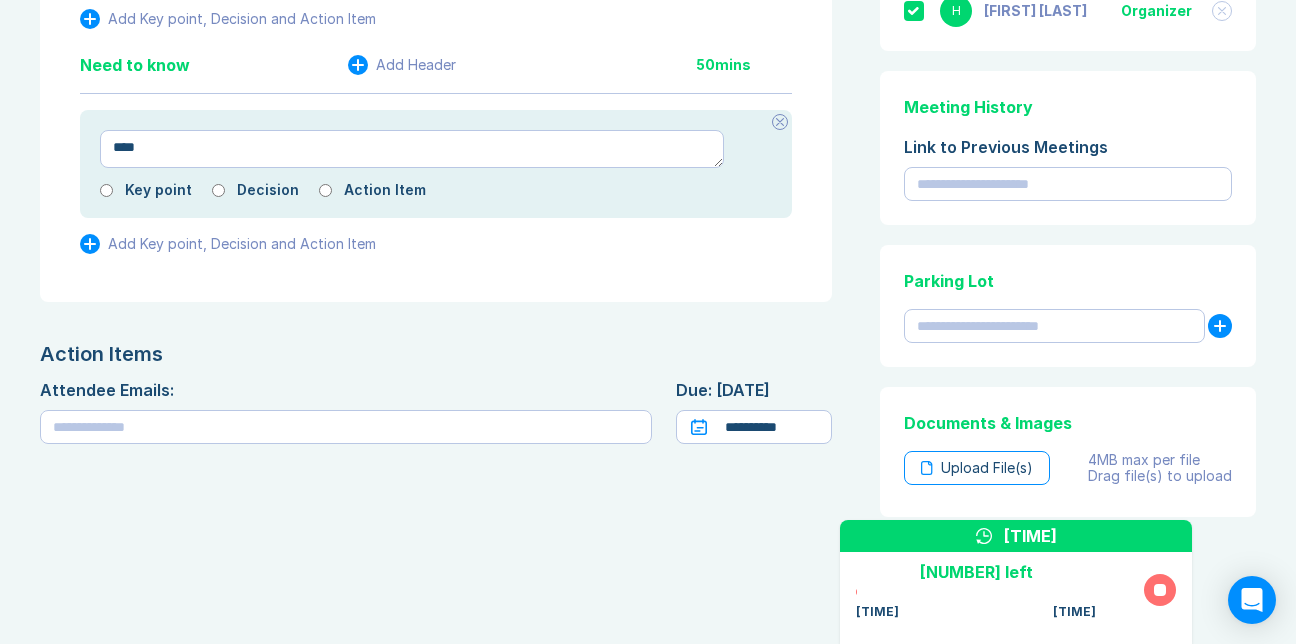 type on "*" 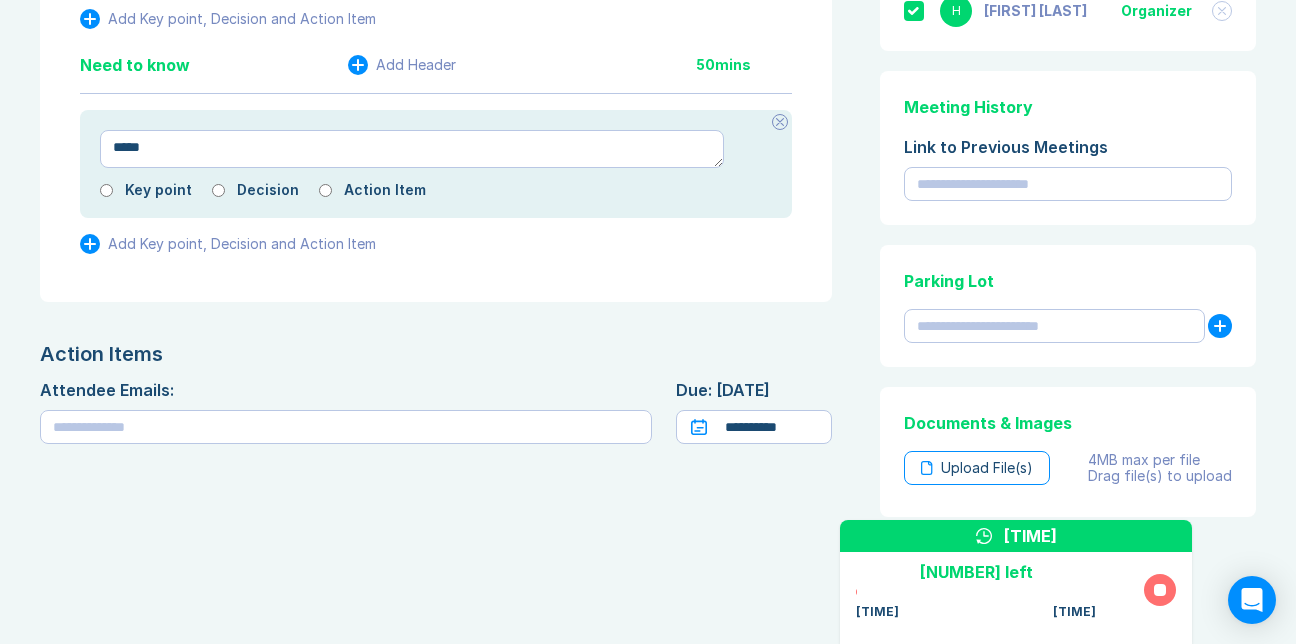 type on "*" 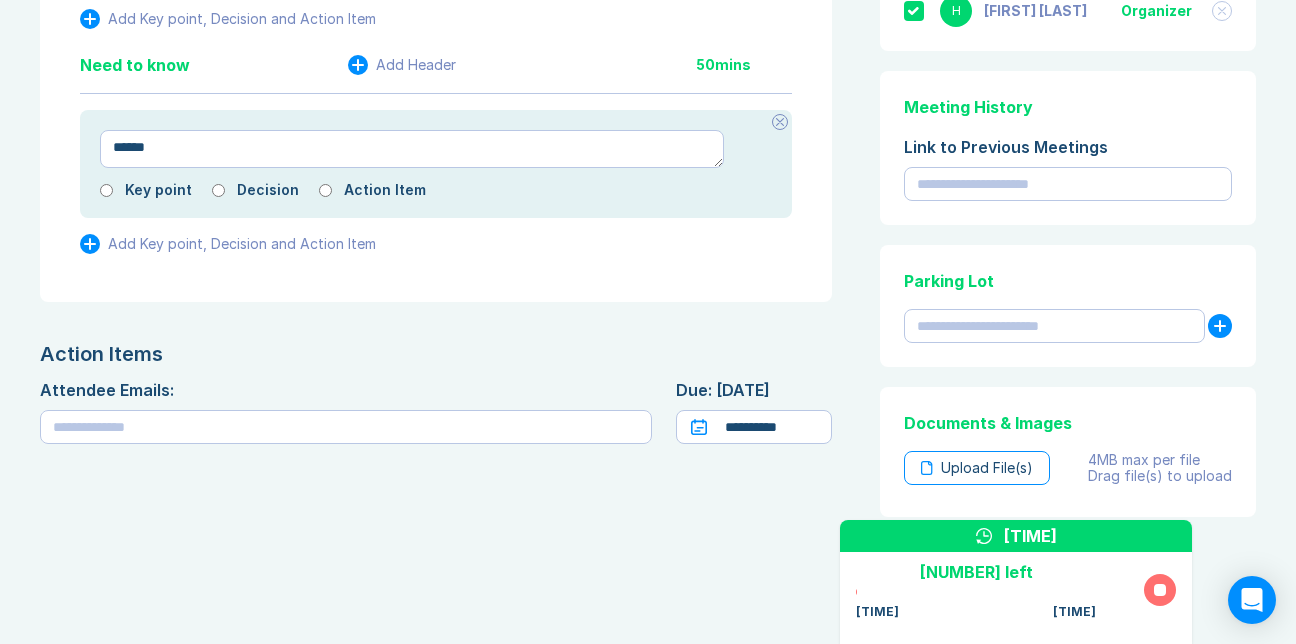 type on "*" 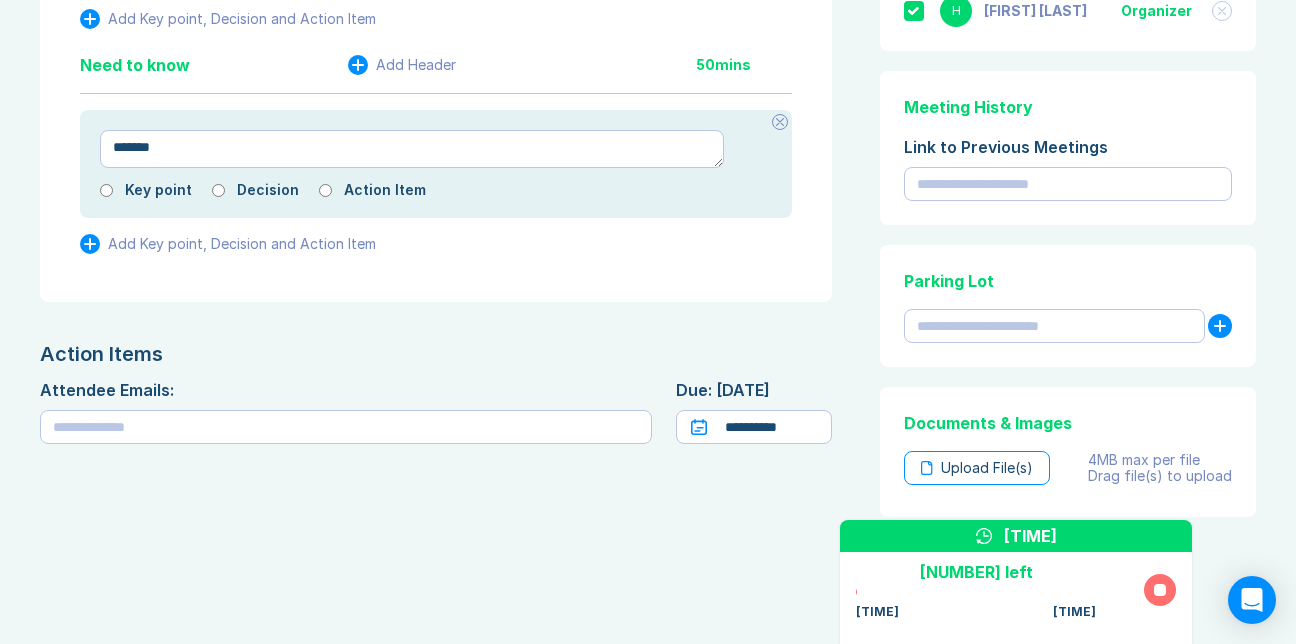 type on "*" 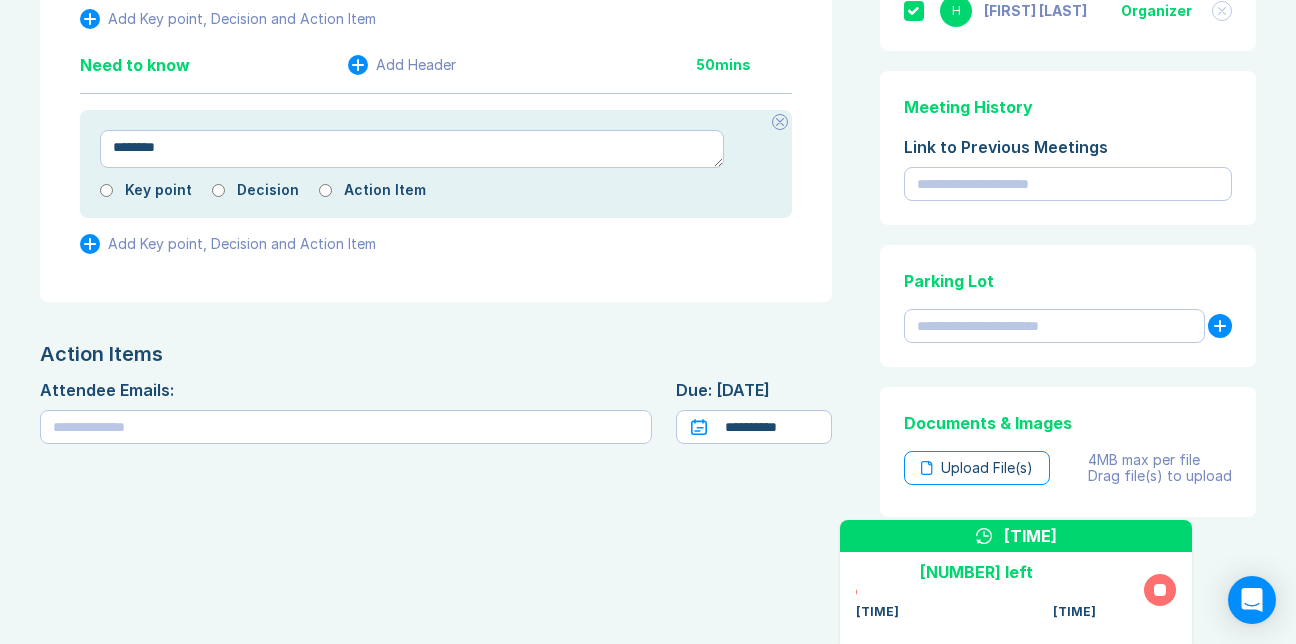 type on "*" 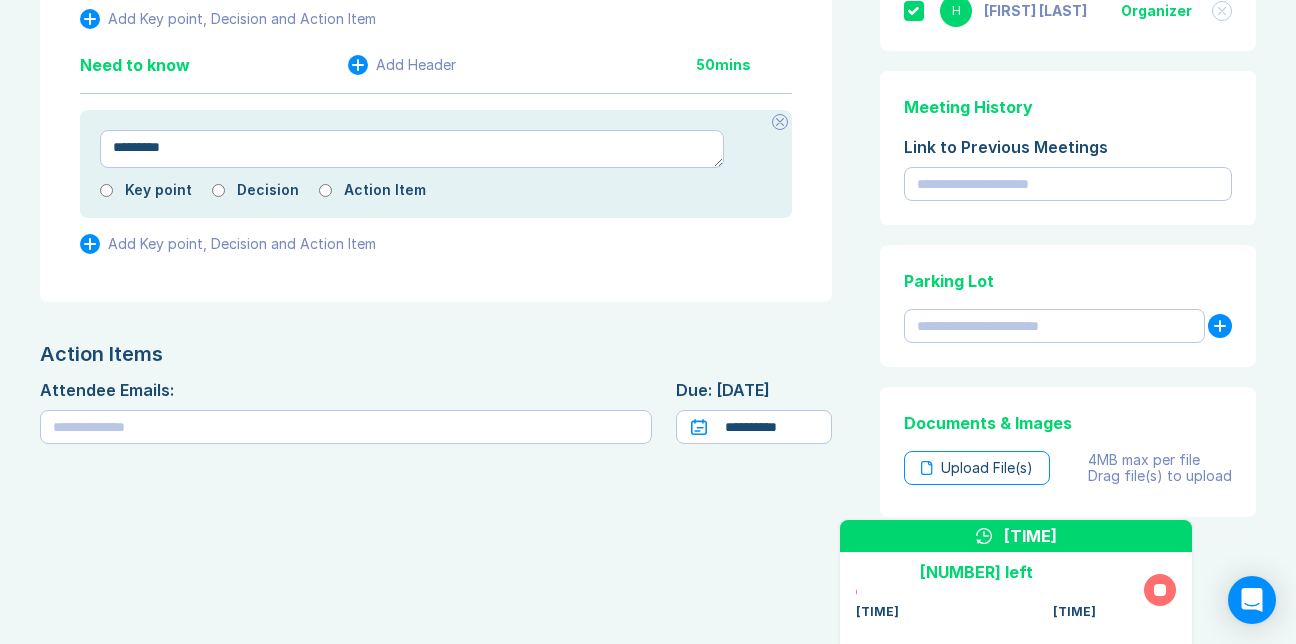 type on "*" 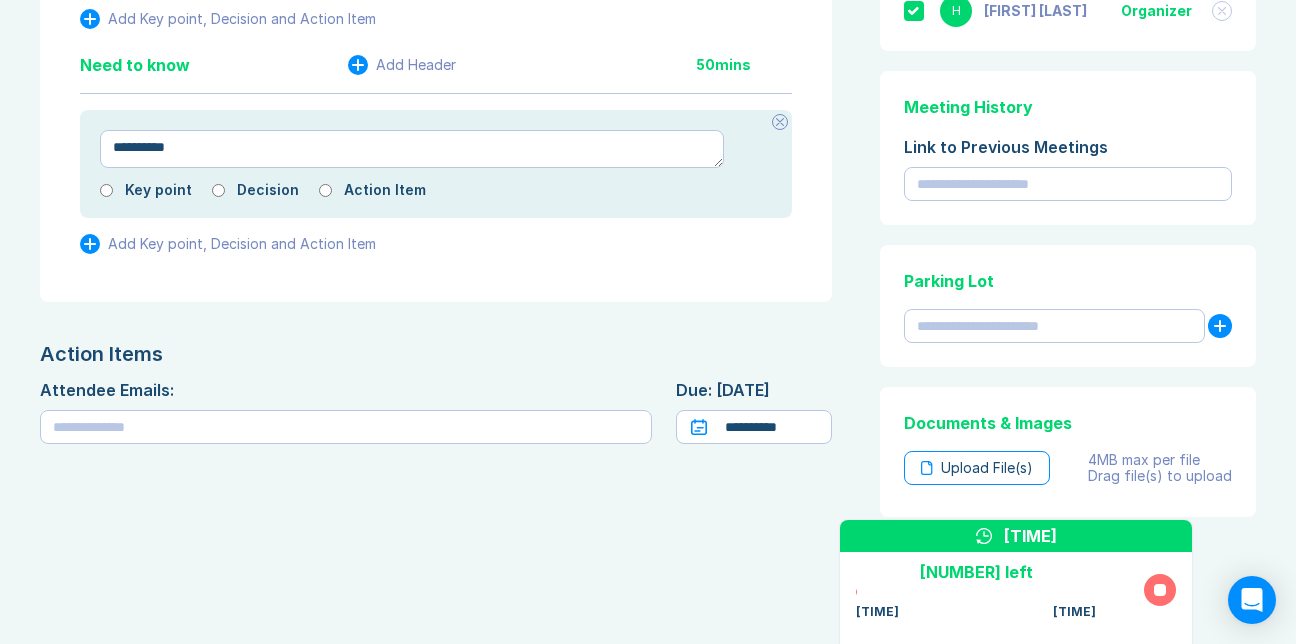 type on "**********" 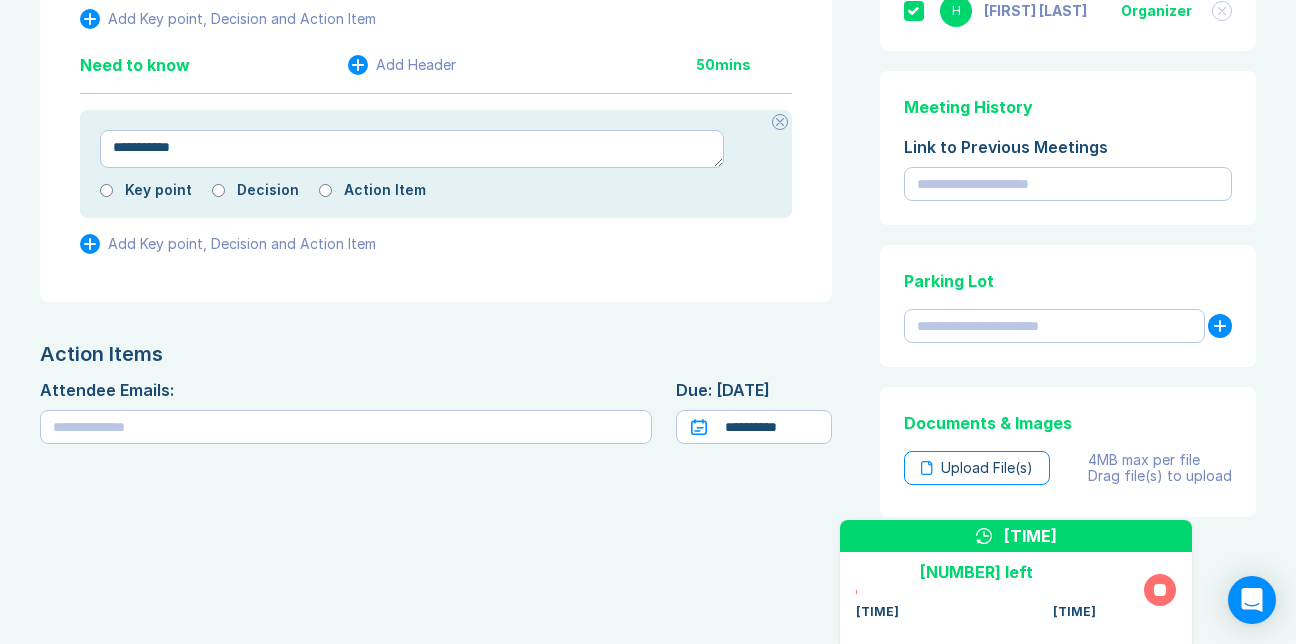 type on "*" 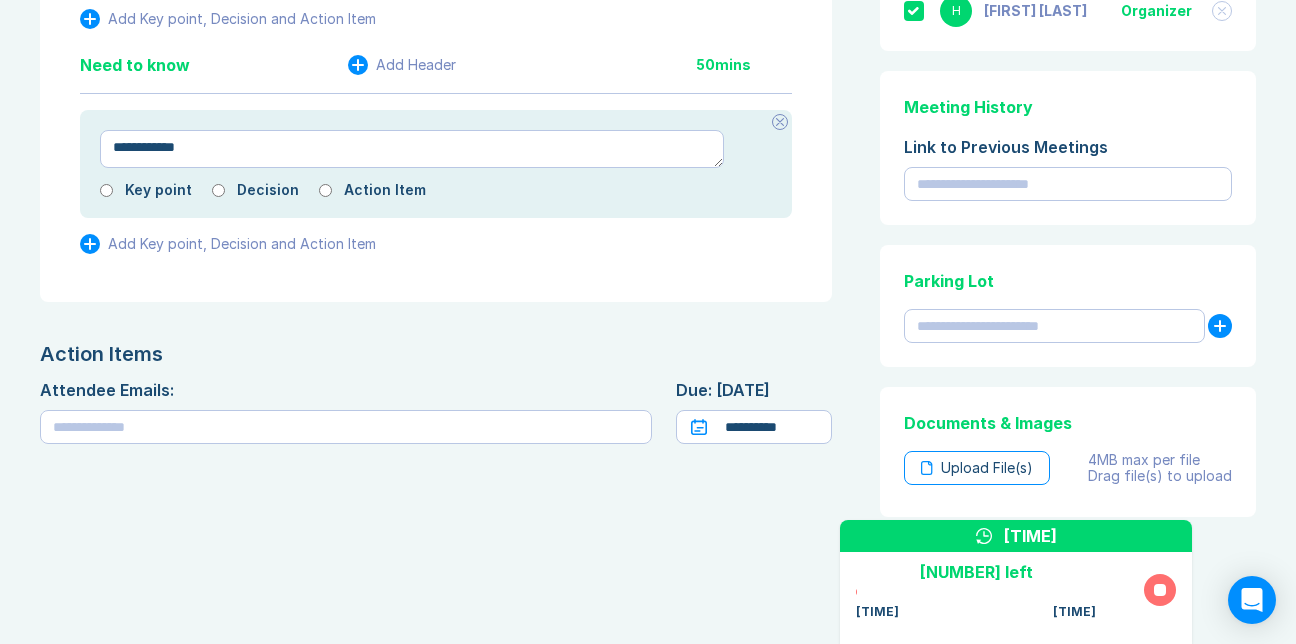 type on "*" 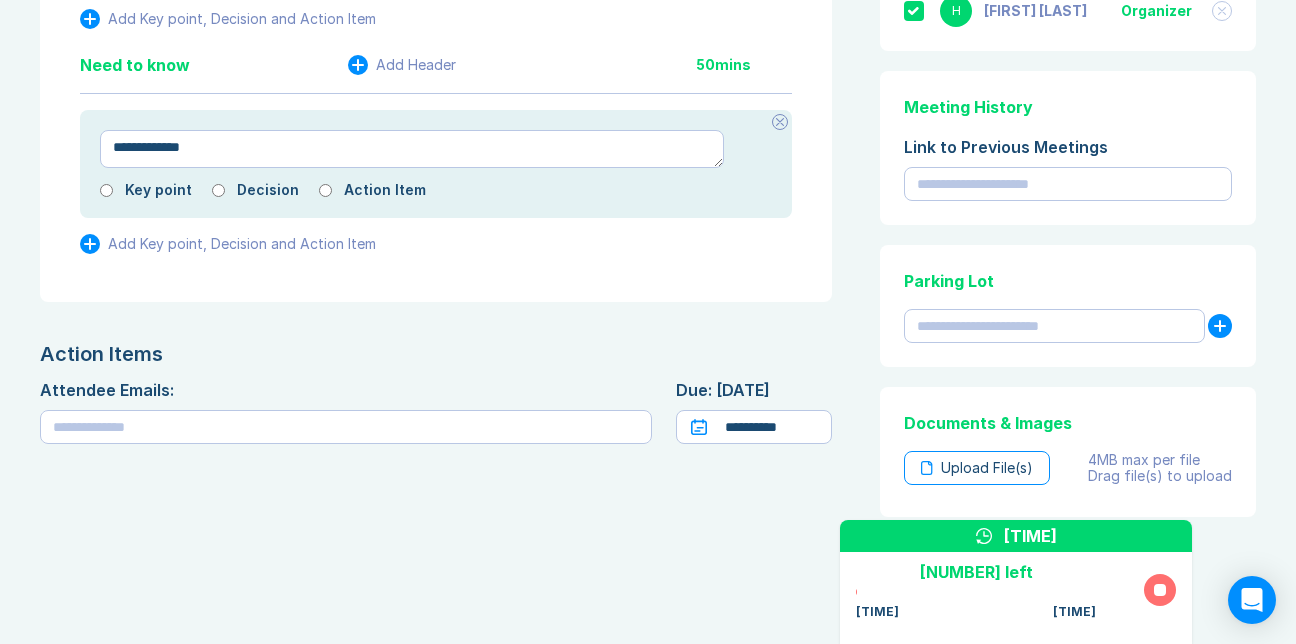 type on "*" 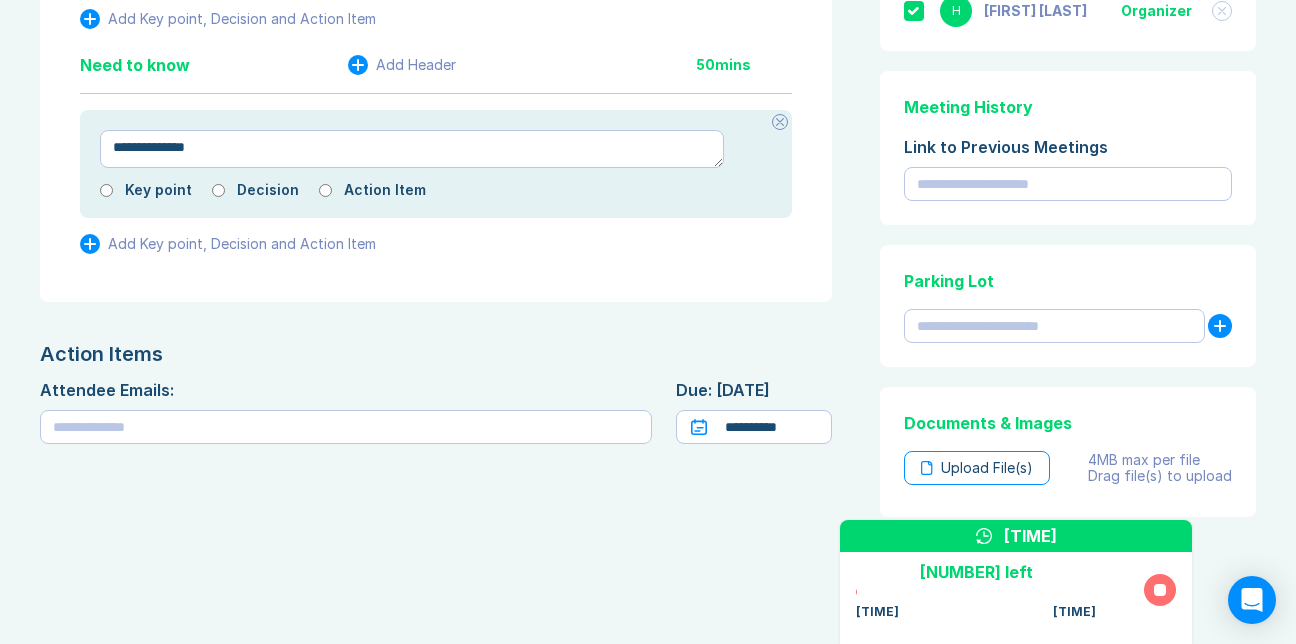 type on "*" 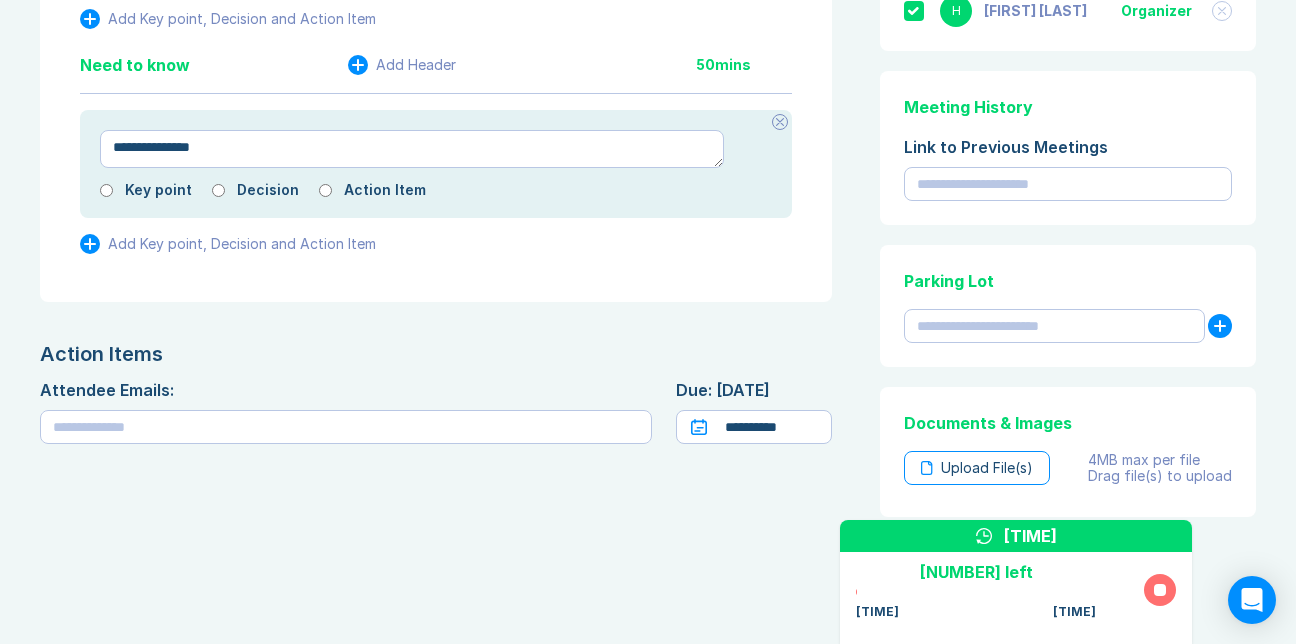 type on "*" 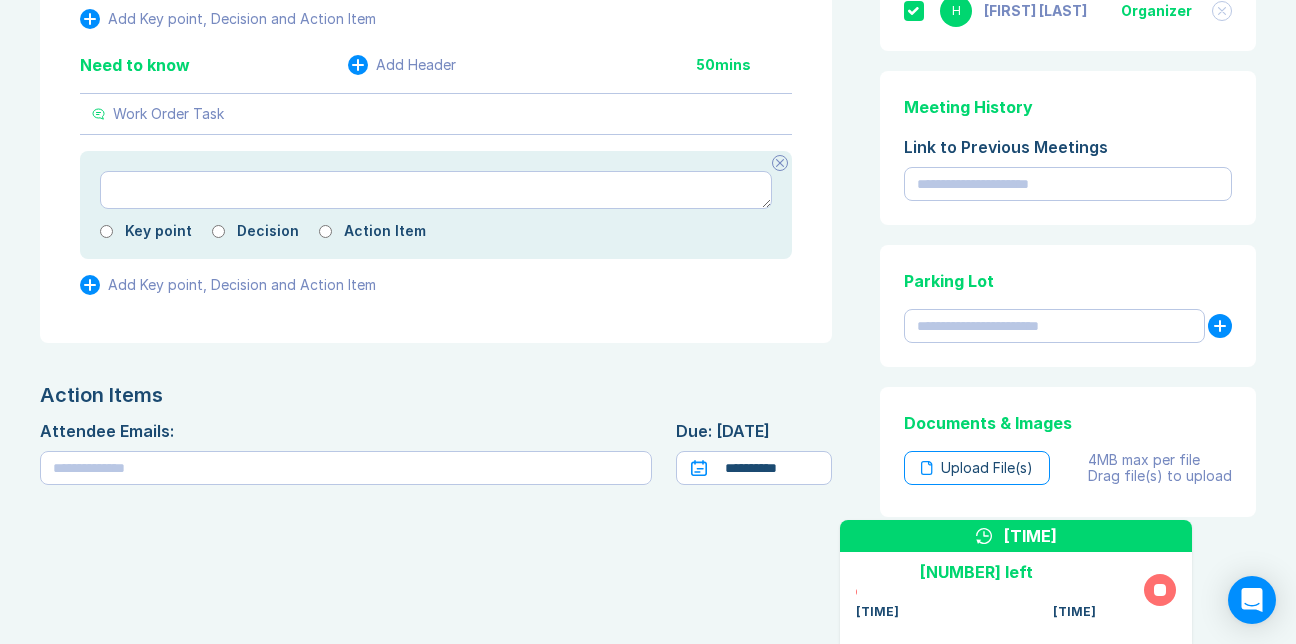 type on "*" 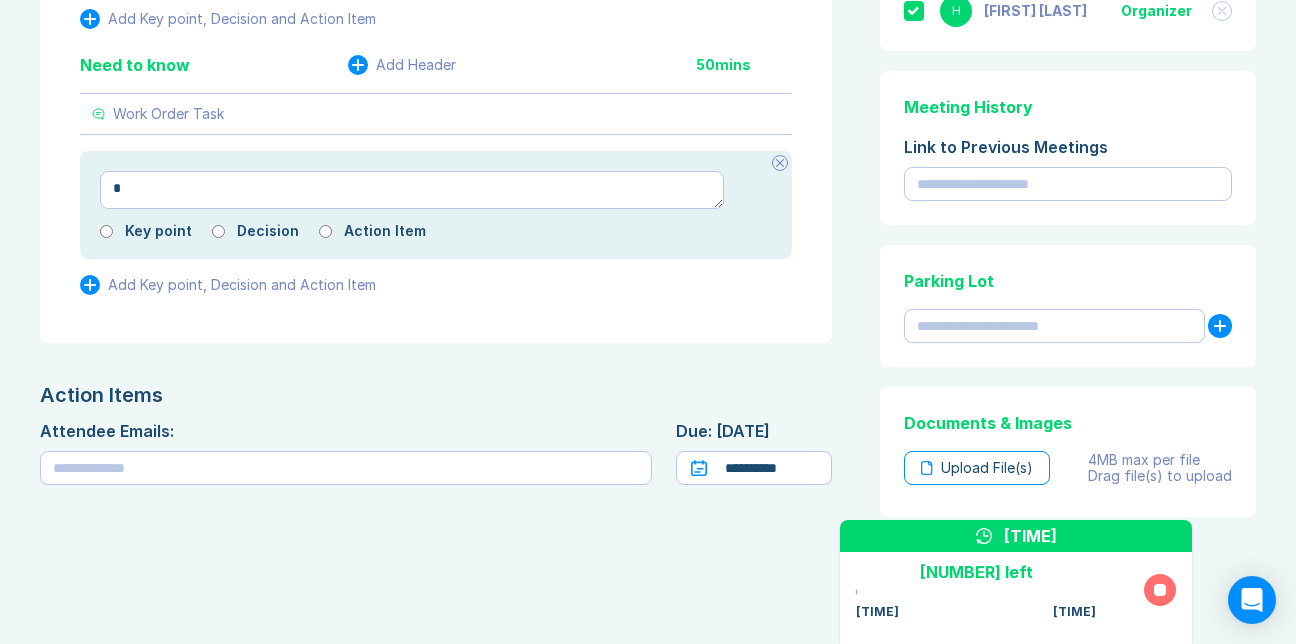 type on "*" 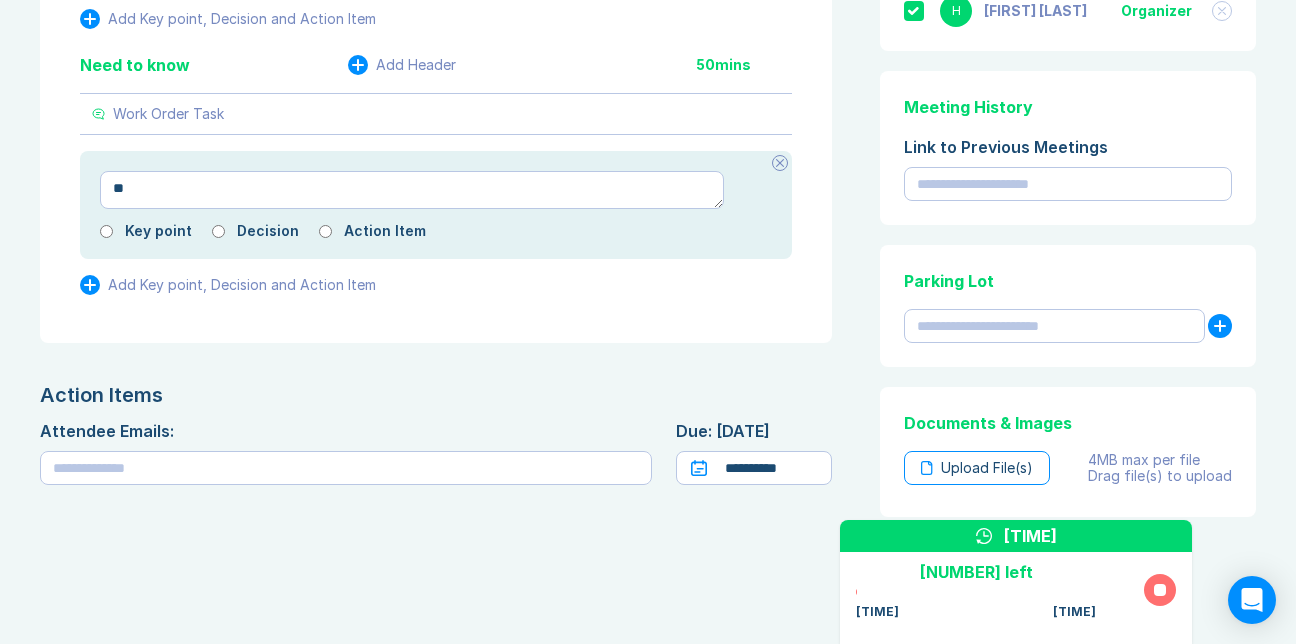 type on "*" 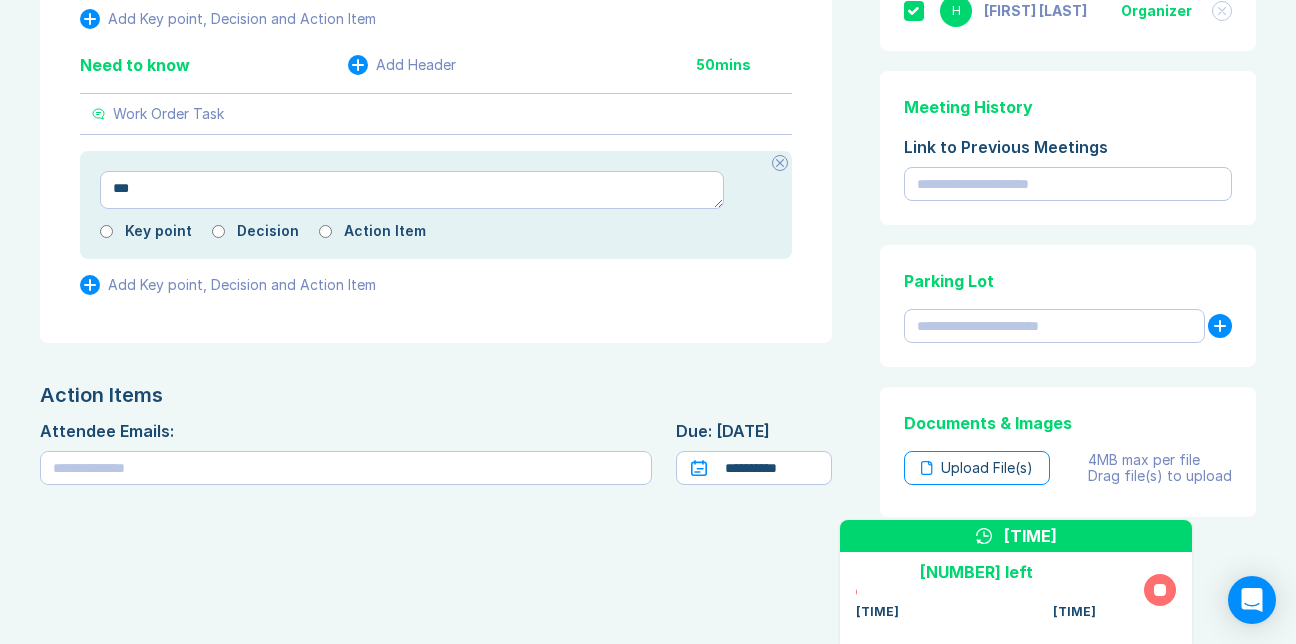 type on "*" 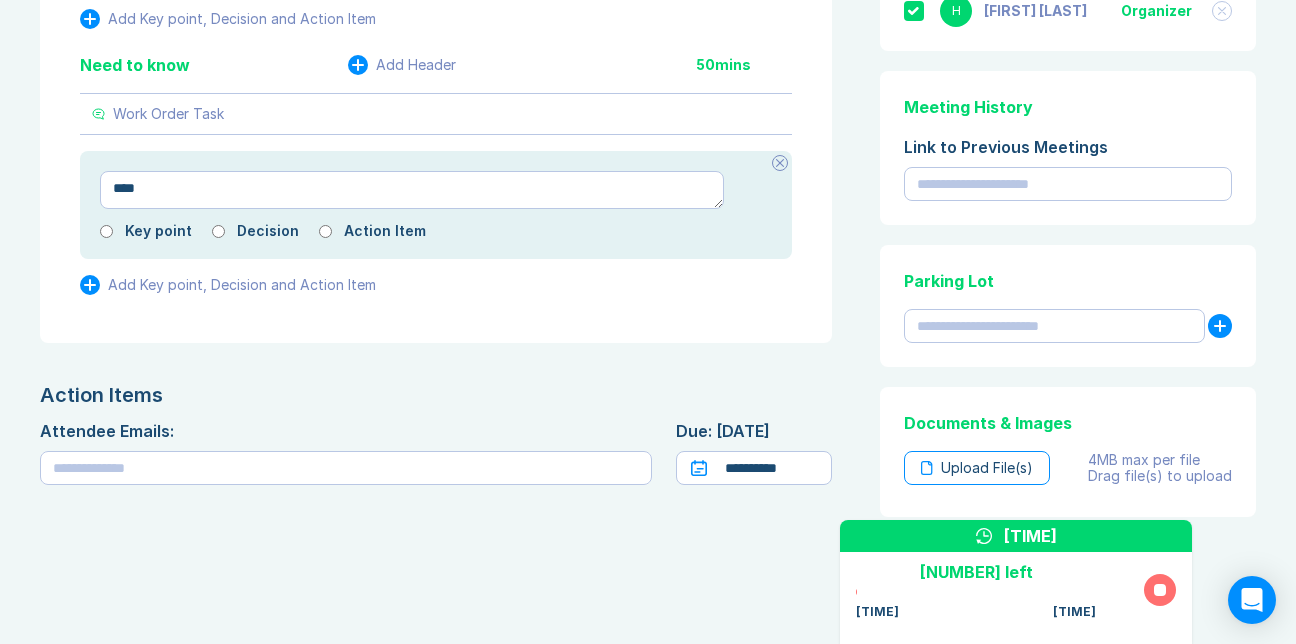 type on "*" 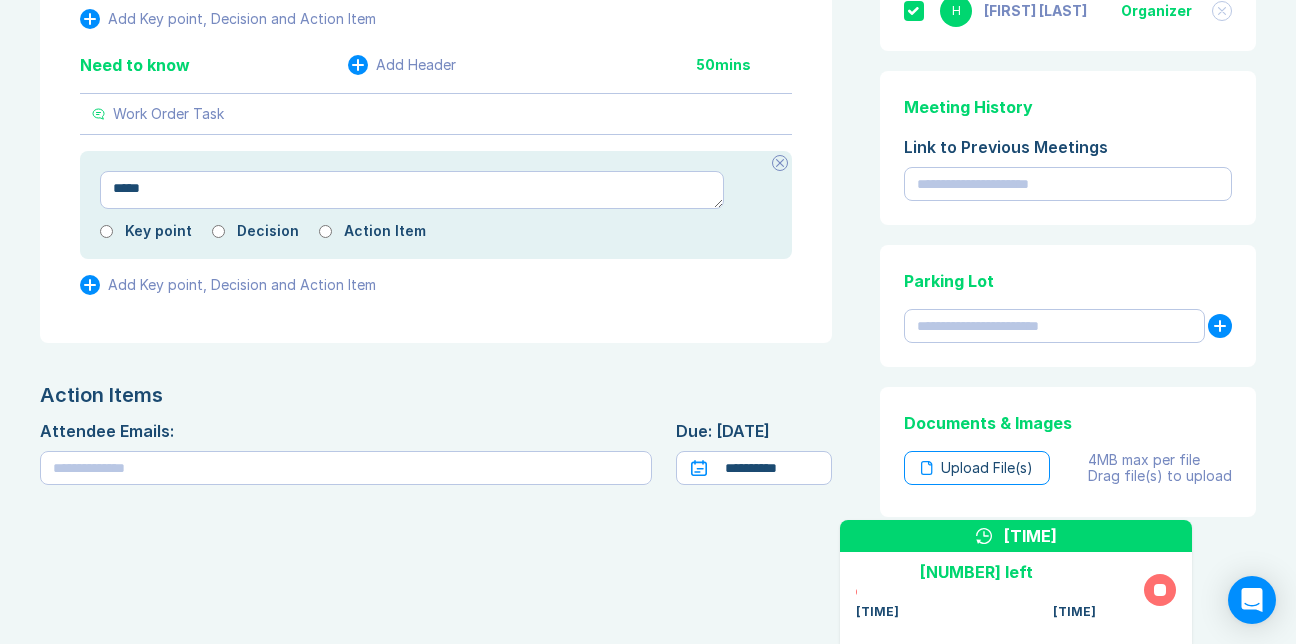 type on "*" 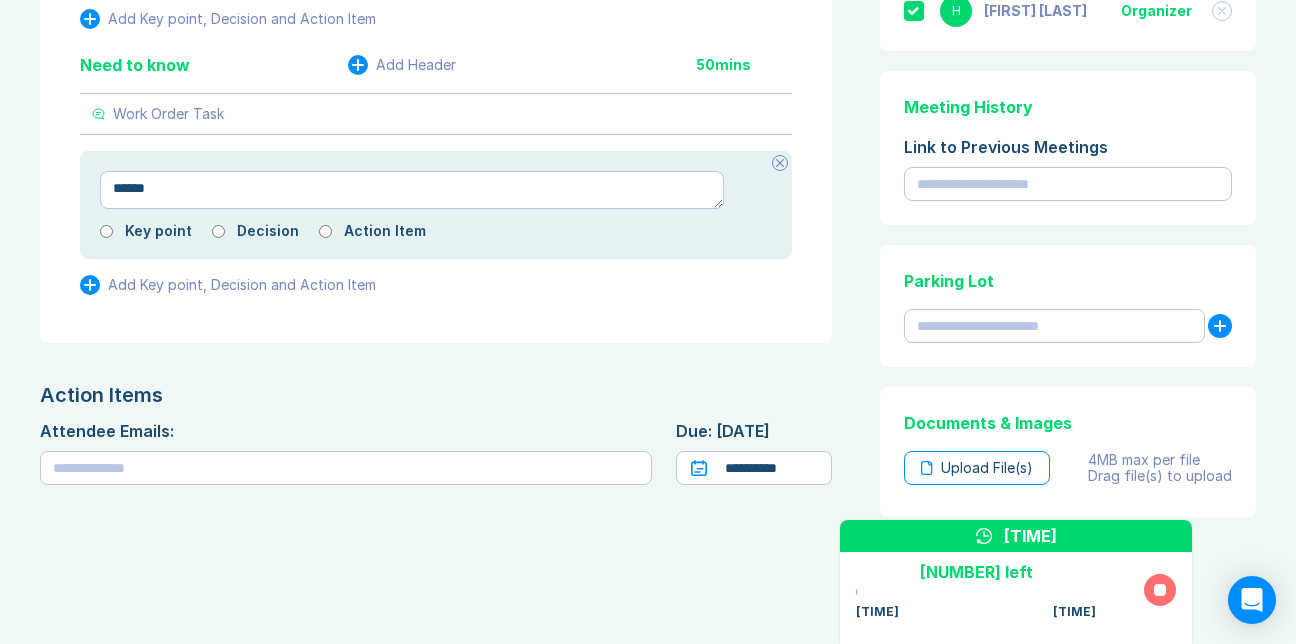 type on "*" 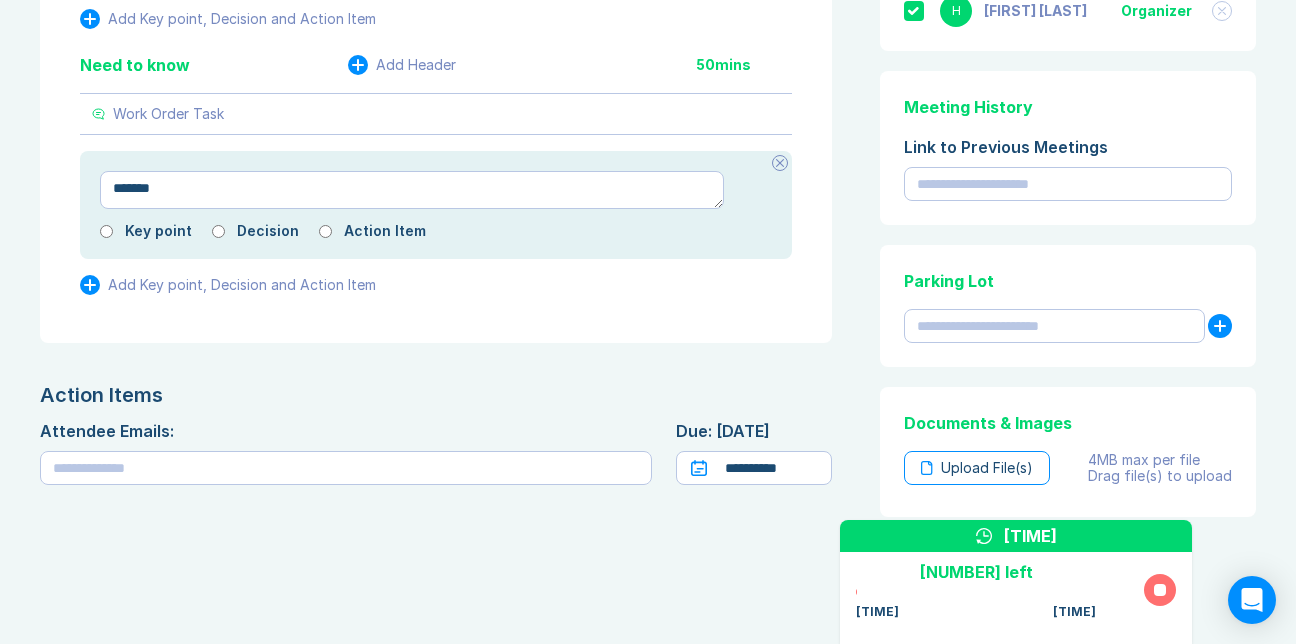 type on "*" 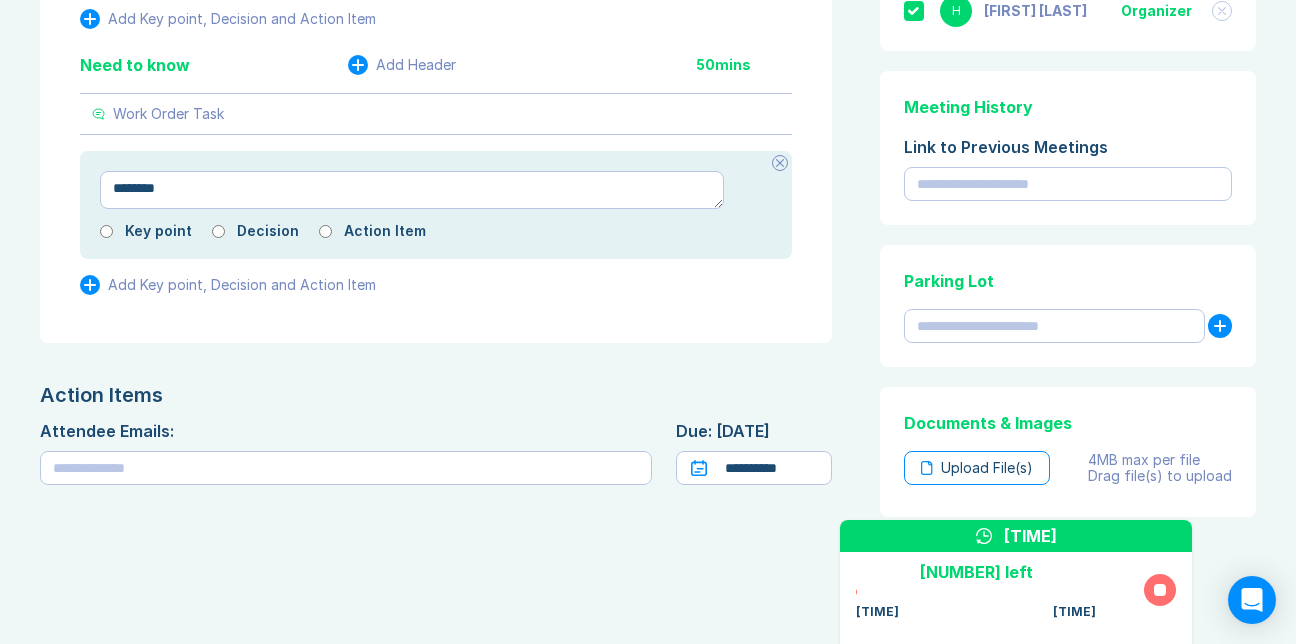 type on "*" 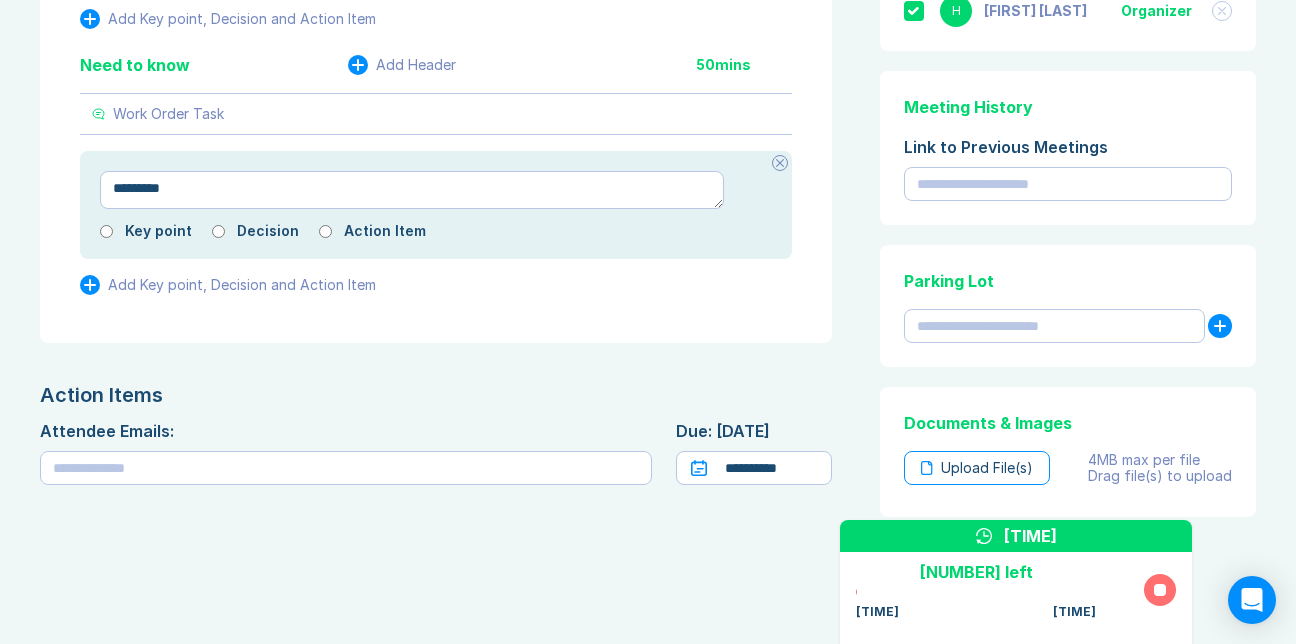 type on "*" 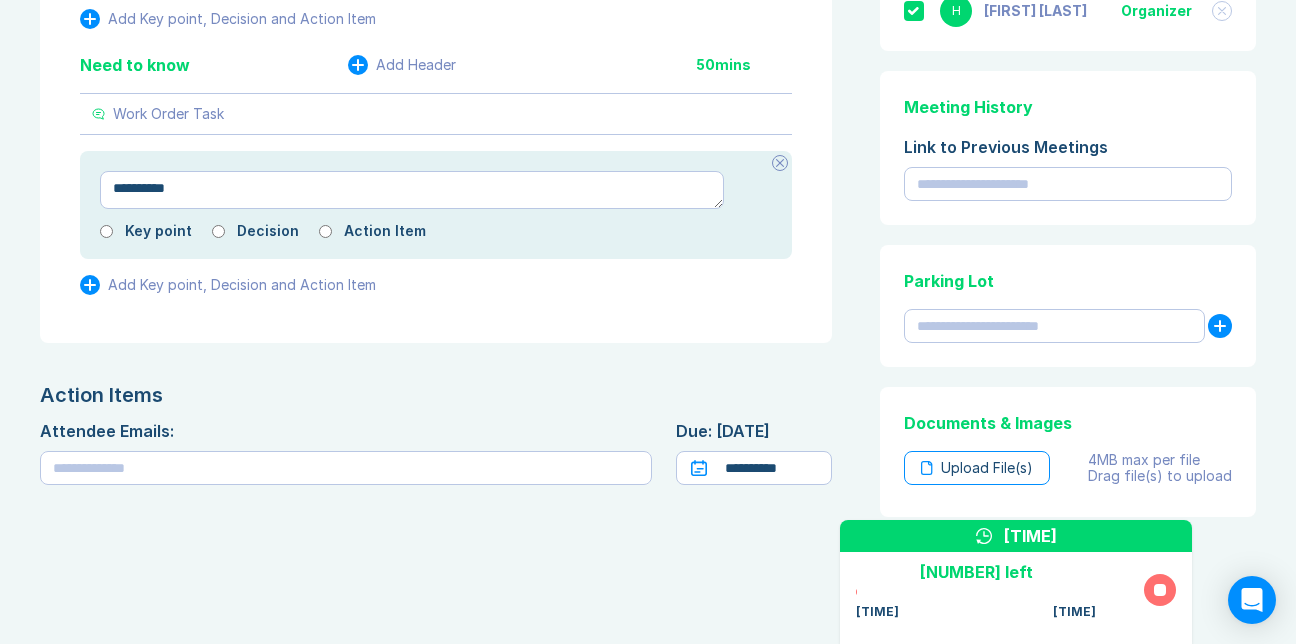 type on "*" 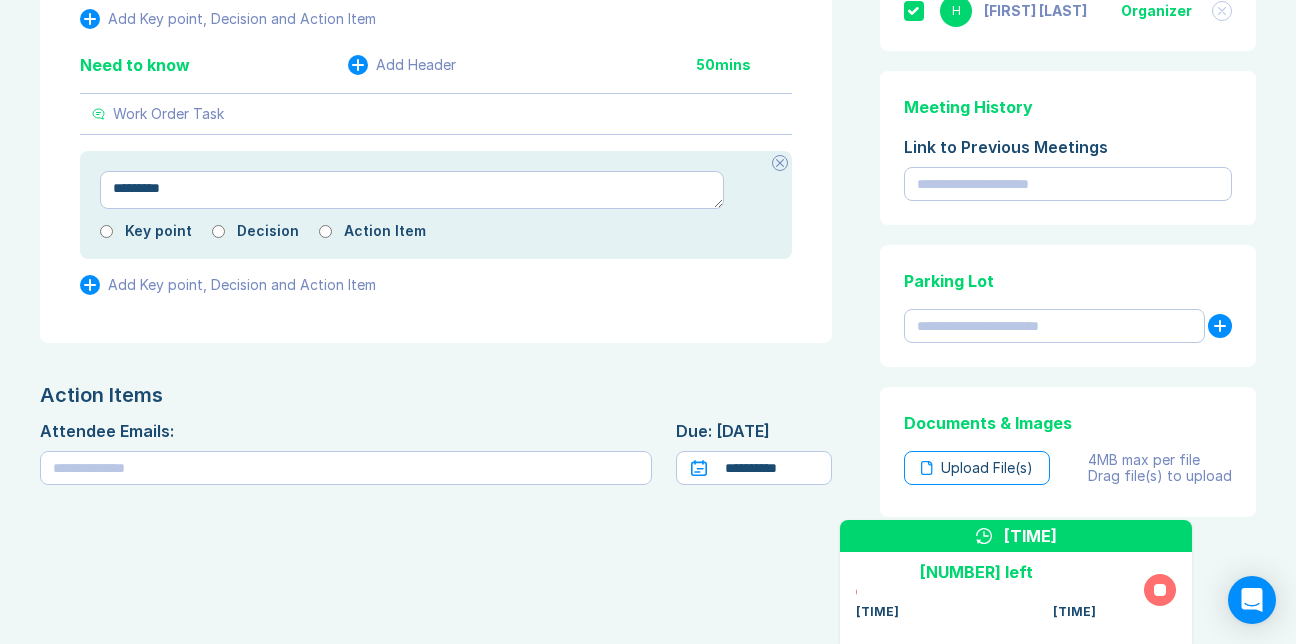 type on "*" 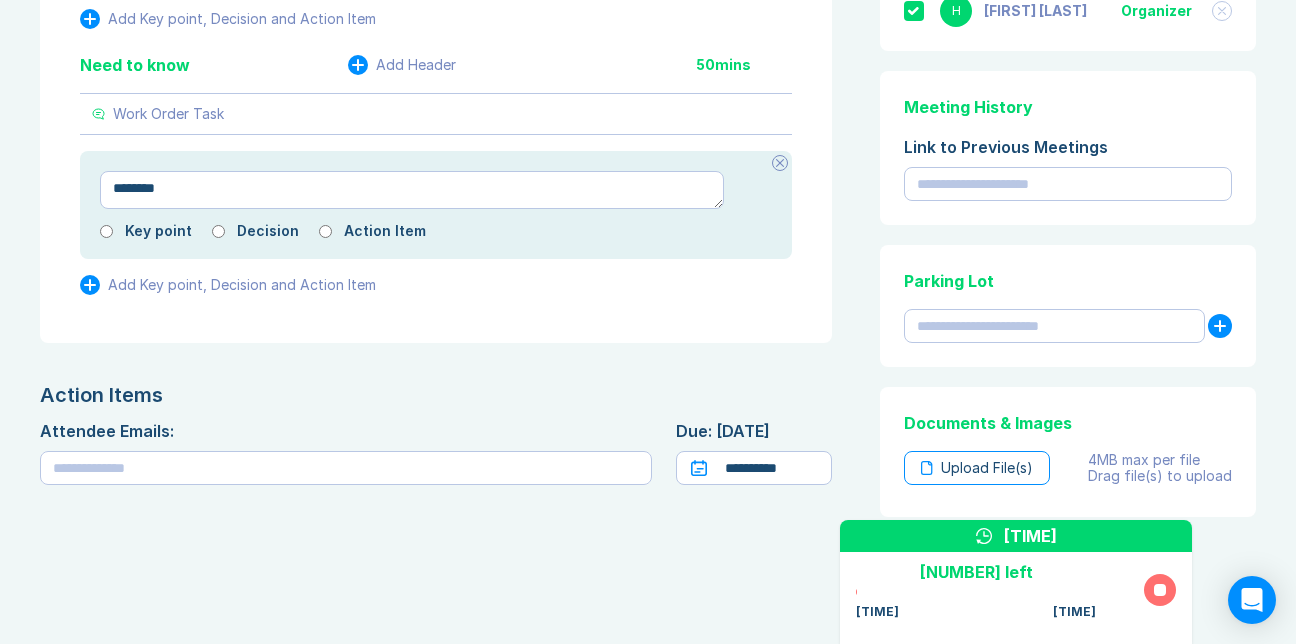 type on "*" 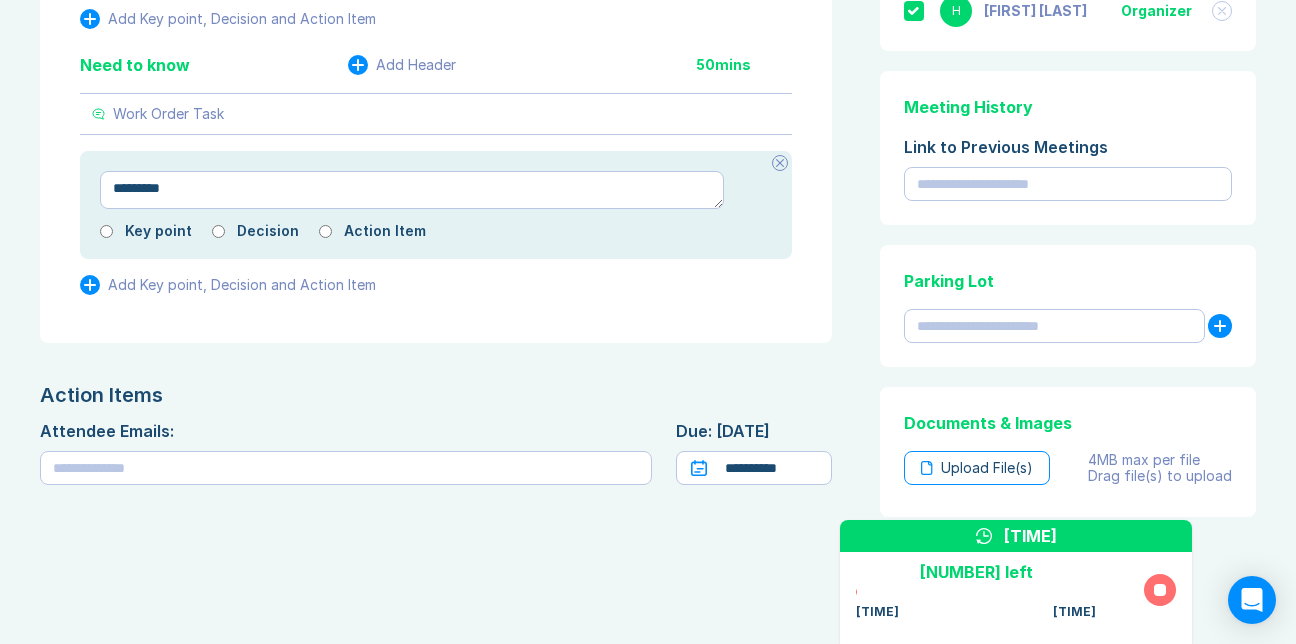 type on "*" 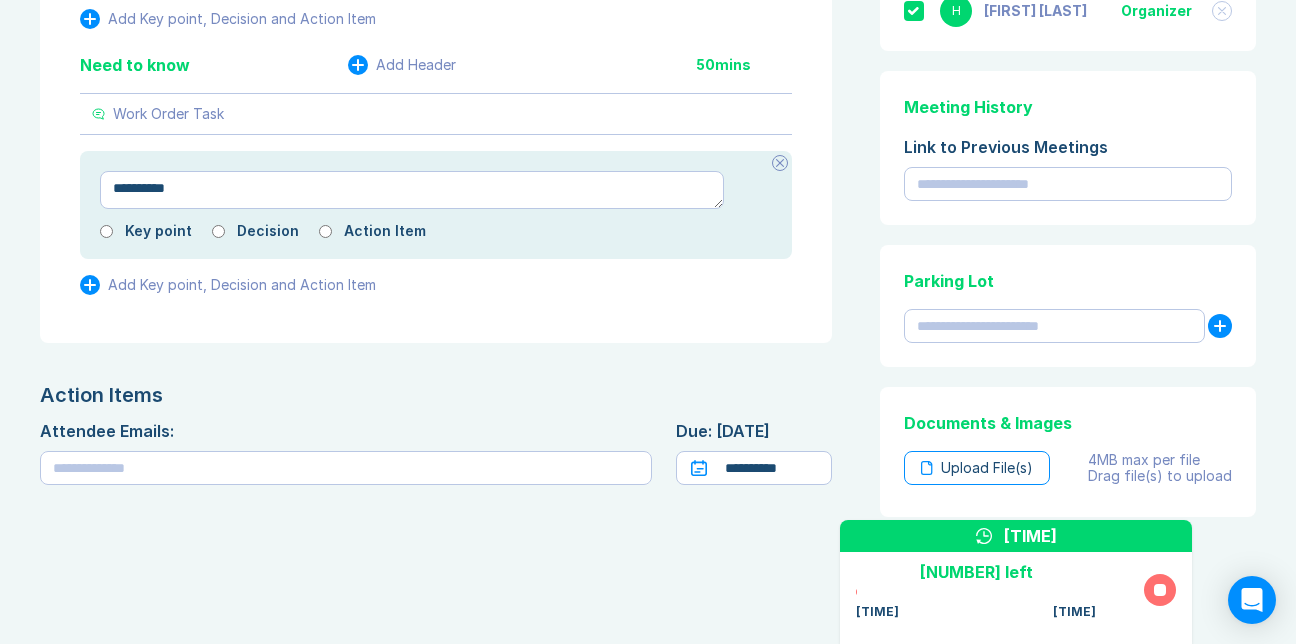 type on "*" 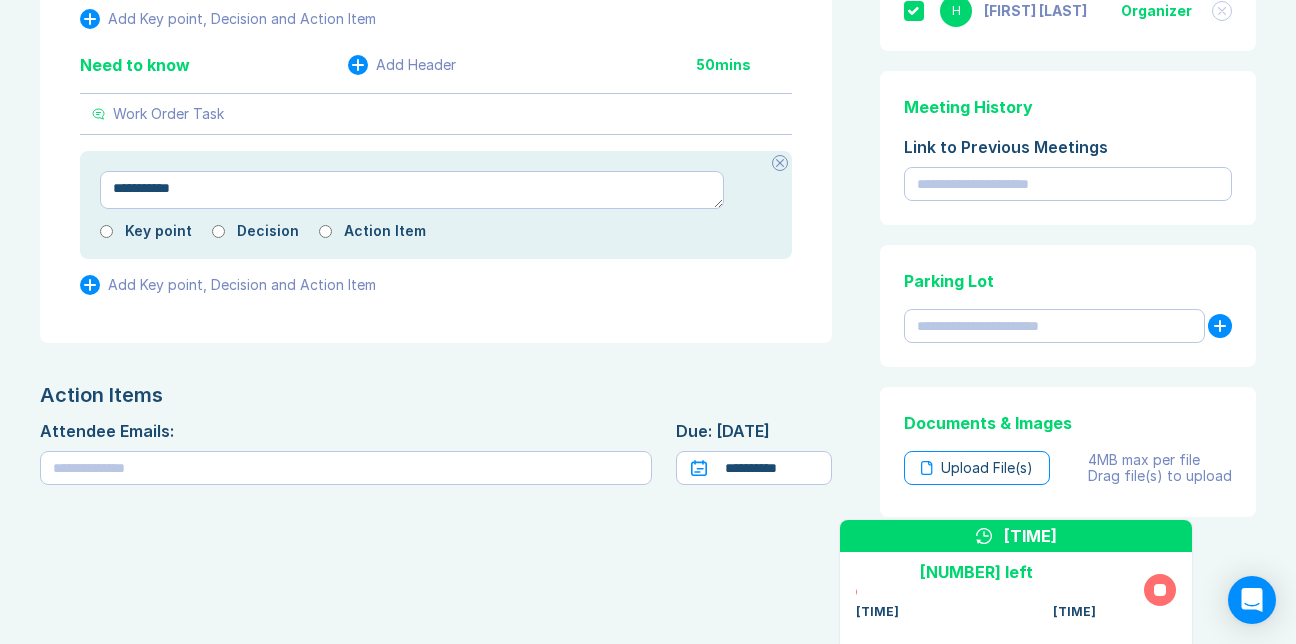 type on "*" 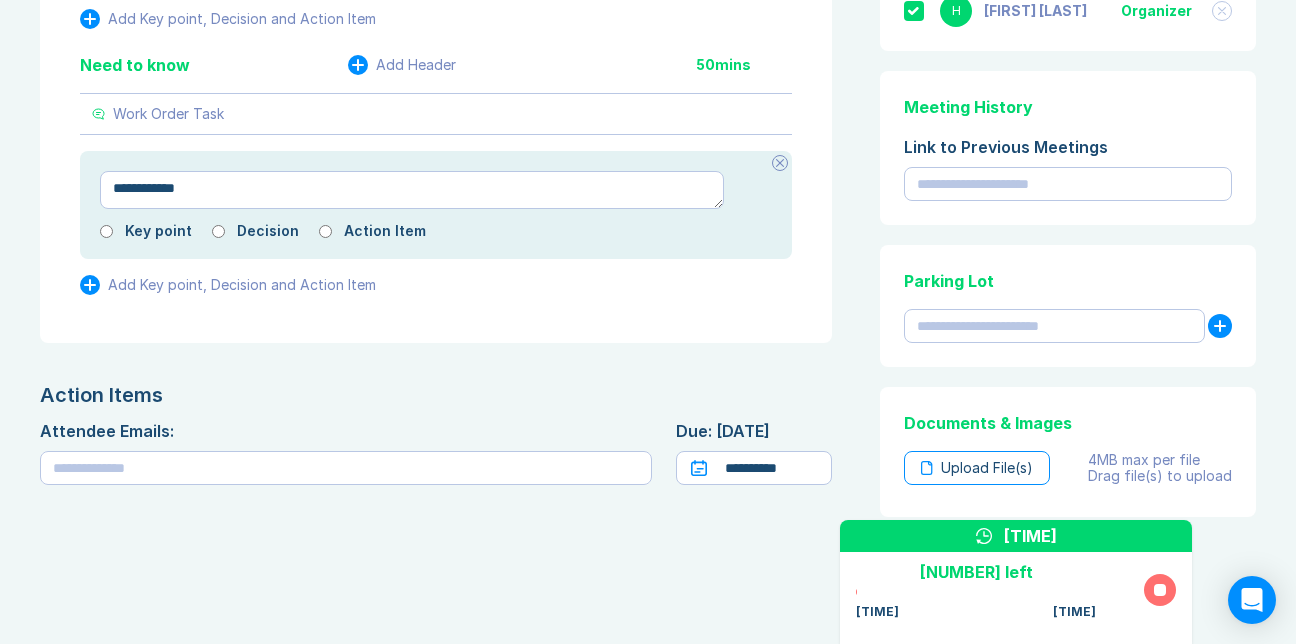 type on "*" 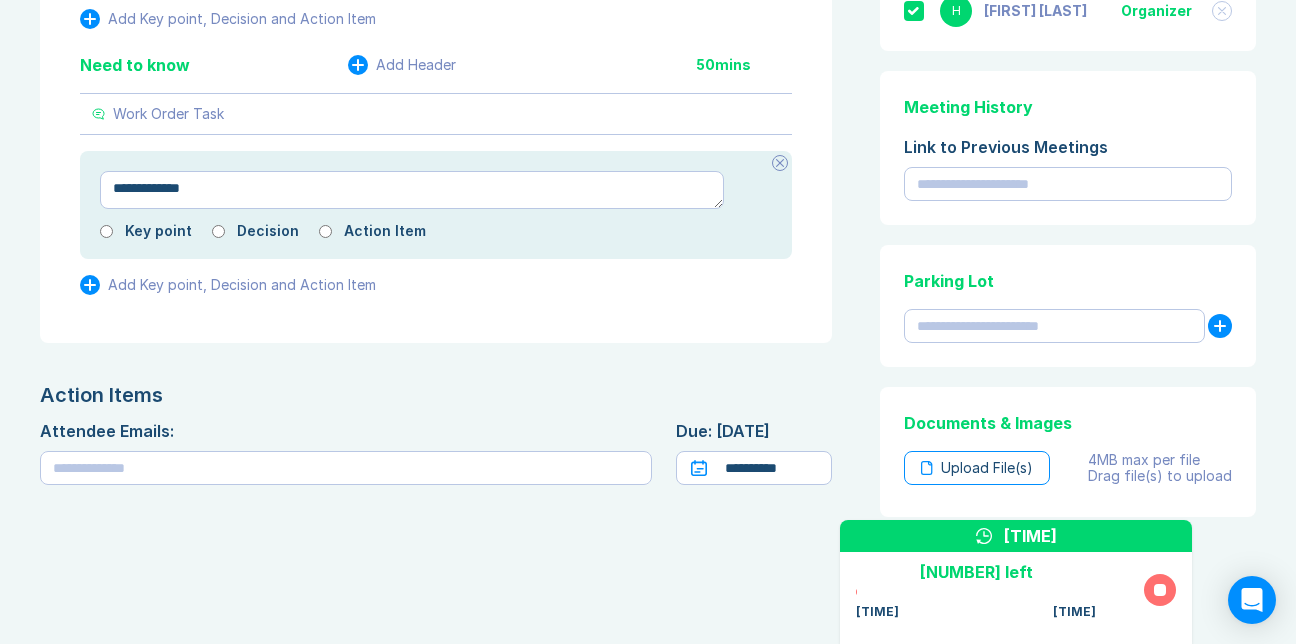 type on "*" 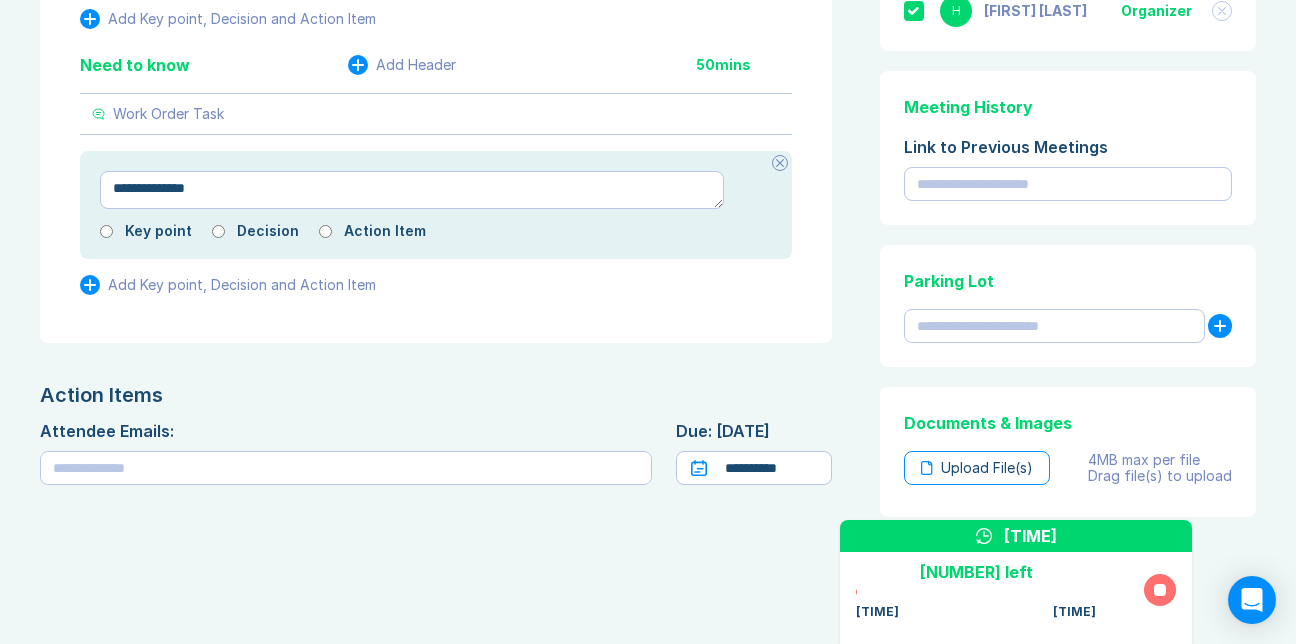 type on "*" 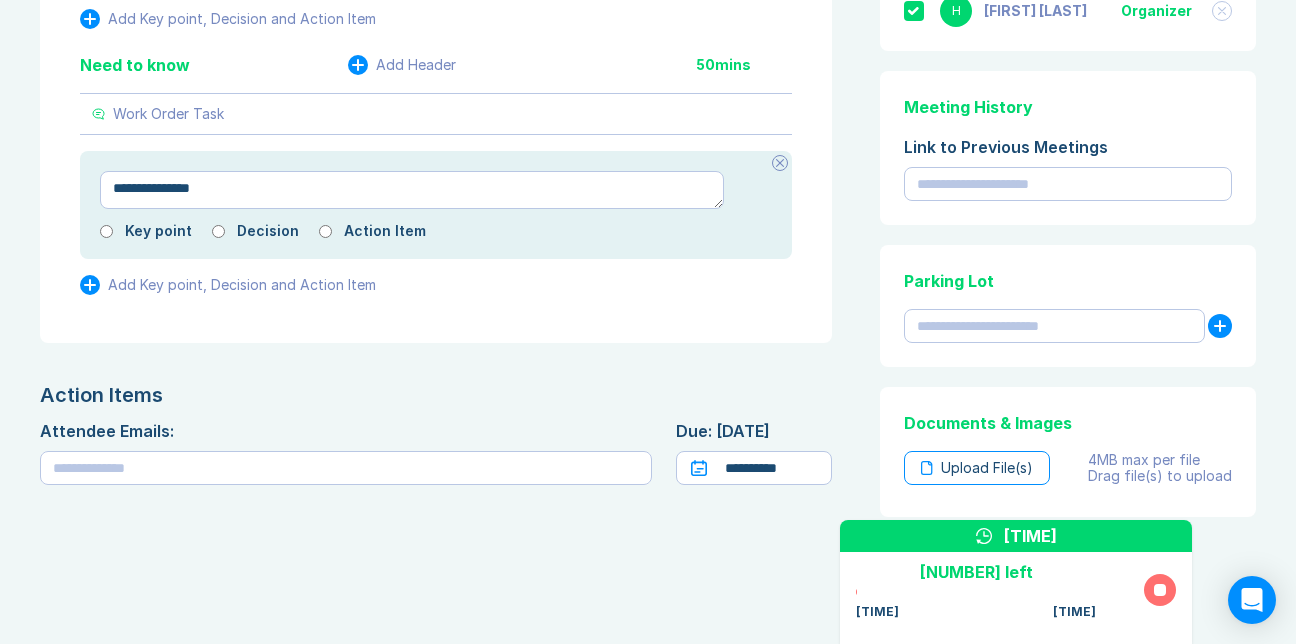 type on "*" 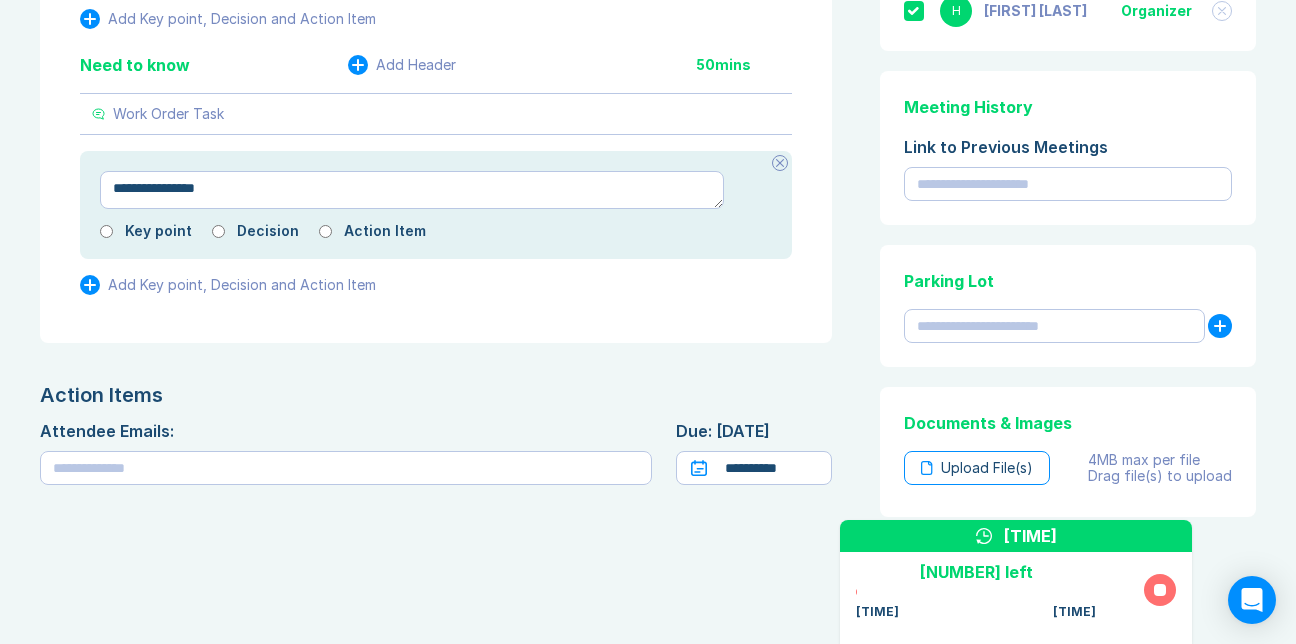 type on "*" 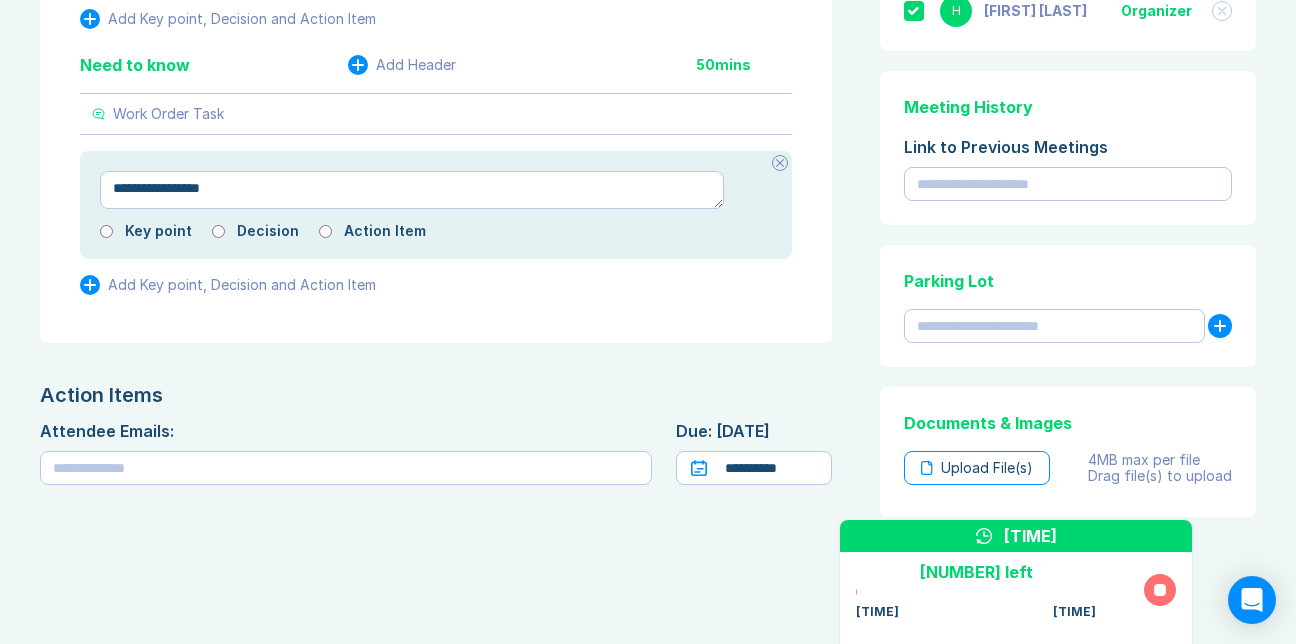 type on "*" 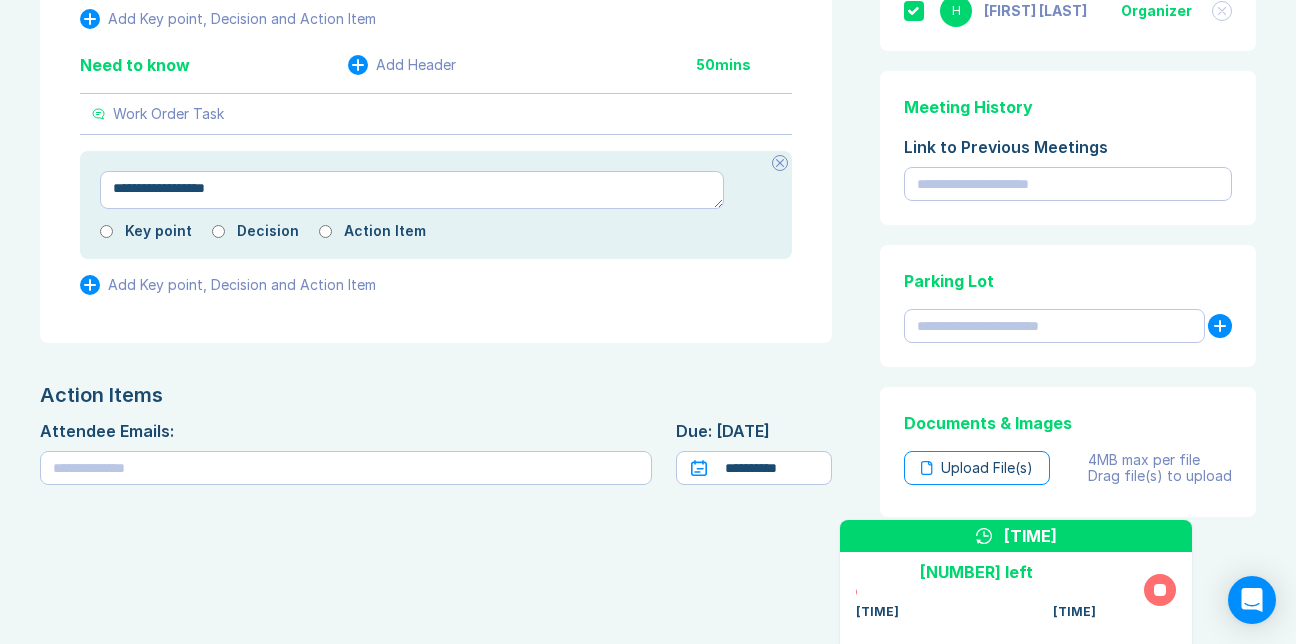 type on "*" 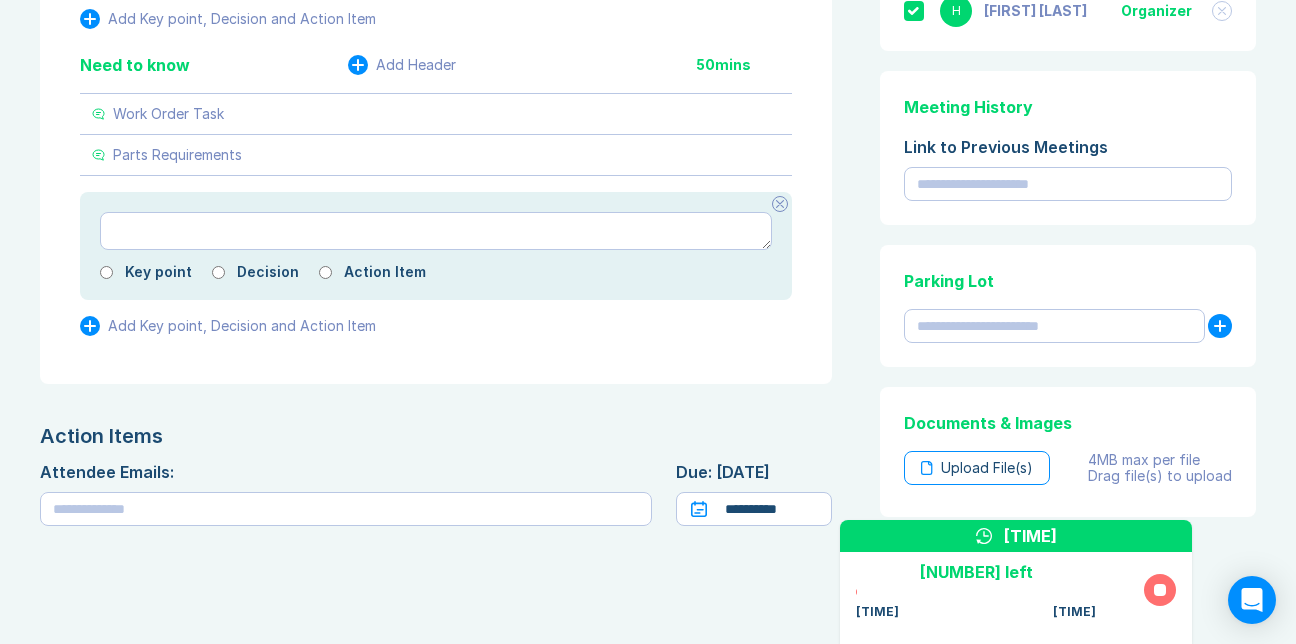 type on "*" 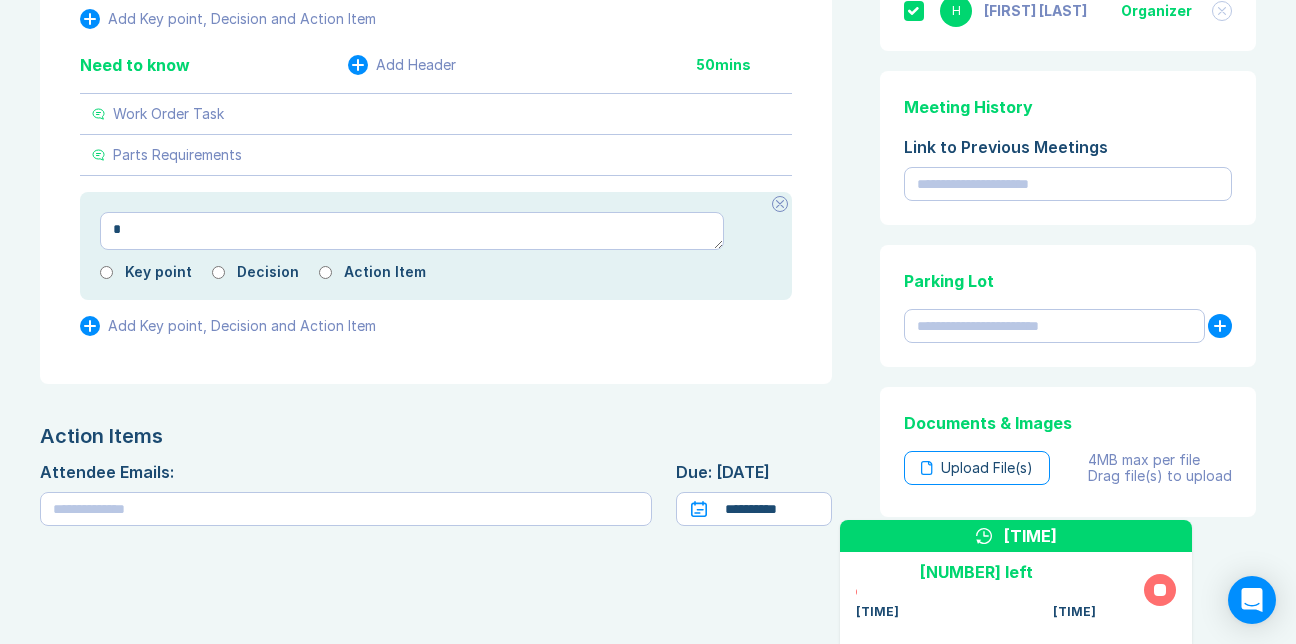 type on "*" 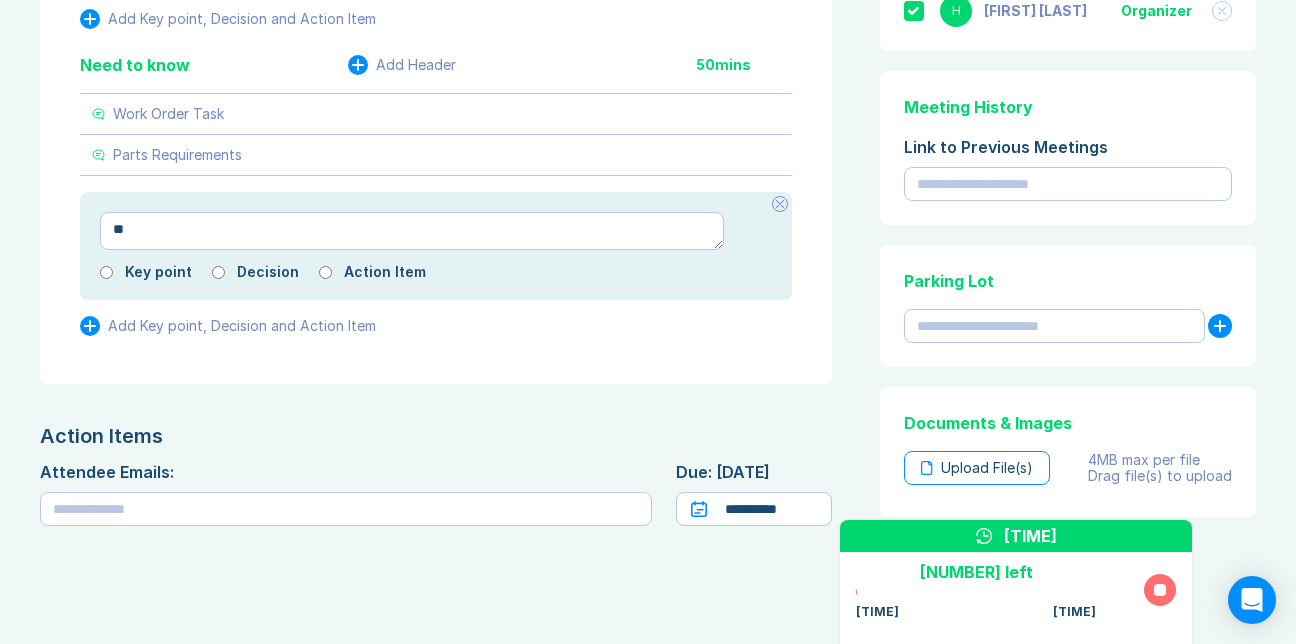 type on "***" 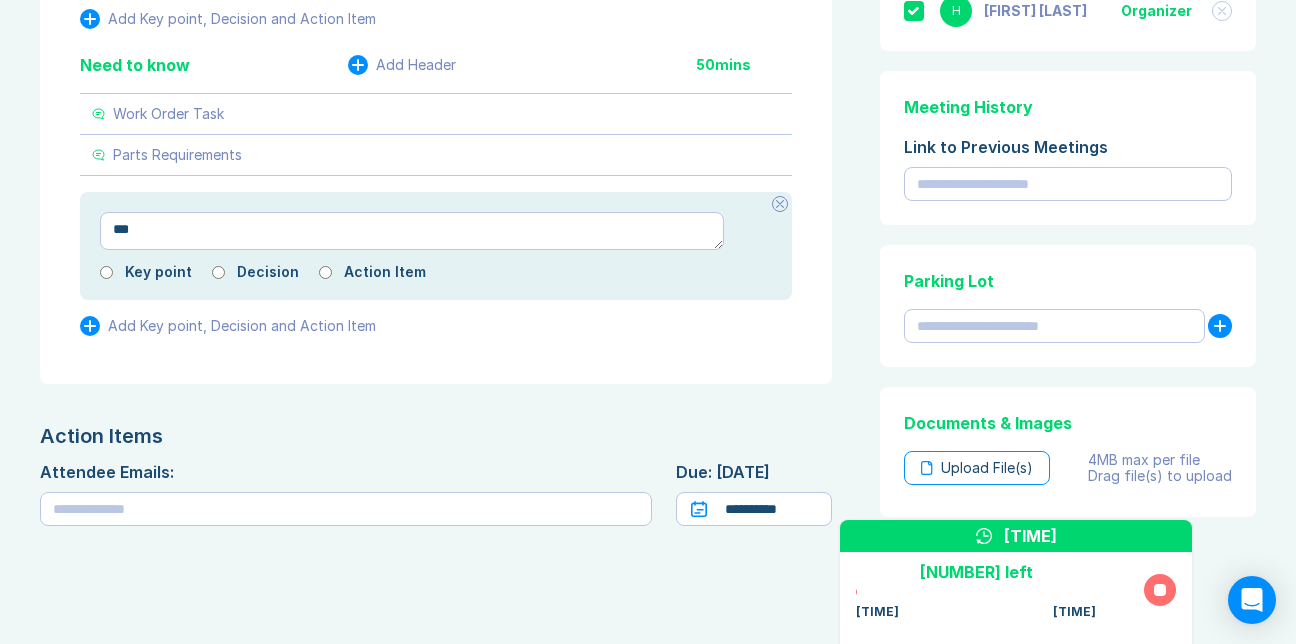 type on "*" 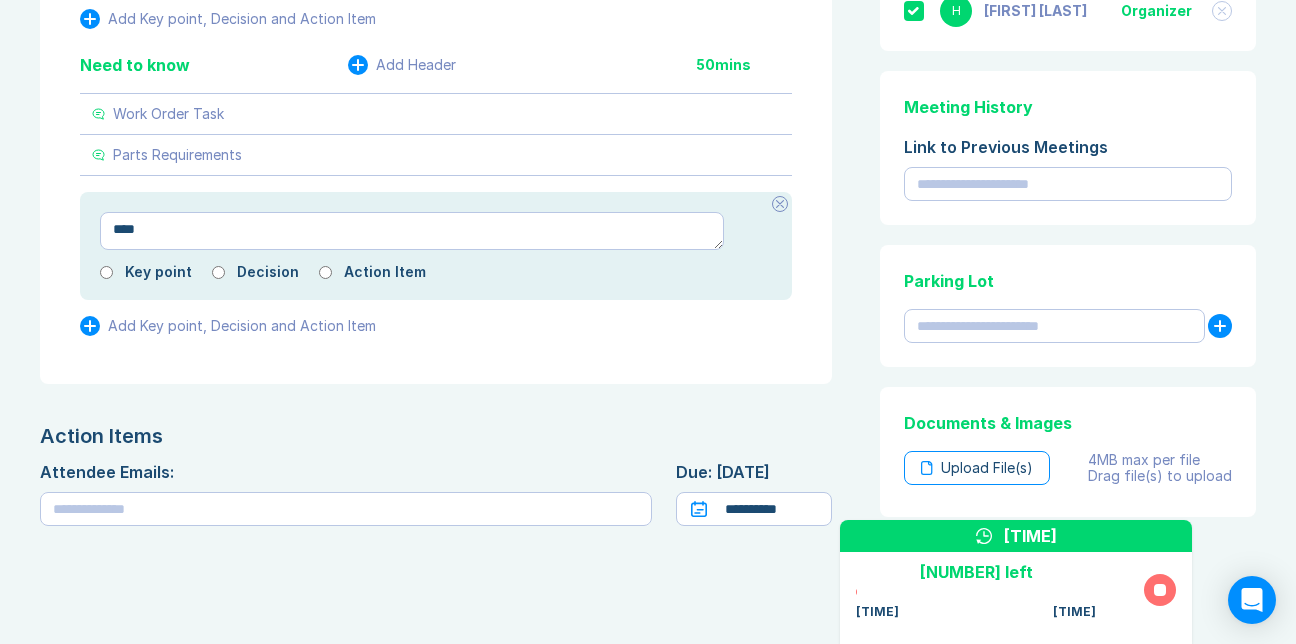 type on "*" 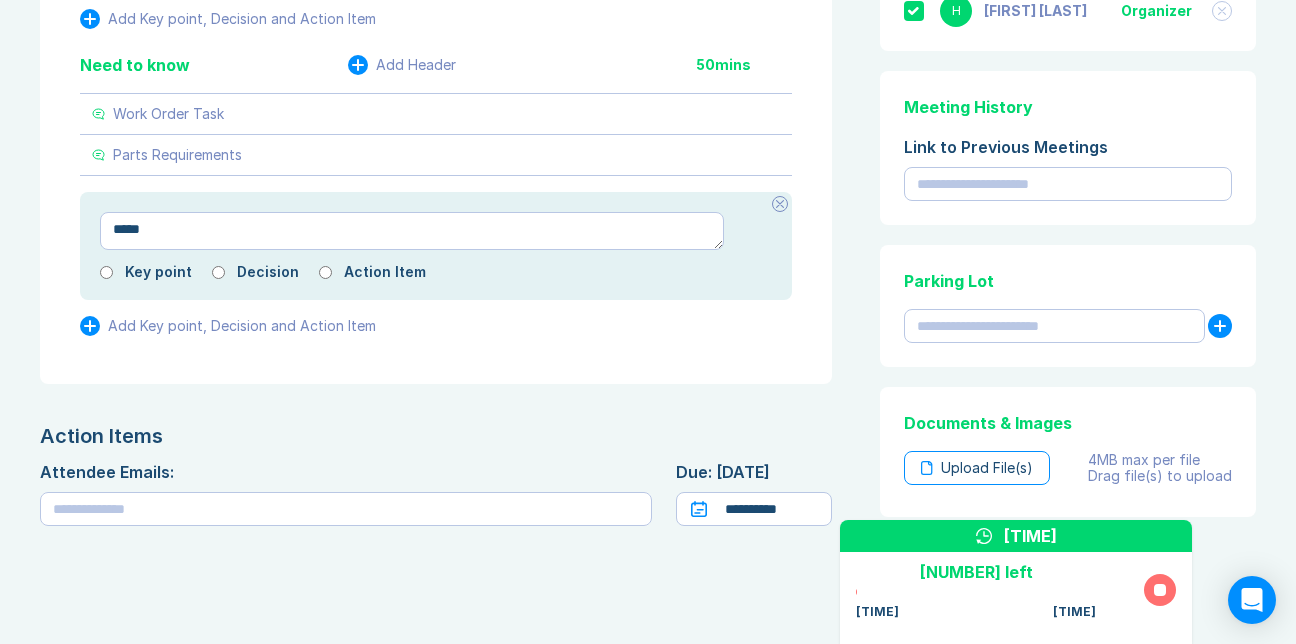 type on "*" 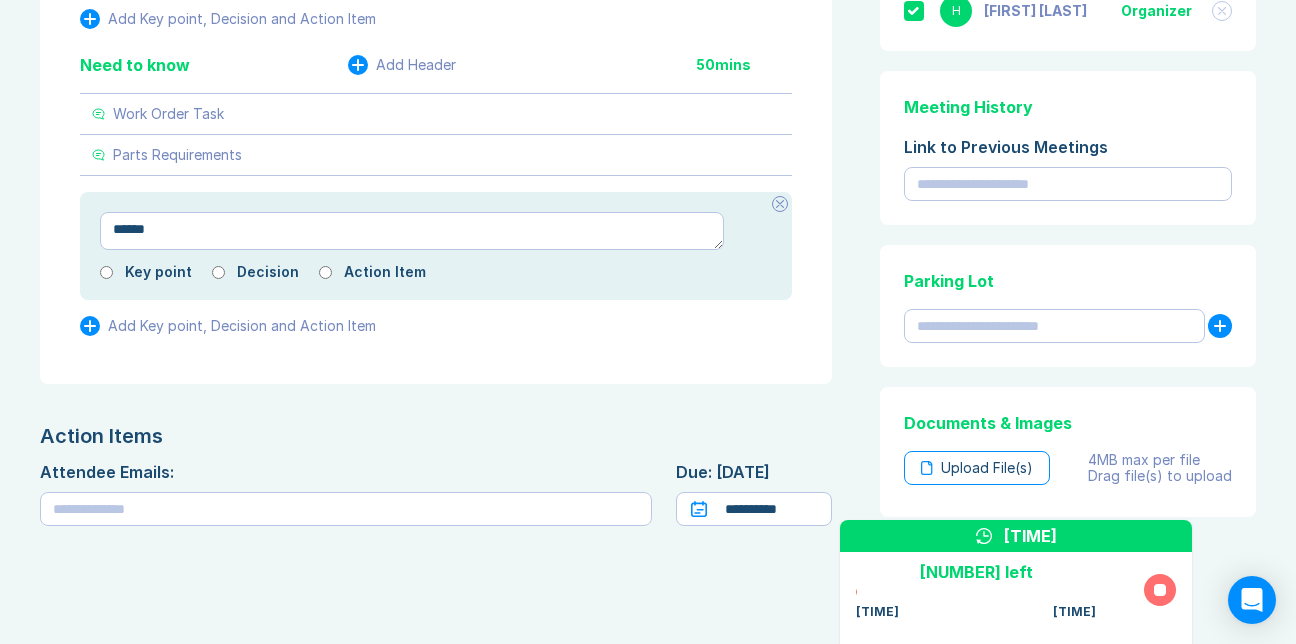 type on "*" 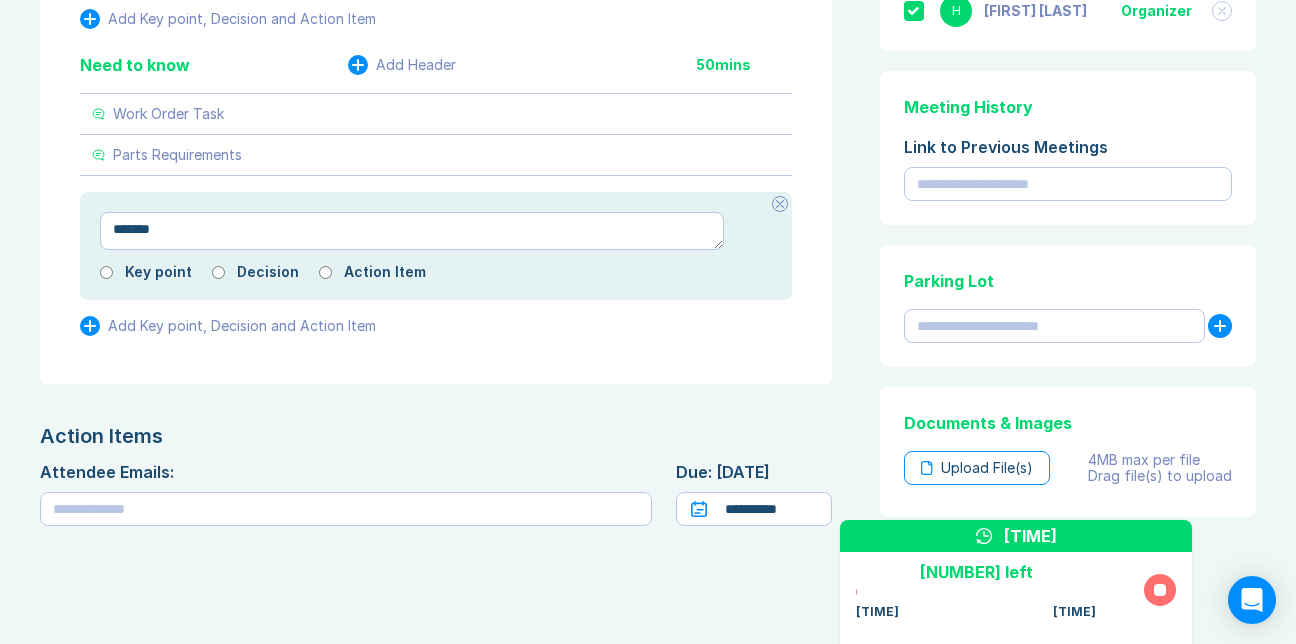 type on "*" 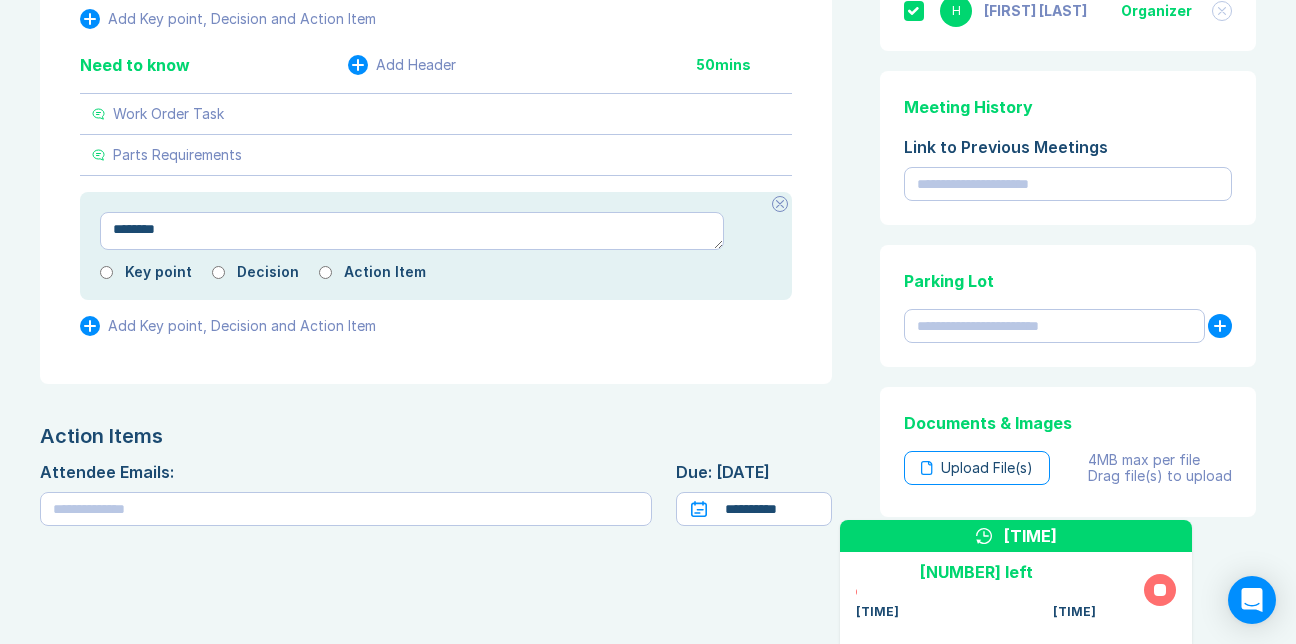 type on "*" 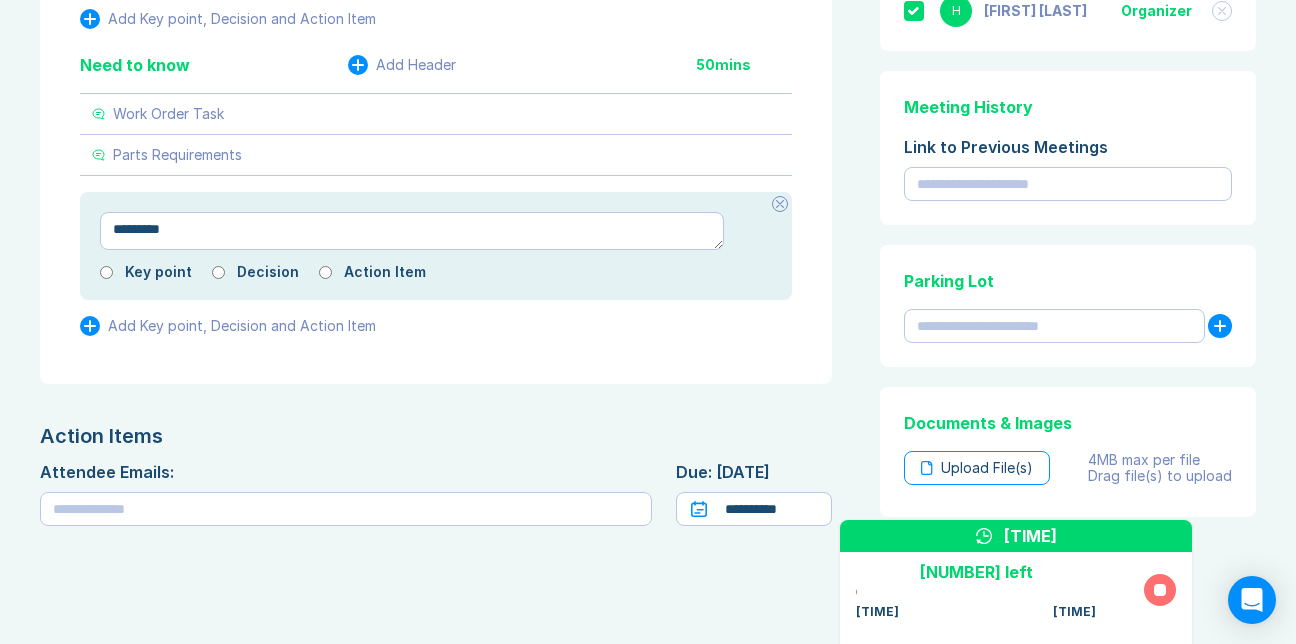 type on "*" 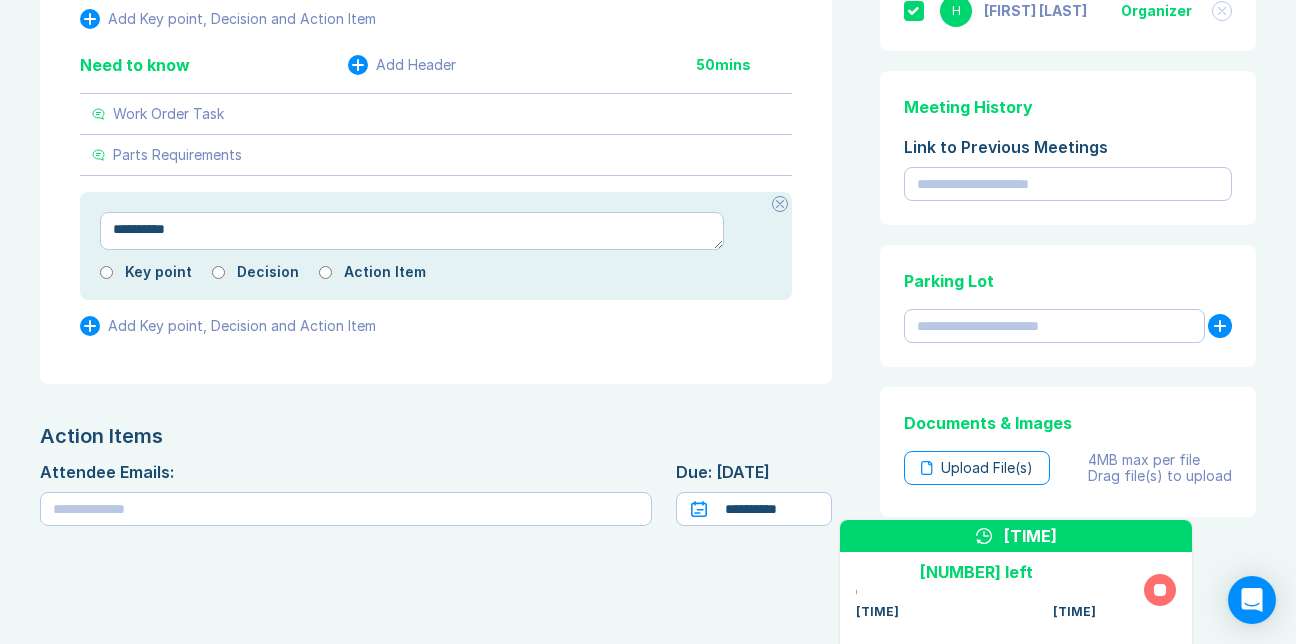 type on "*" 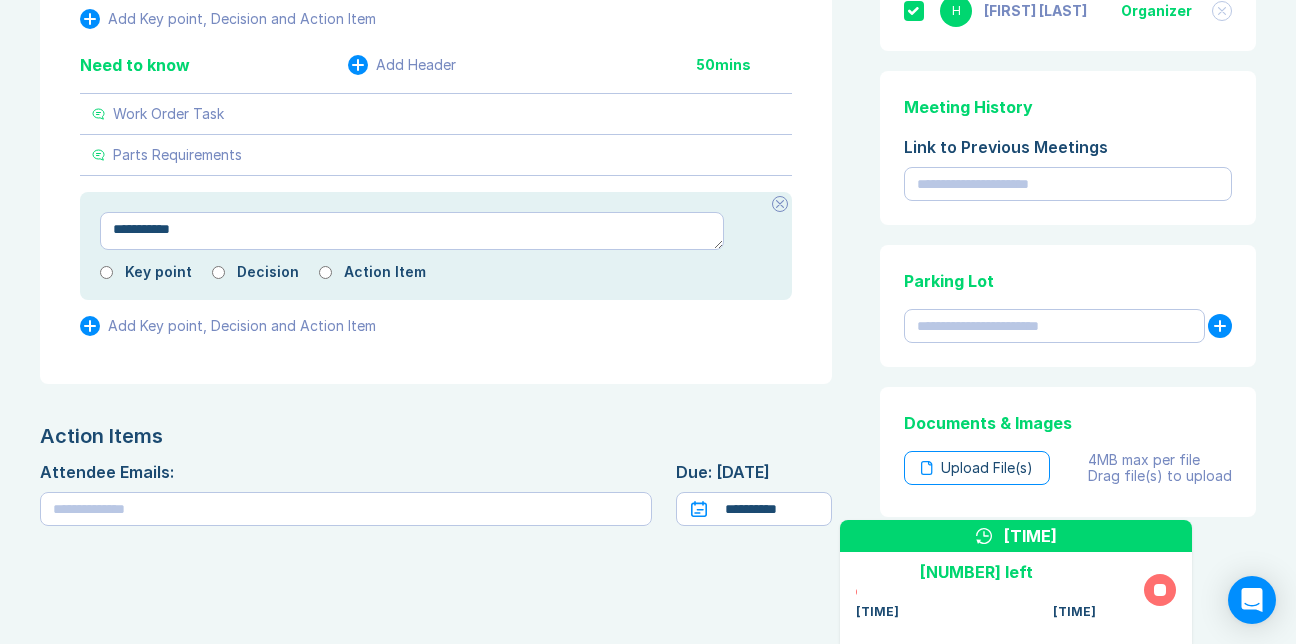 type on "*" 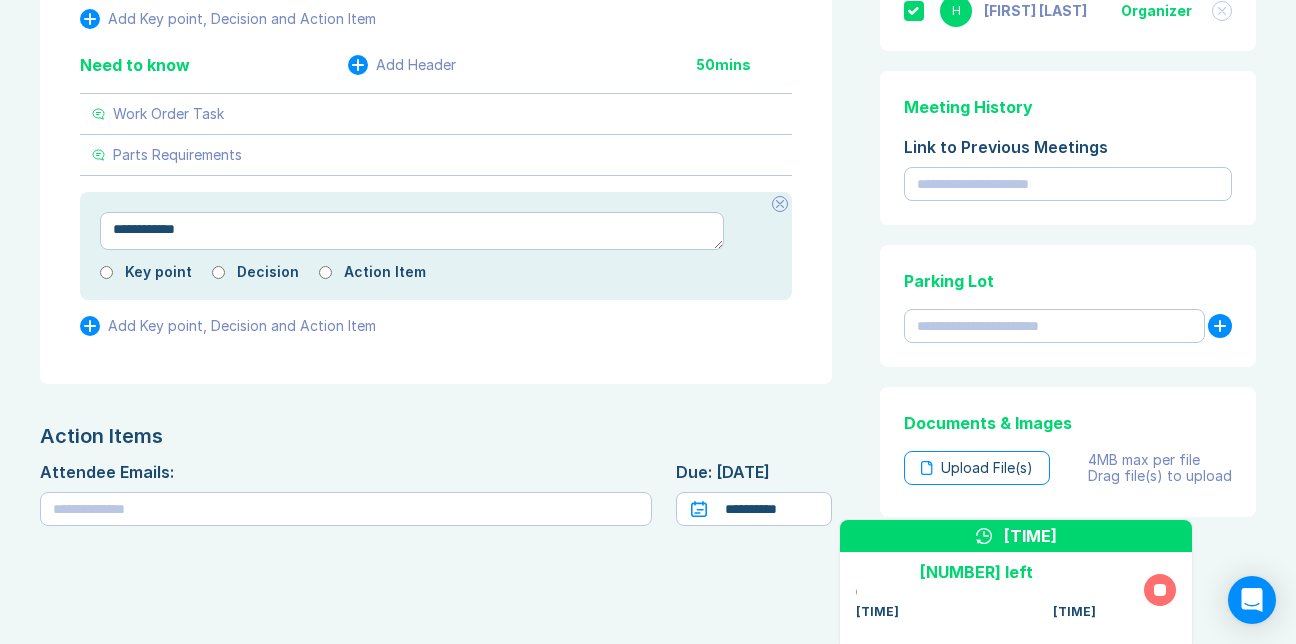 type on "*" 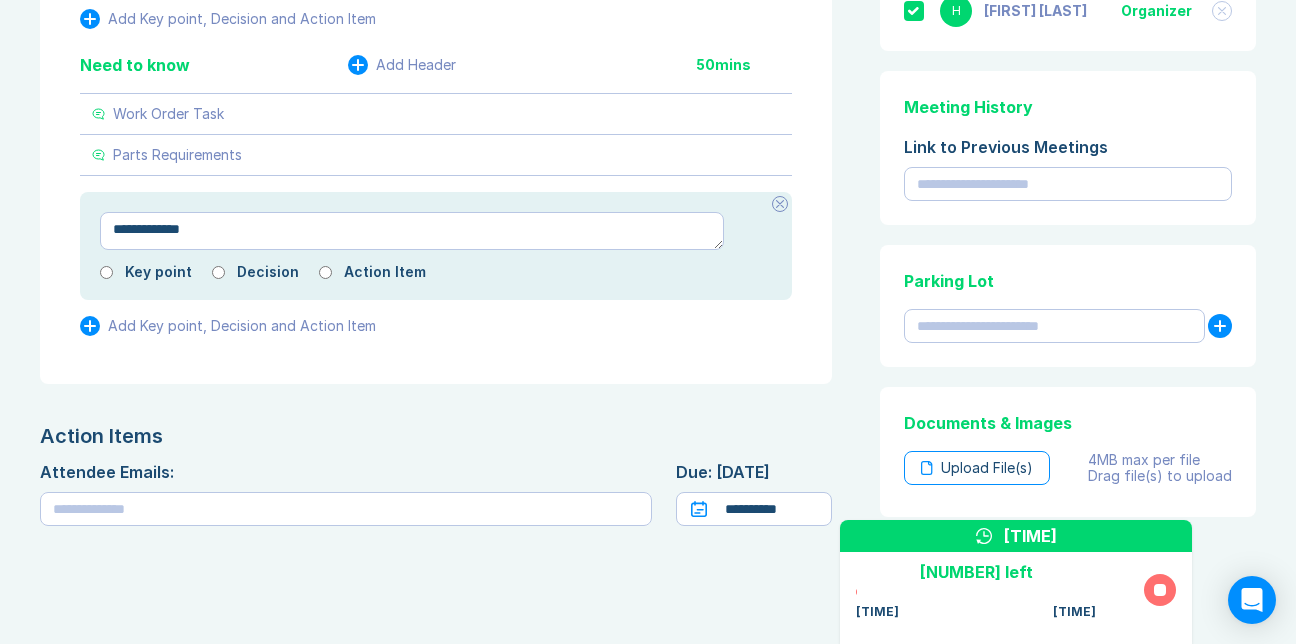 type on "*" 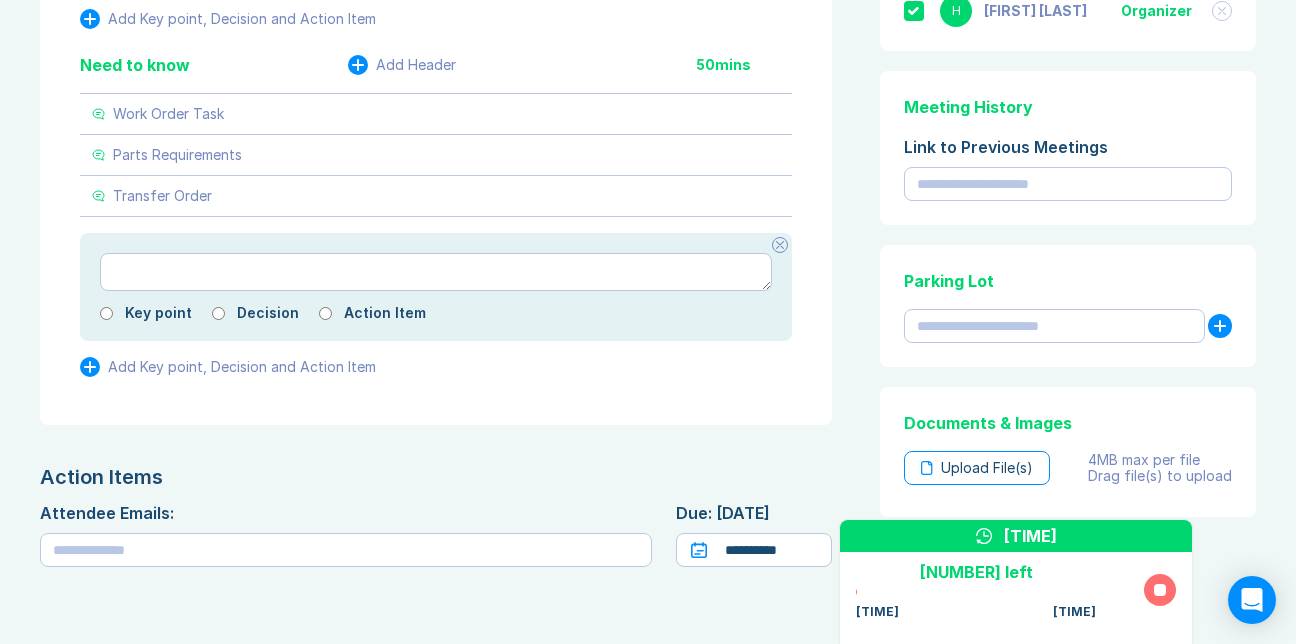 type on "*" 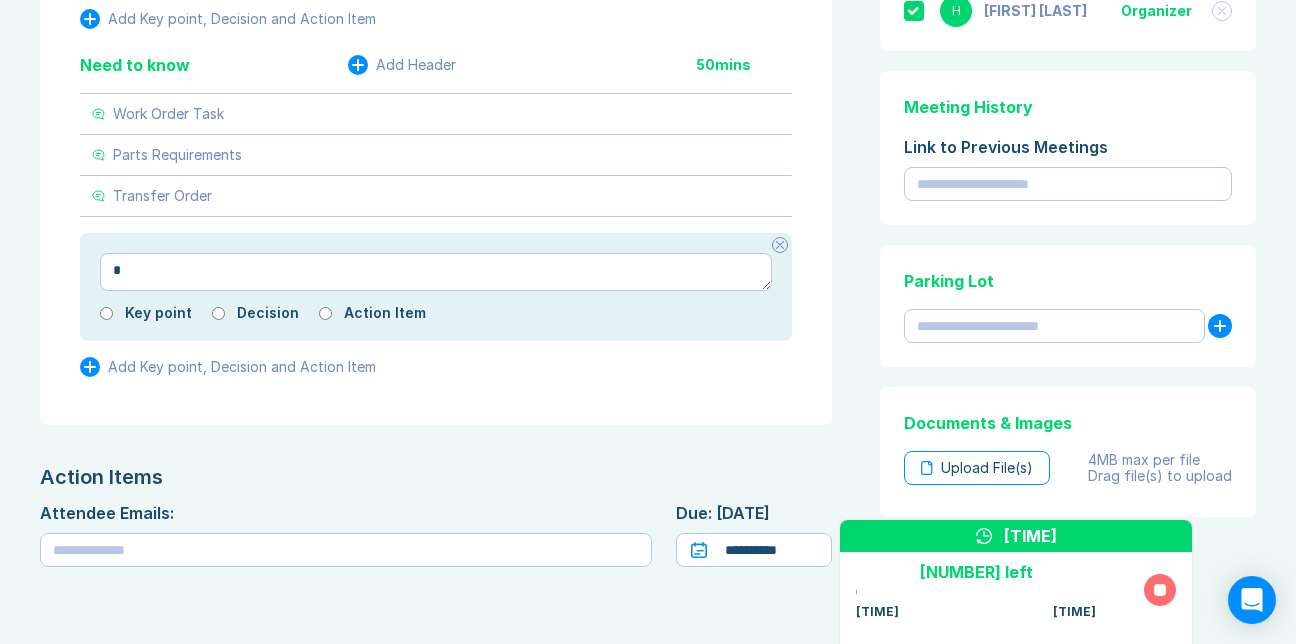 type on "*" 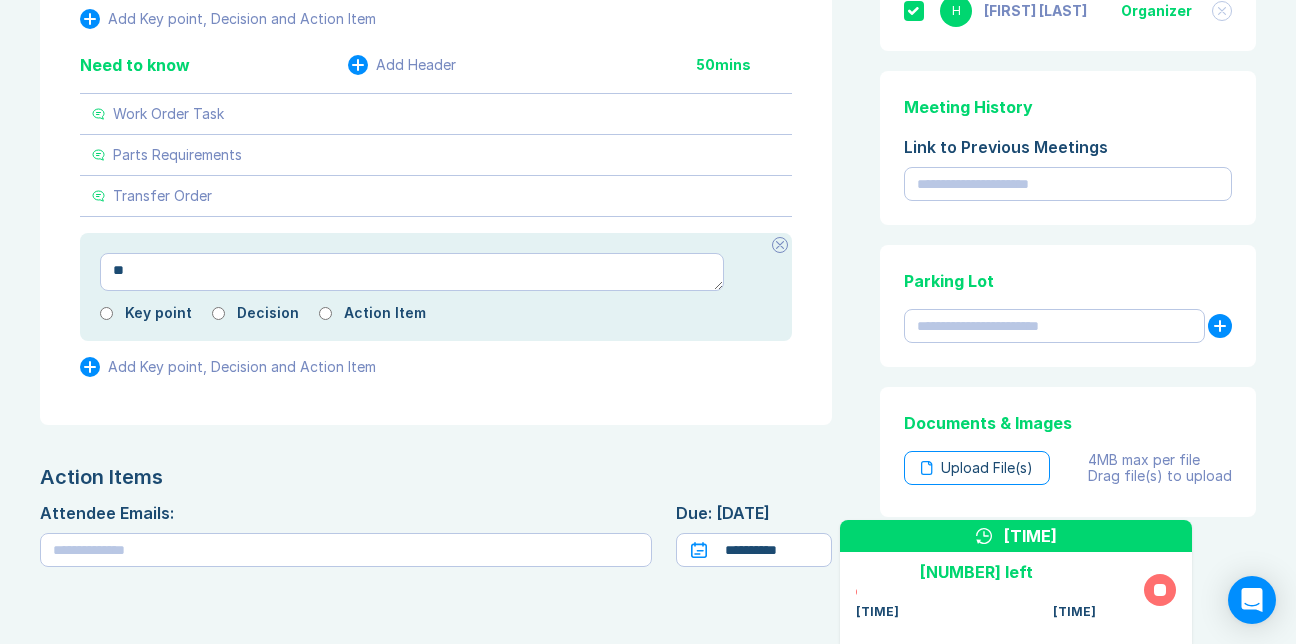 type on "*" 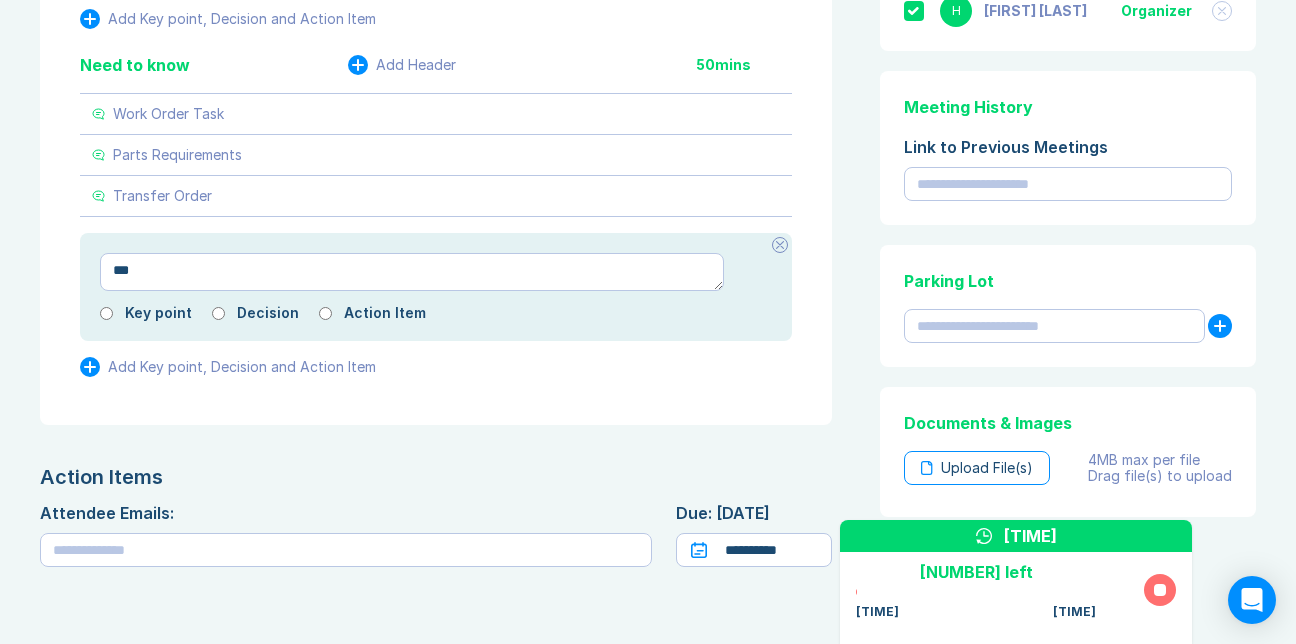 type on "*" 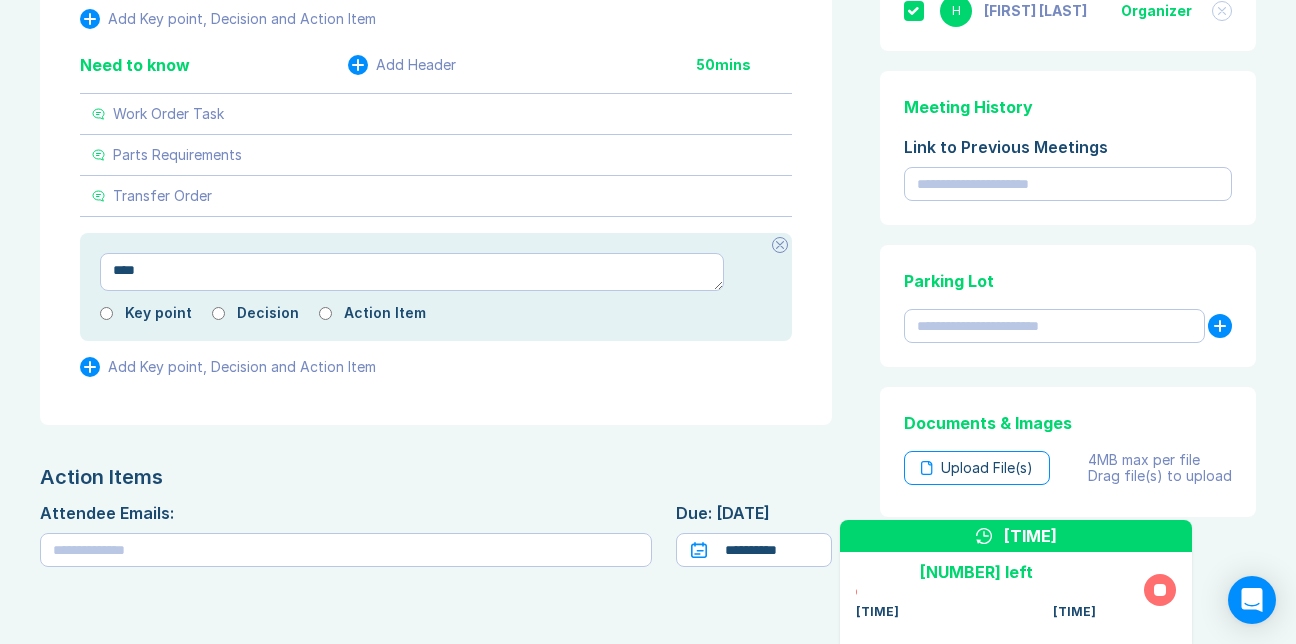 type on "*" 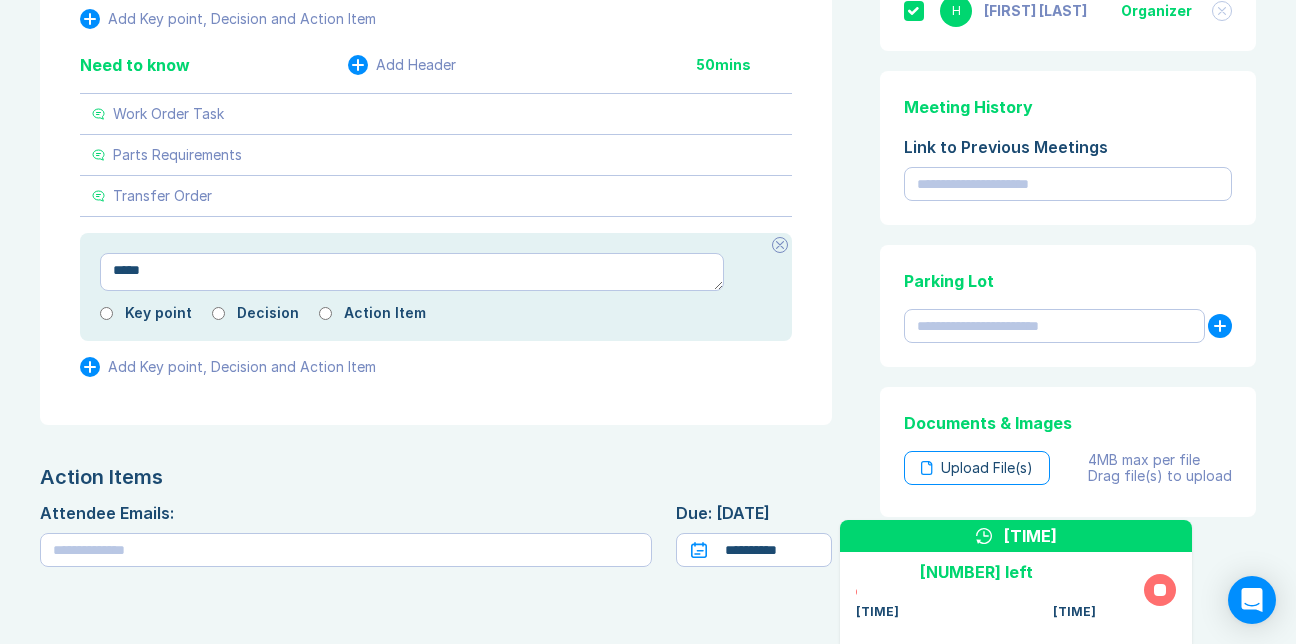 type on "*" 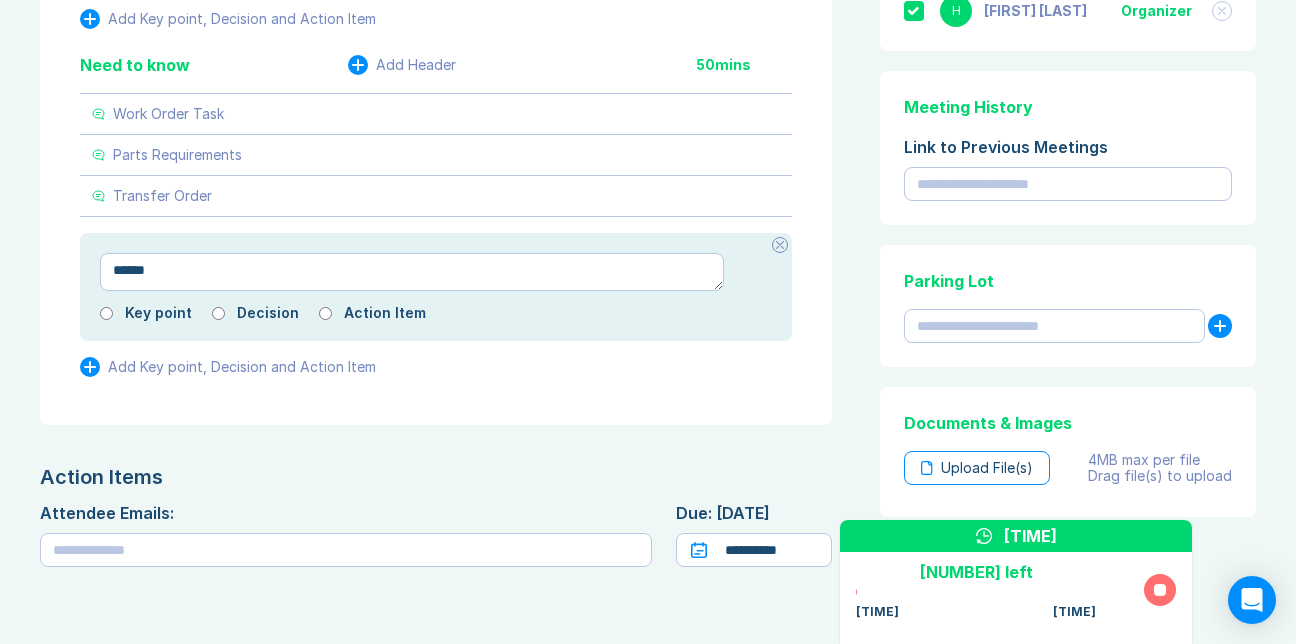 type on "*" 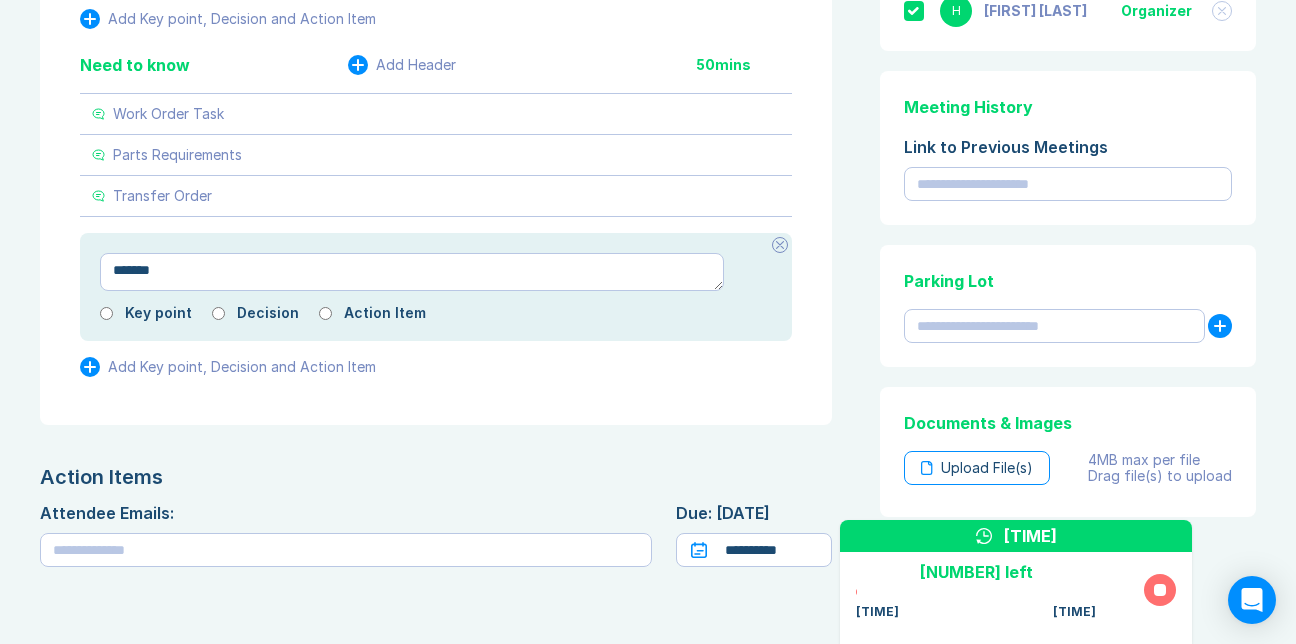 type on "*" 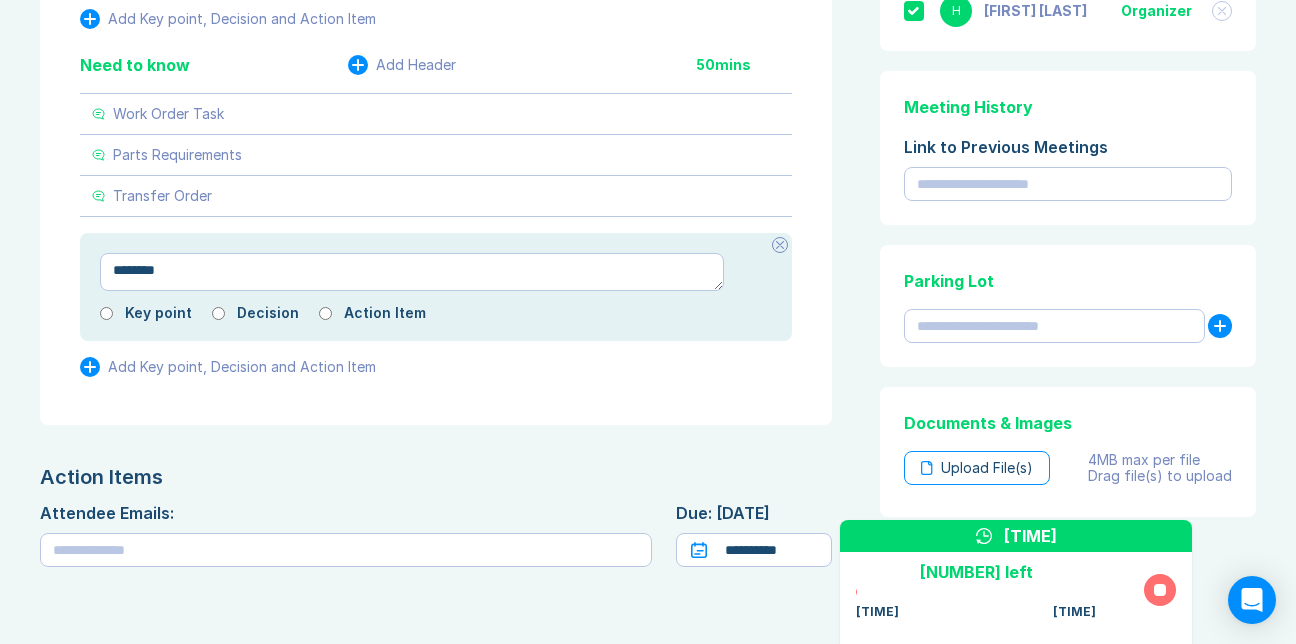 type on "*" 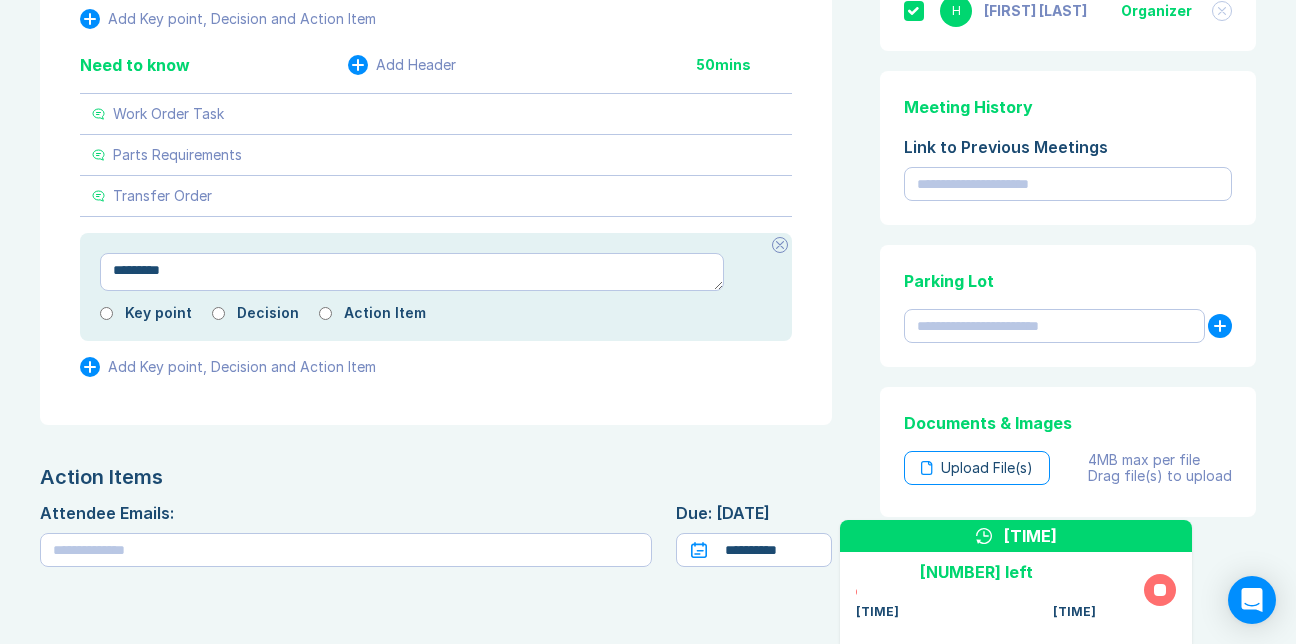 type on "*" 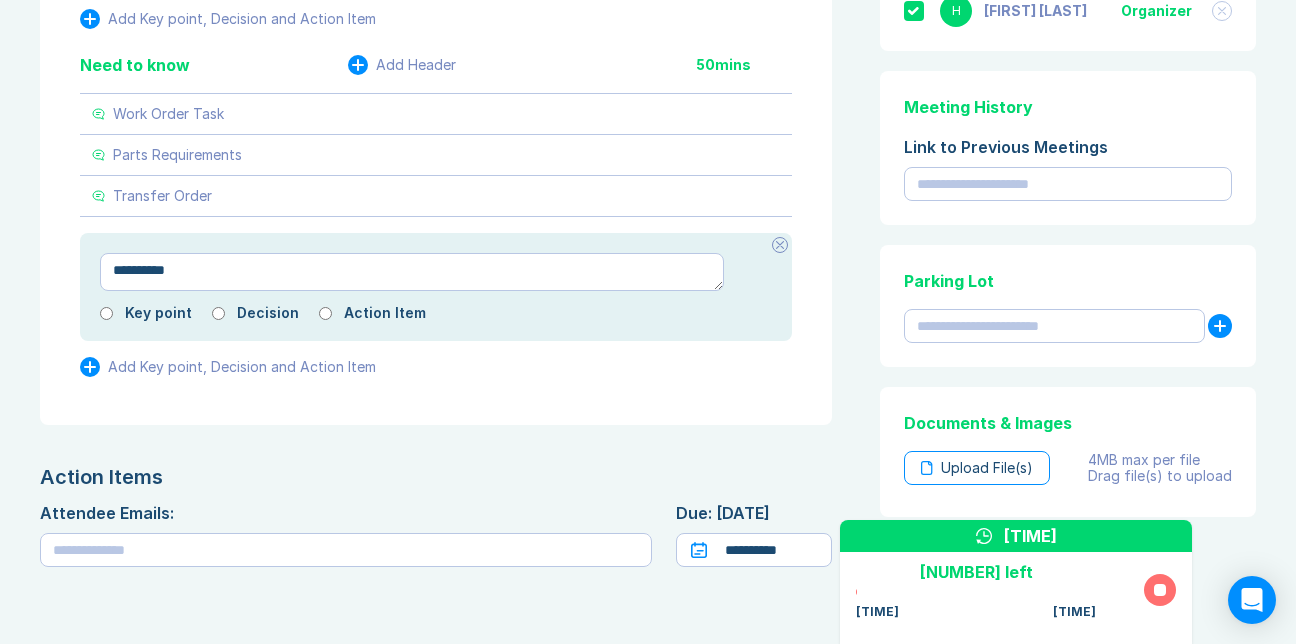 type on "*" 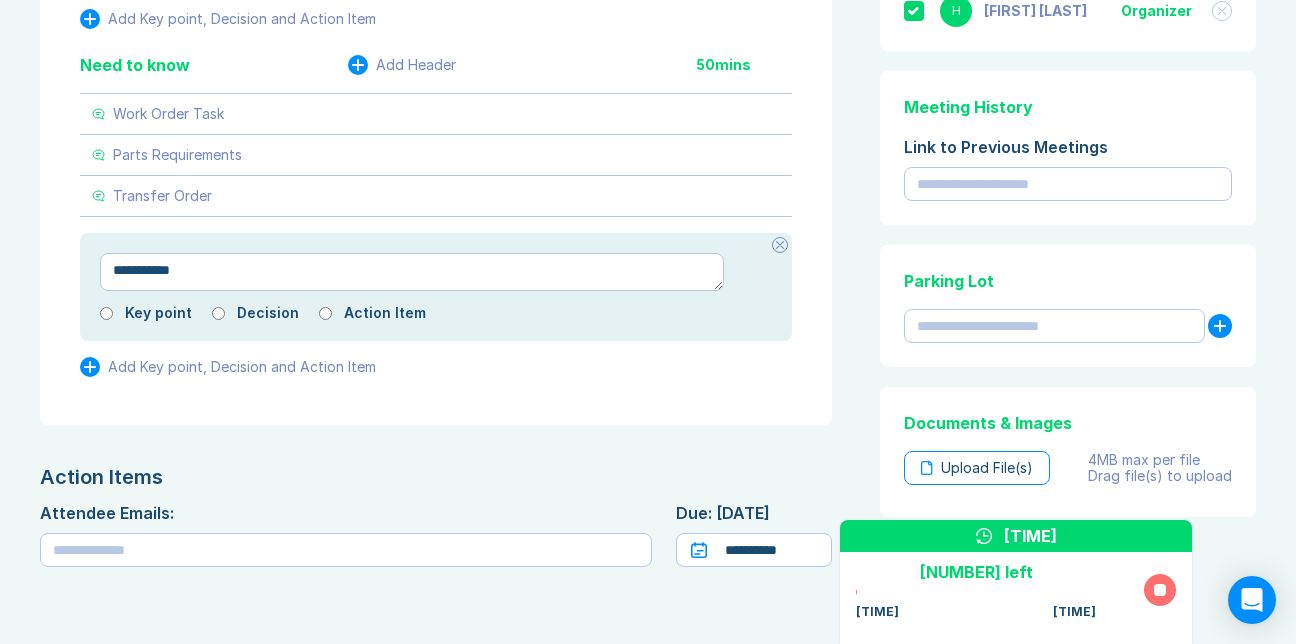 type on "*" 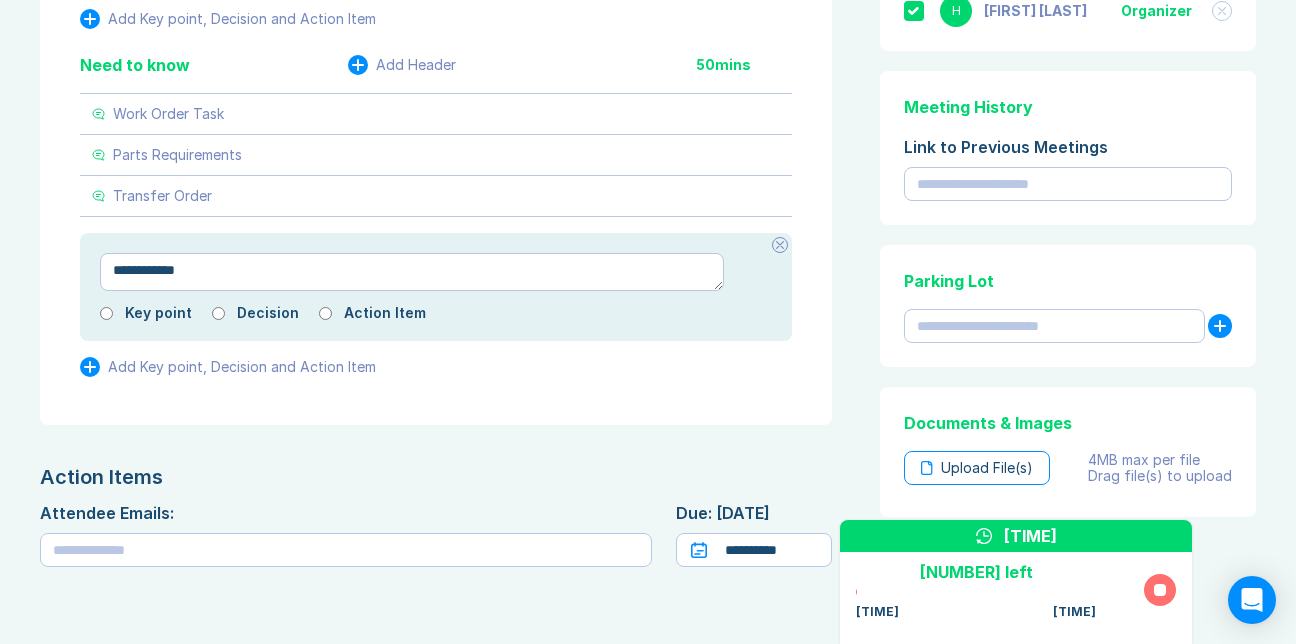 type on "*" 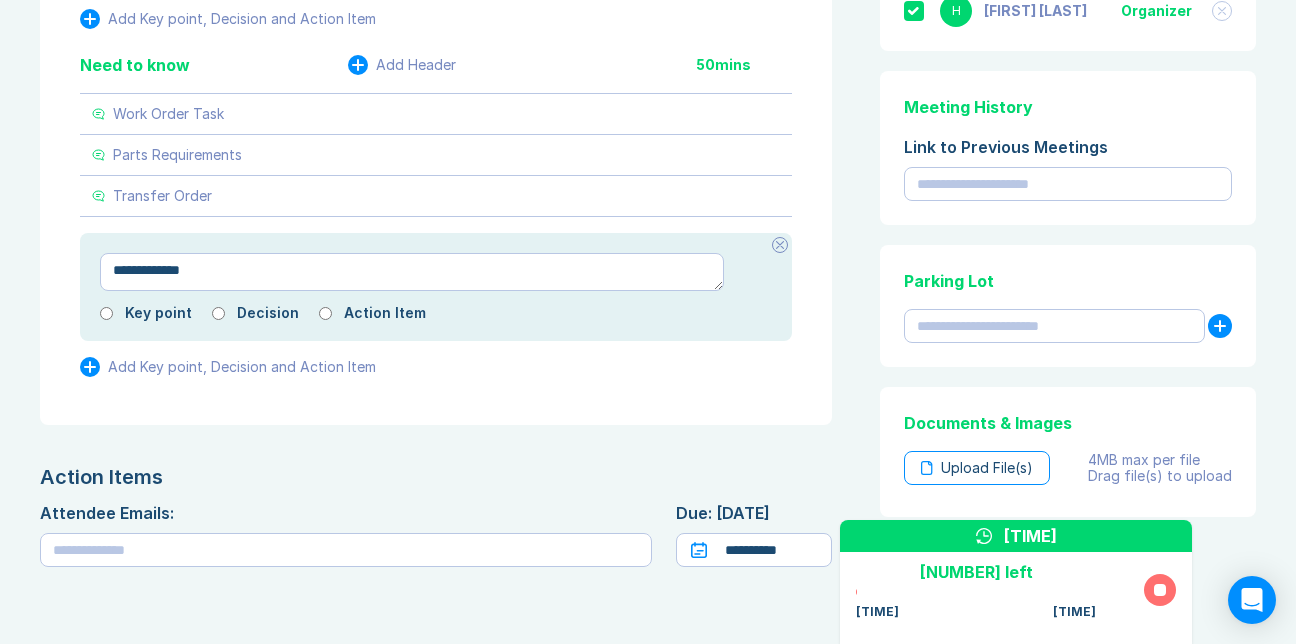 type on "*" 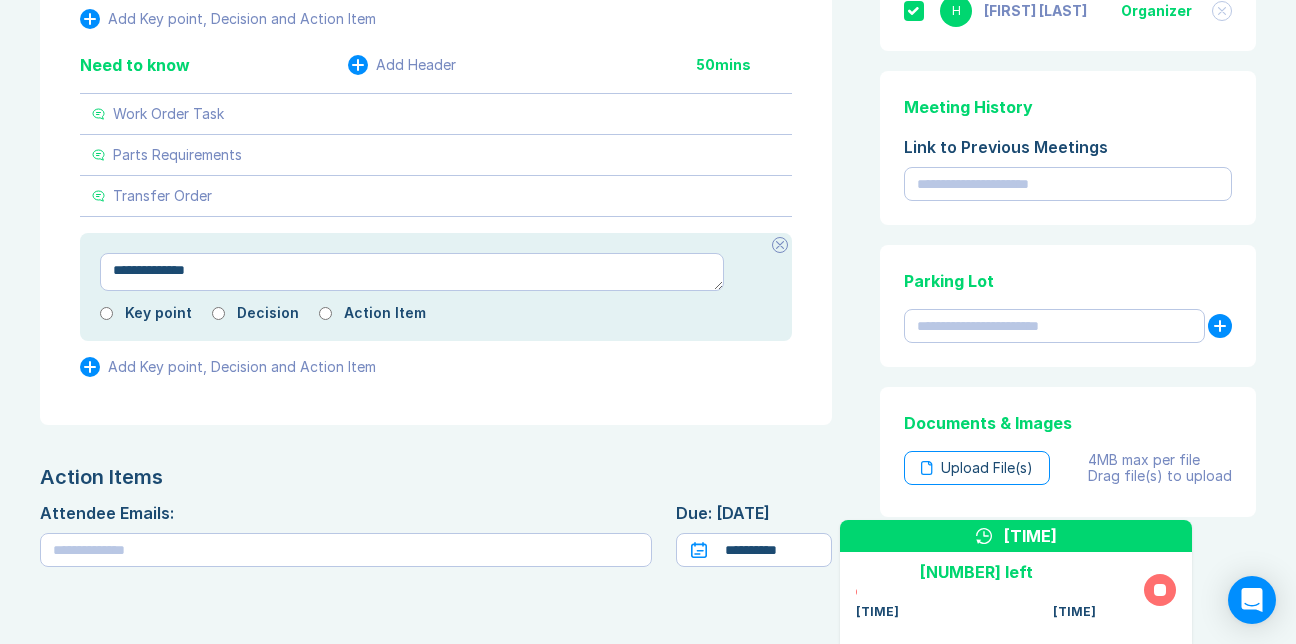 type on "*" 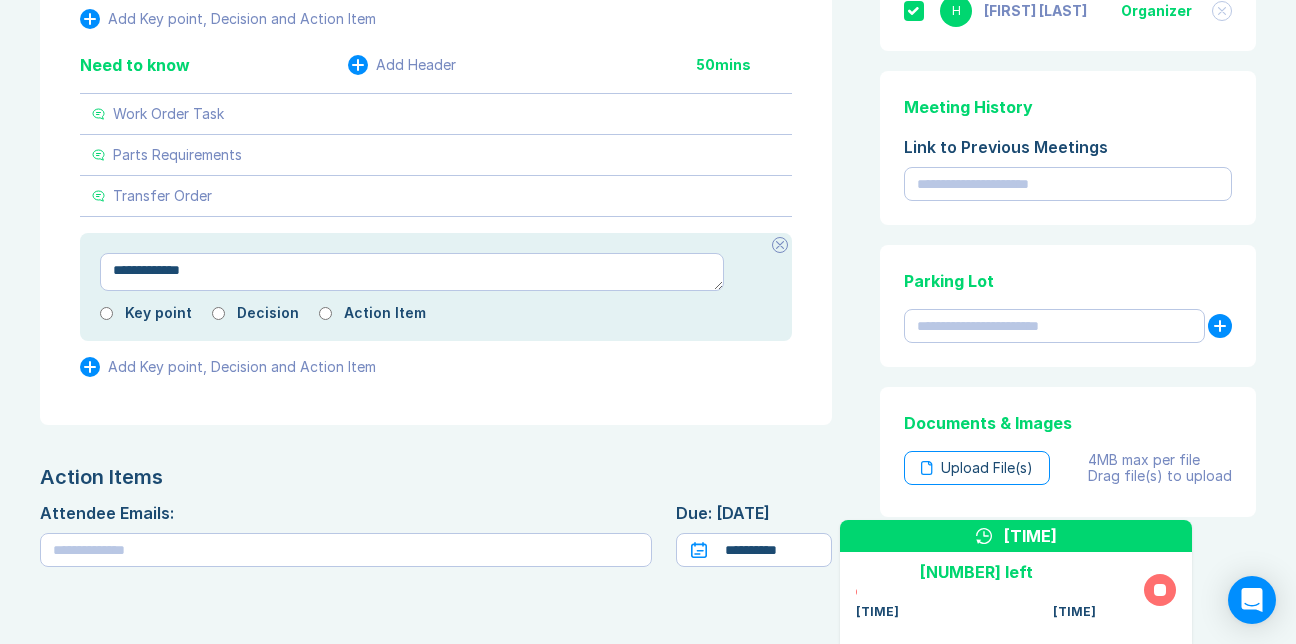 type on "*" 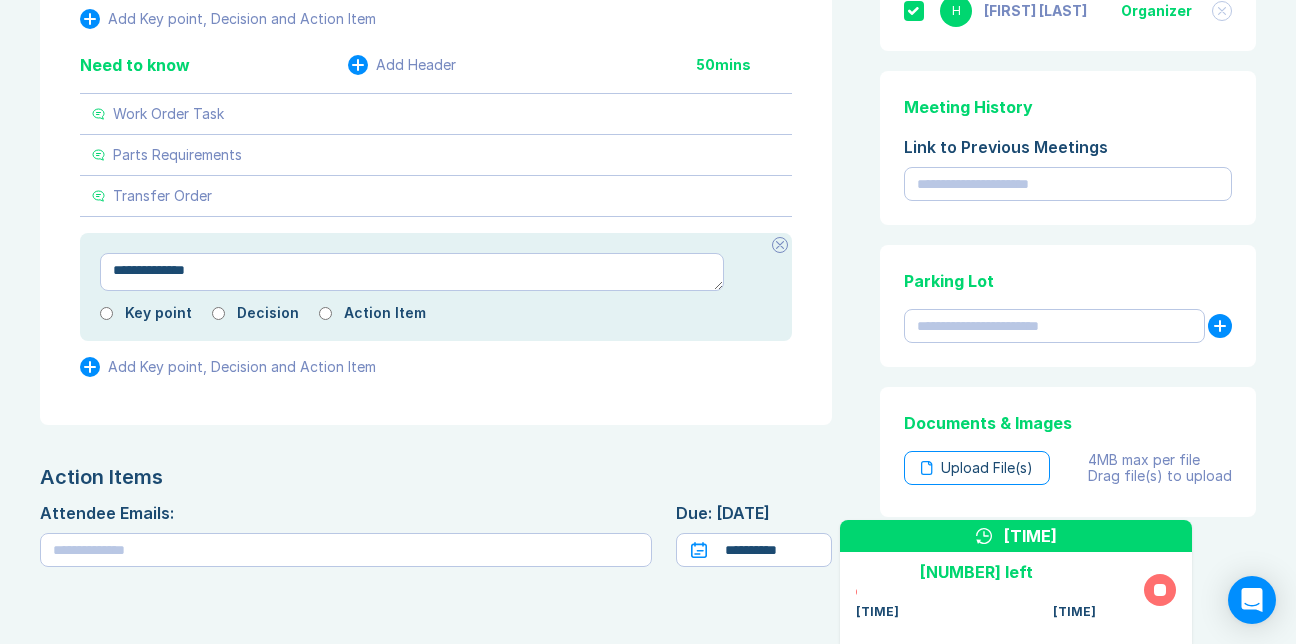 type on "*" 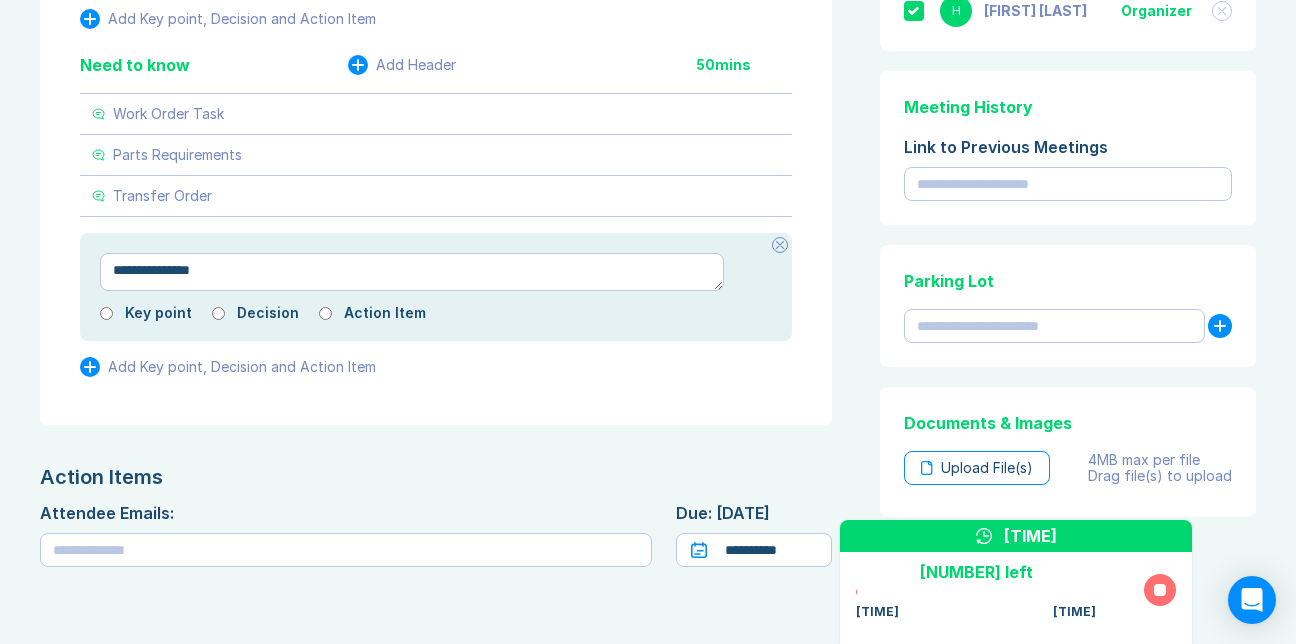 type on "*" 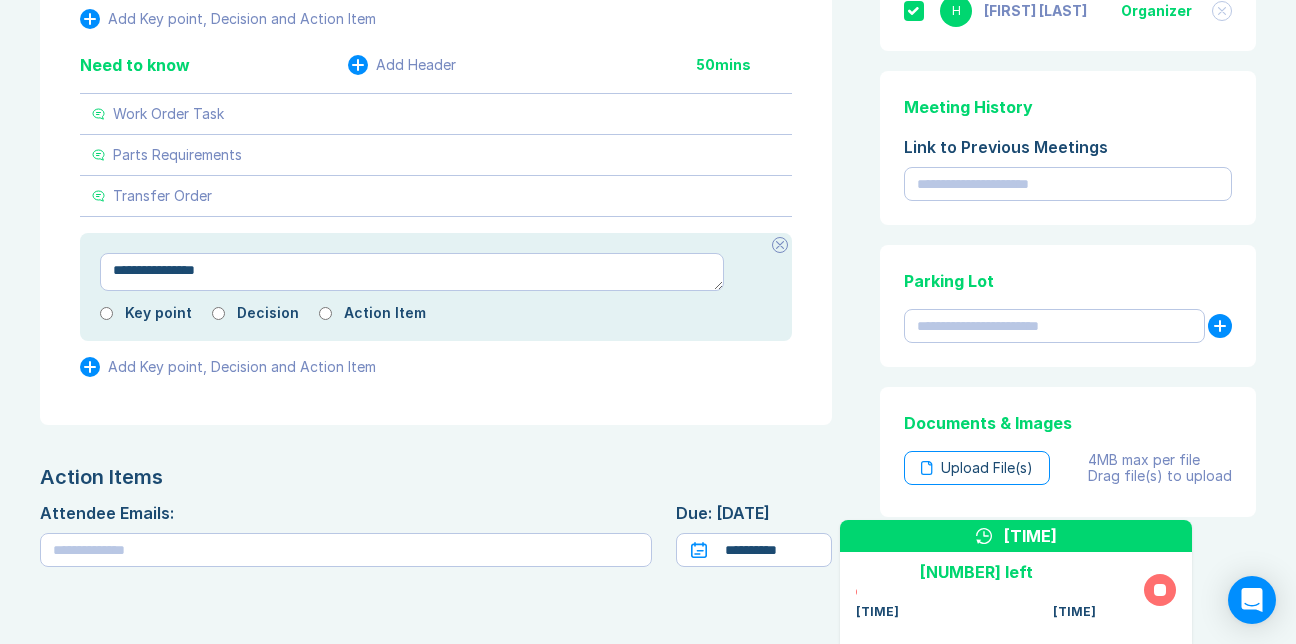 type on "*" 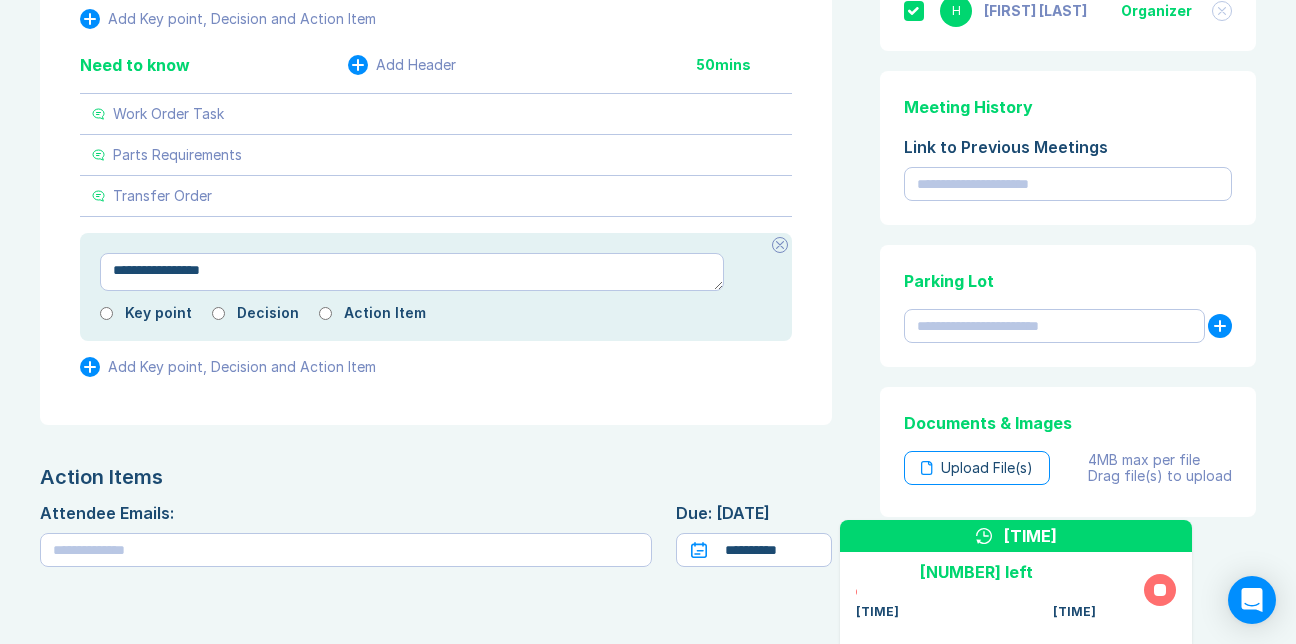 type on "*" 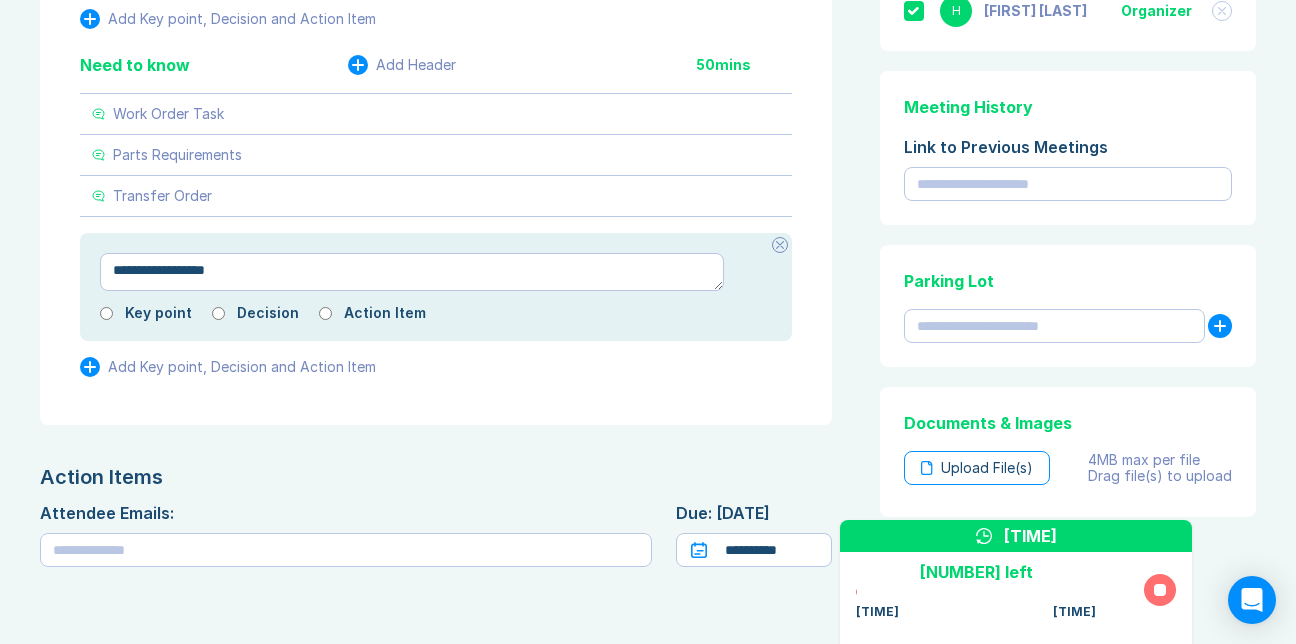 type on "*" 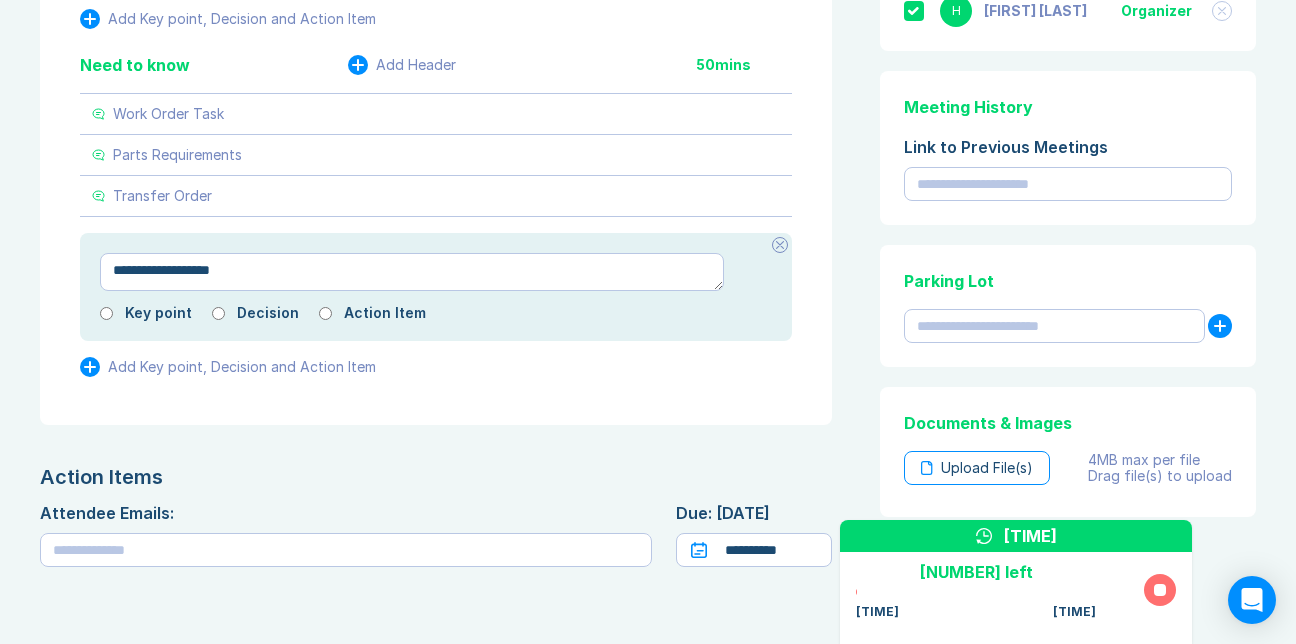 type on "*" 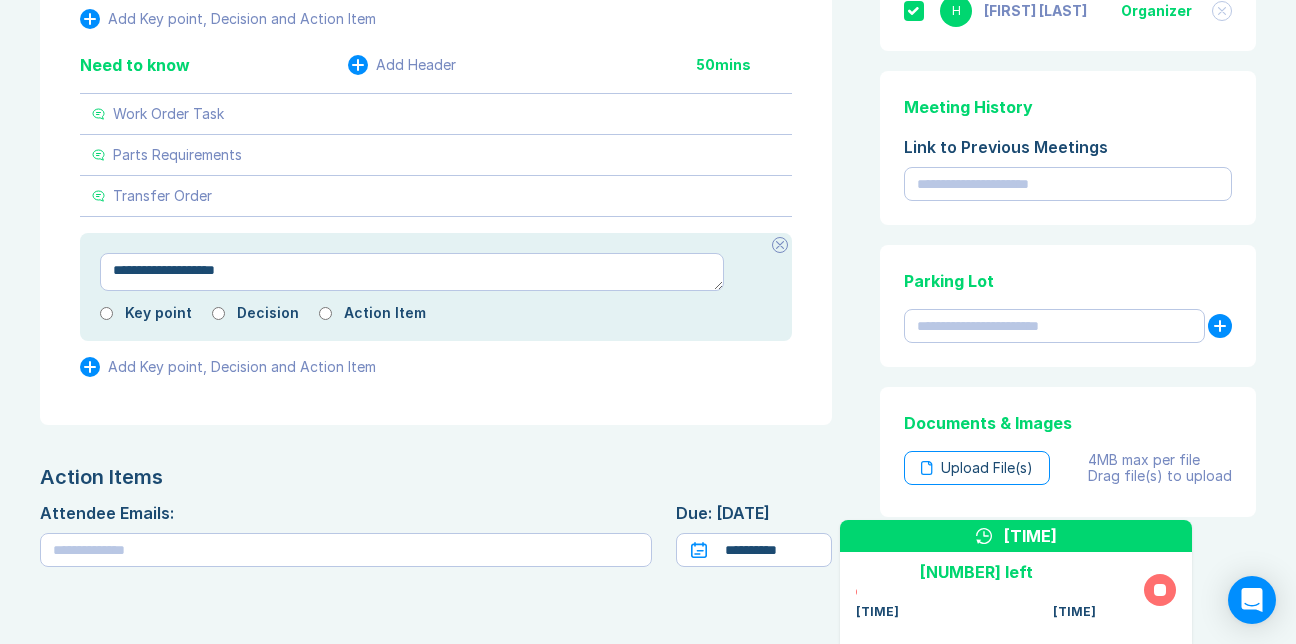 type on "*" 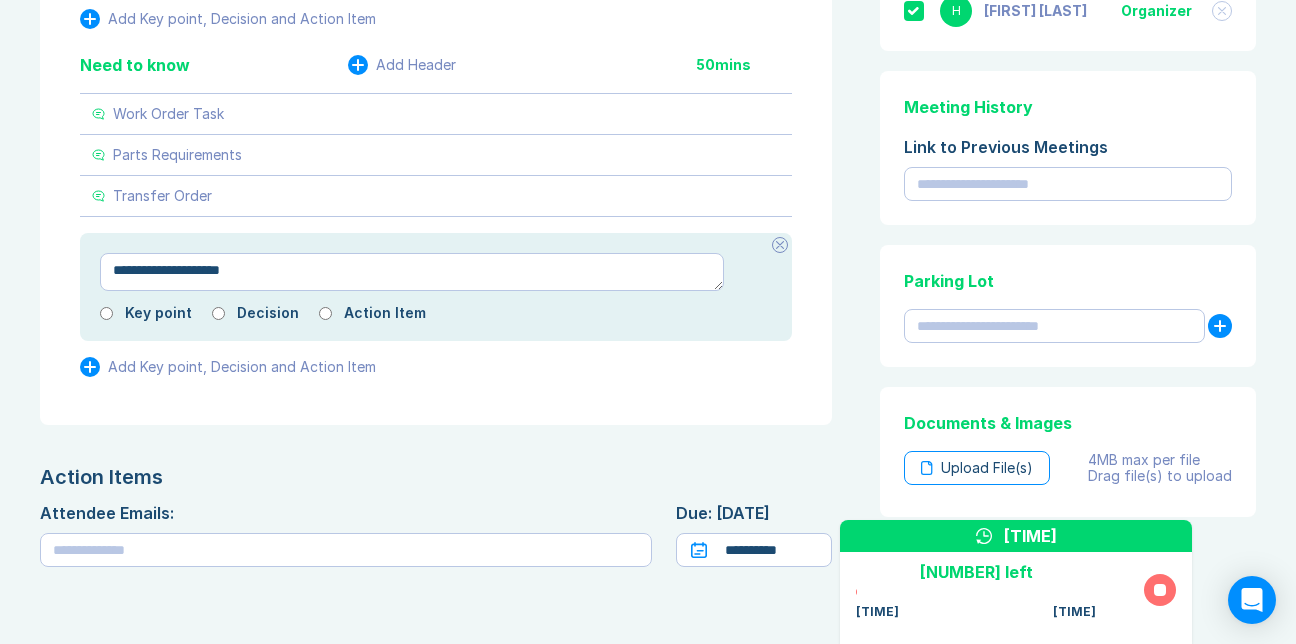 type on "*" 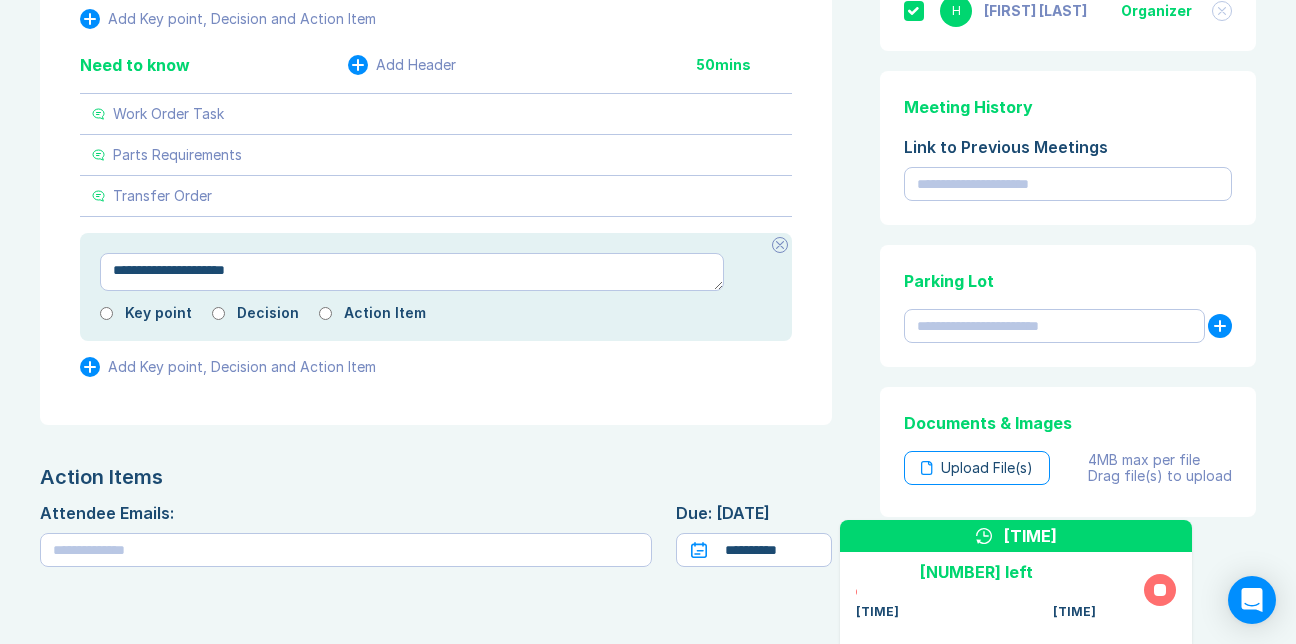 type on "*" 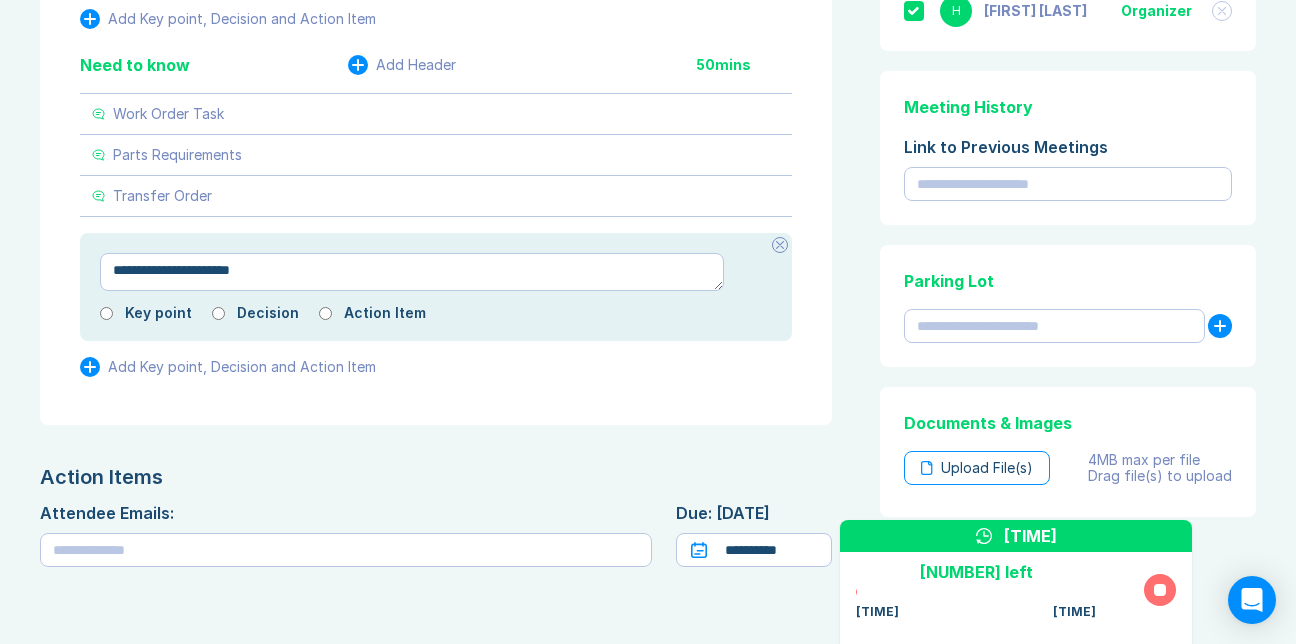 type on "*" 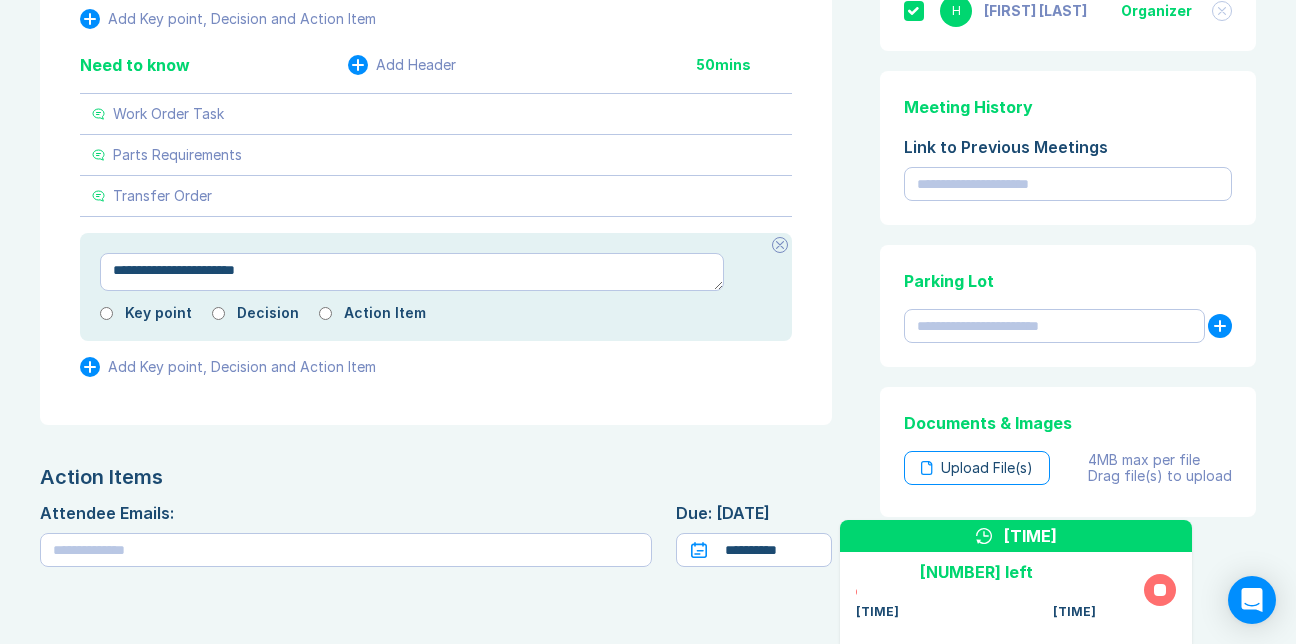 type on "*" 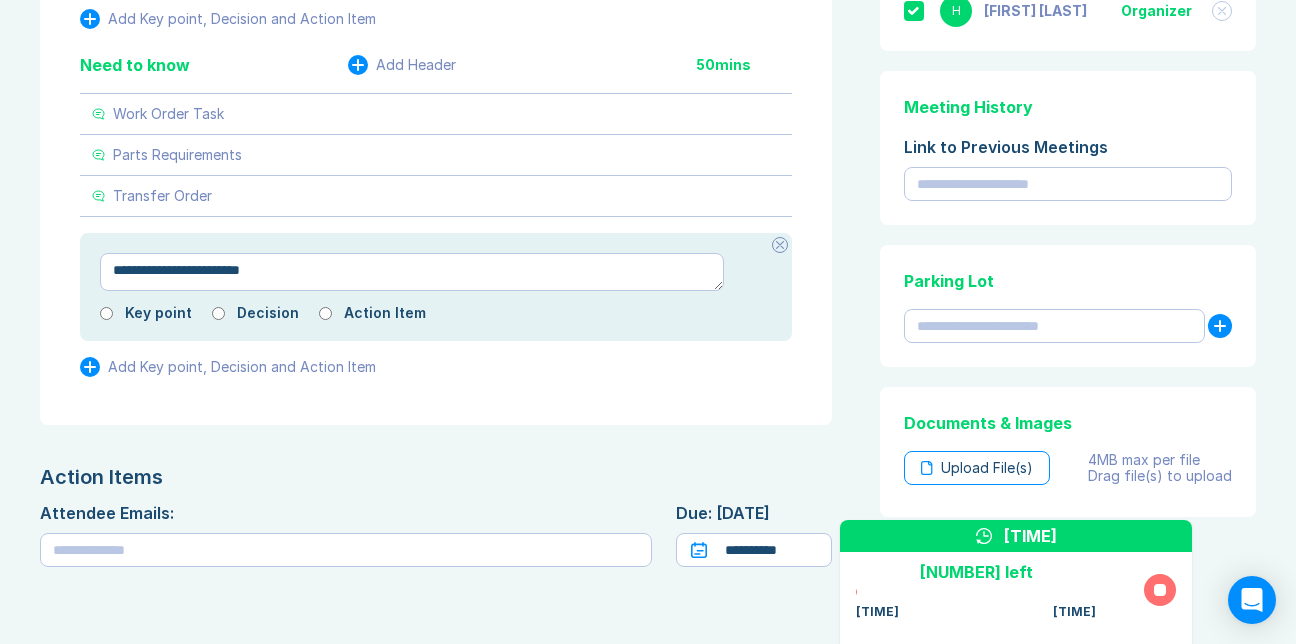 type on "*" 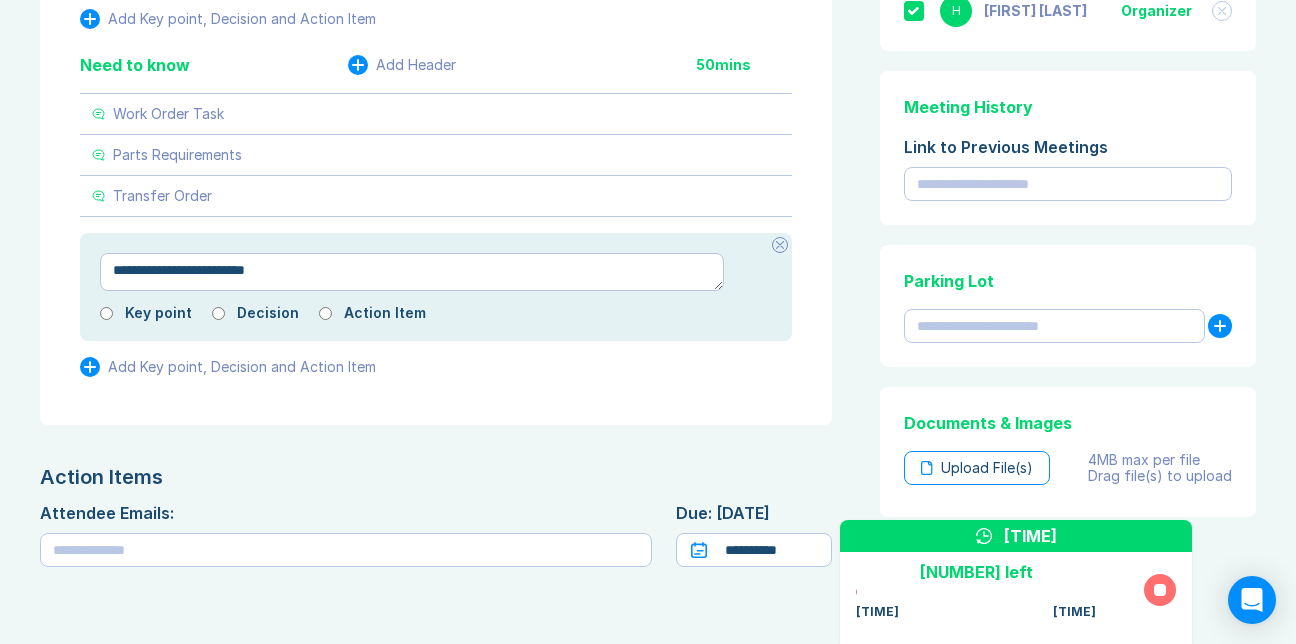 type on "*" 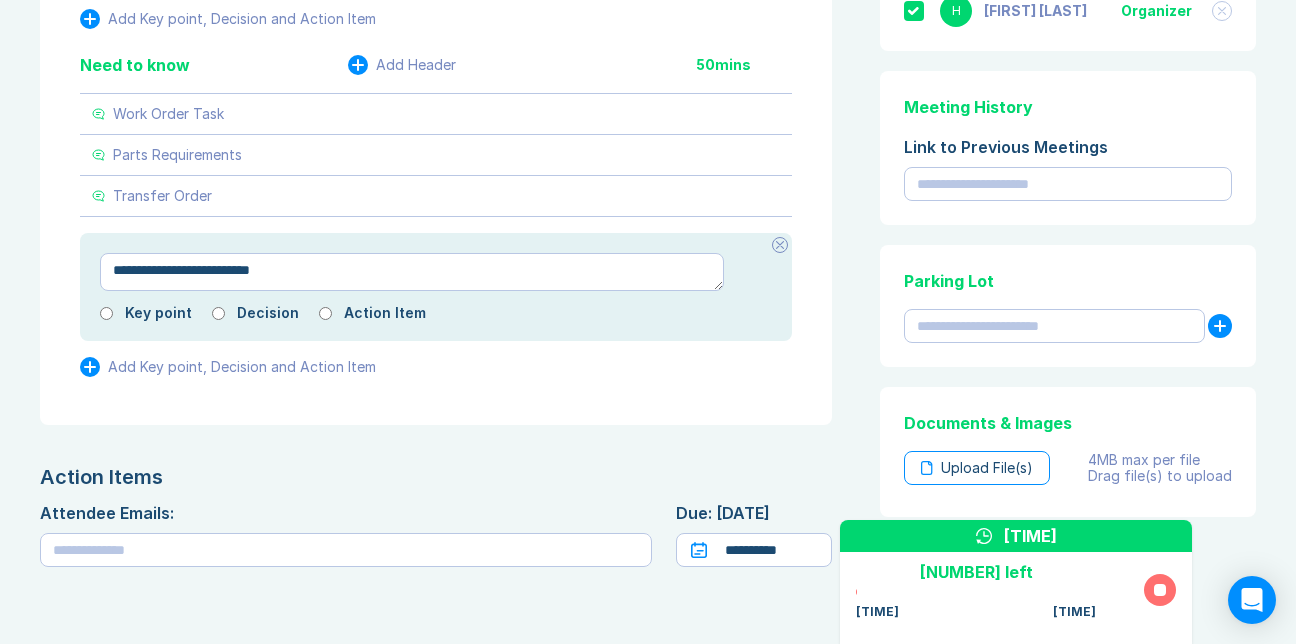 type on "*" 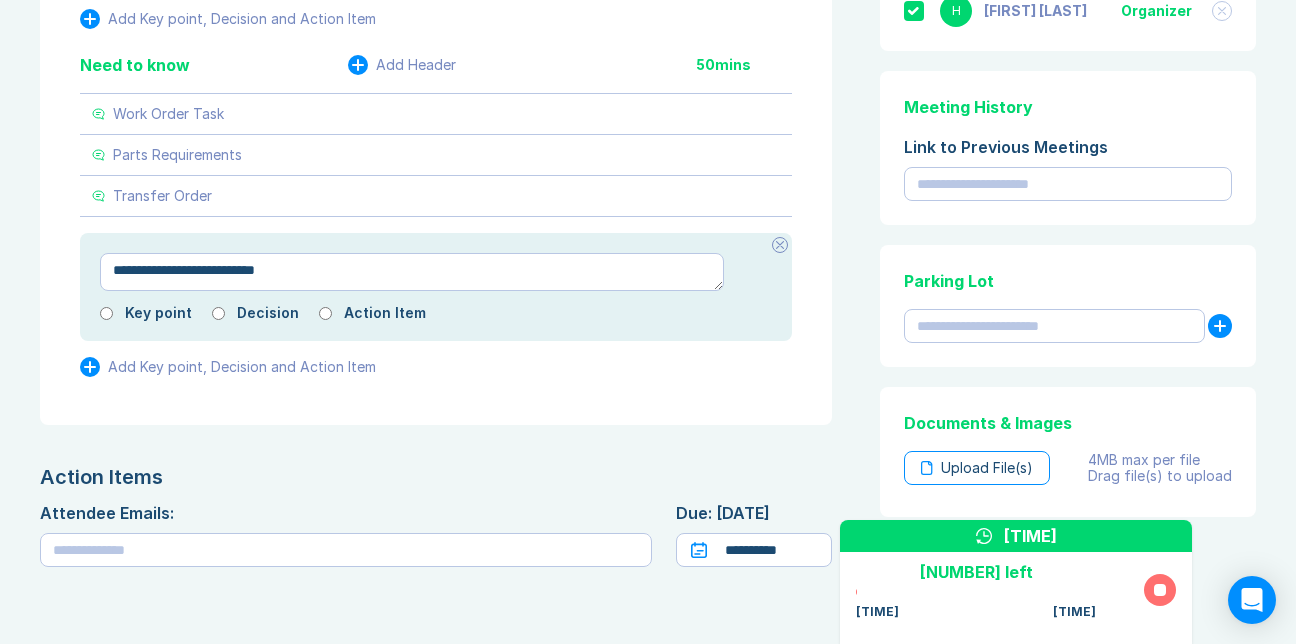 type 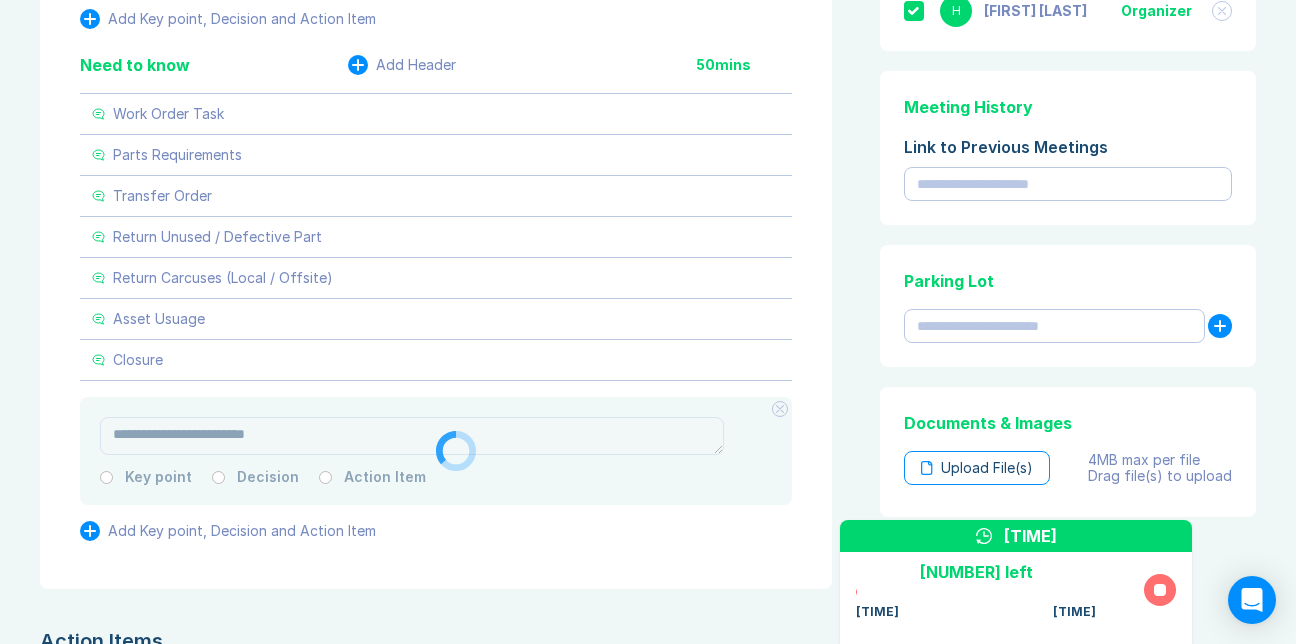 scroll, scrollTop: 947, scrollLeft: 0, axis: vertical 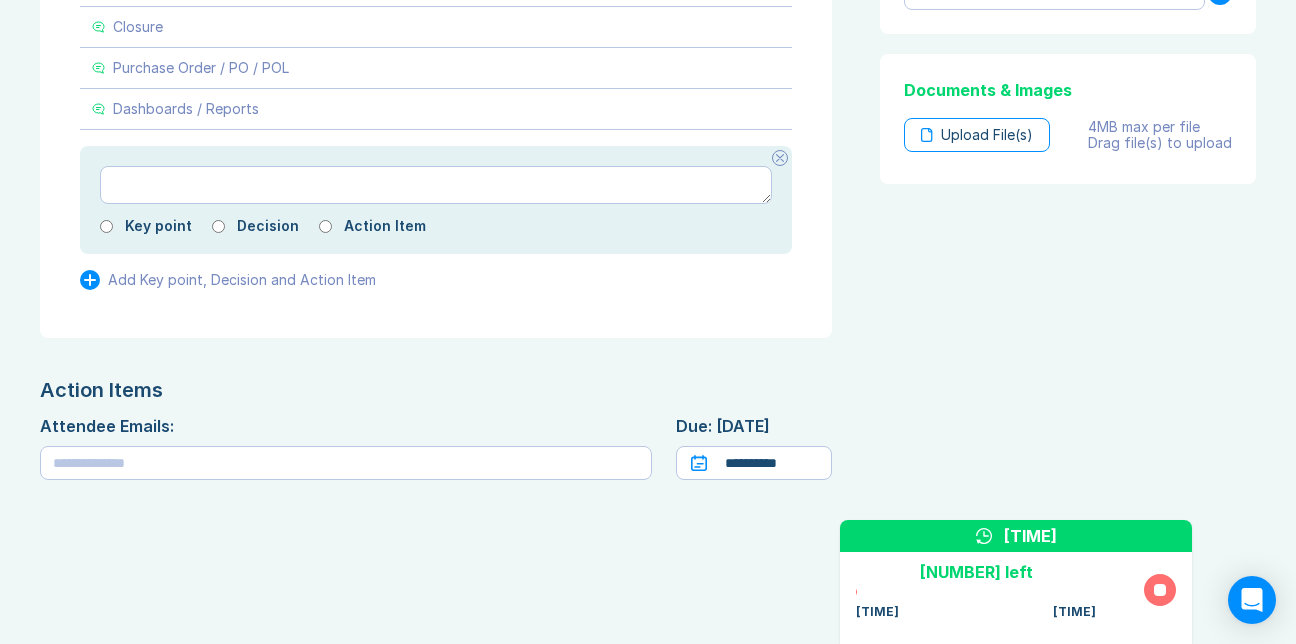 click at bounding box center [436, 185] 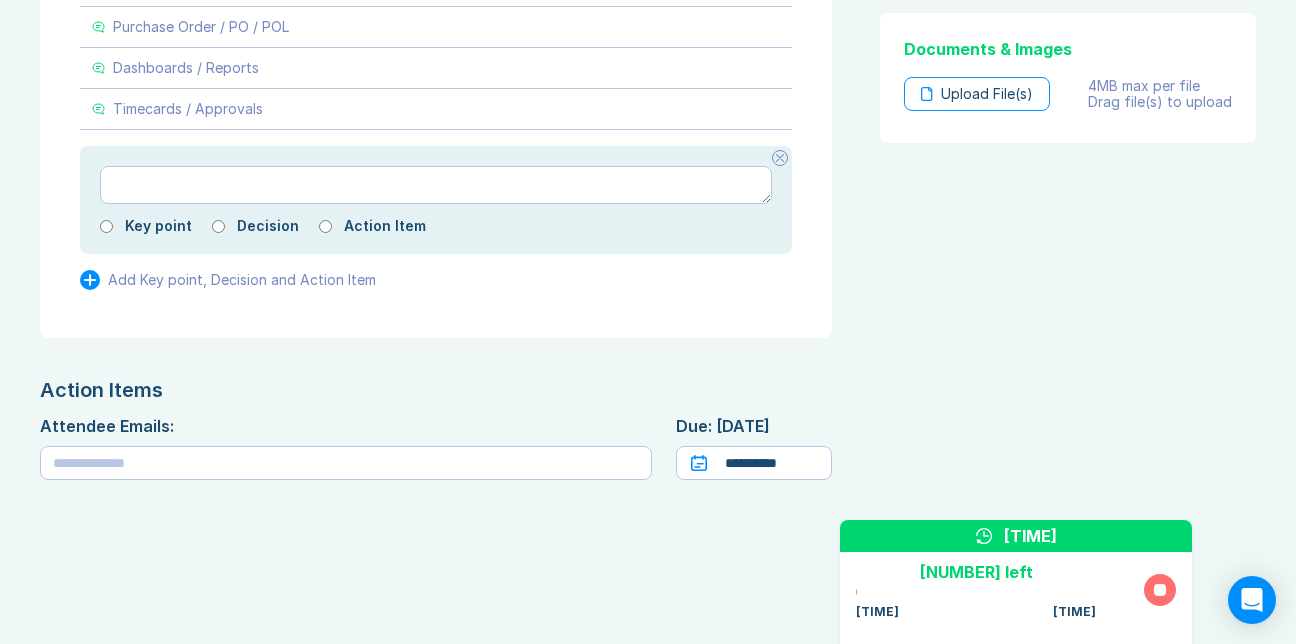 scroll, scrollTop: 1200, scrollLeft: 0, axis: vertical 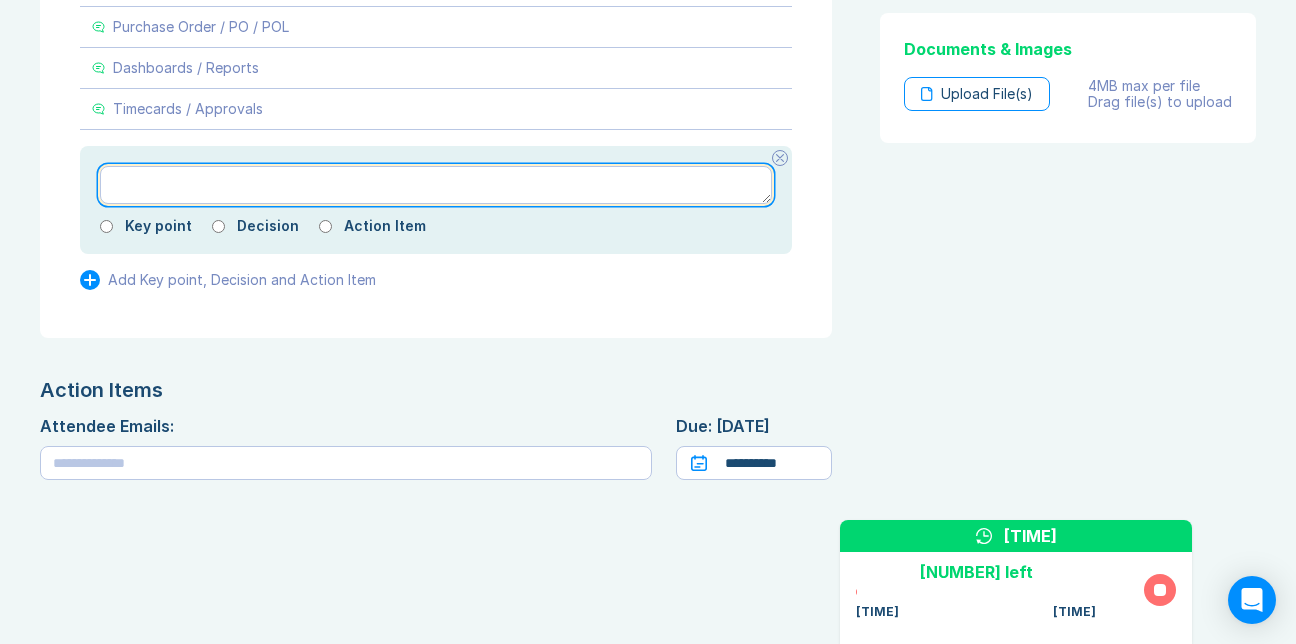 click at bounding box center (436, 185) 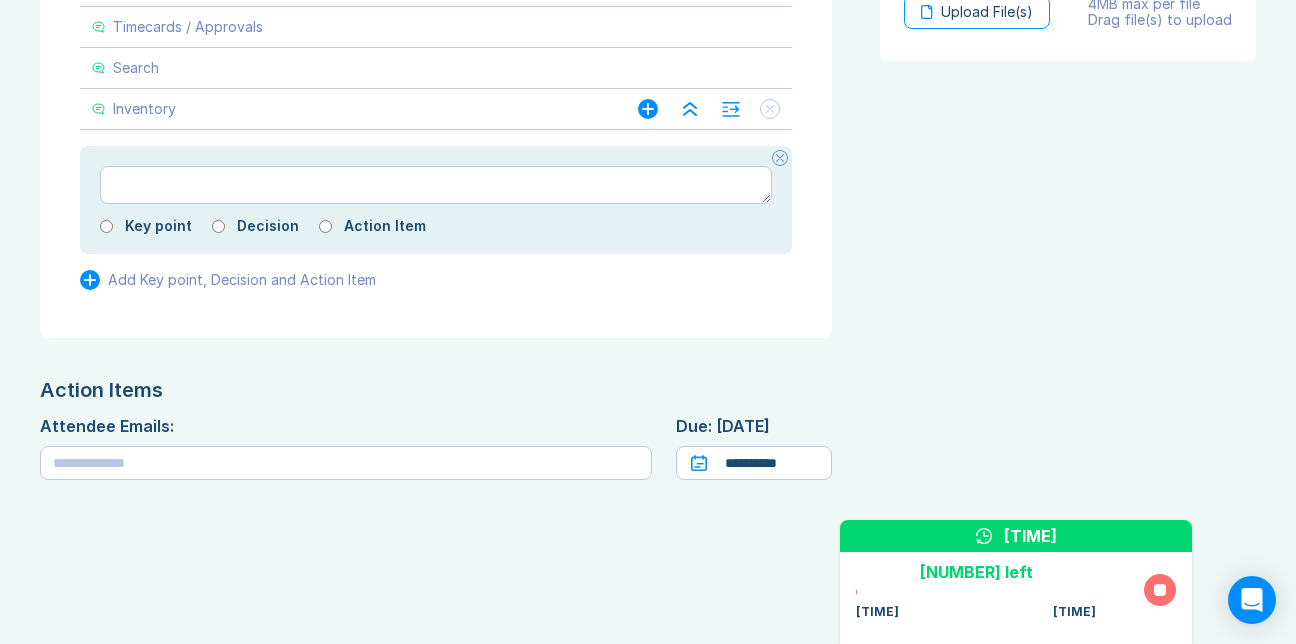click 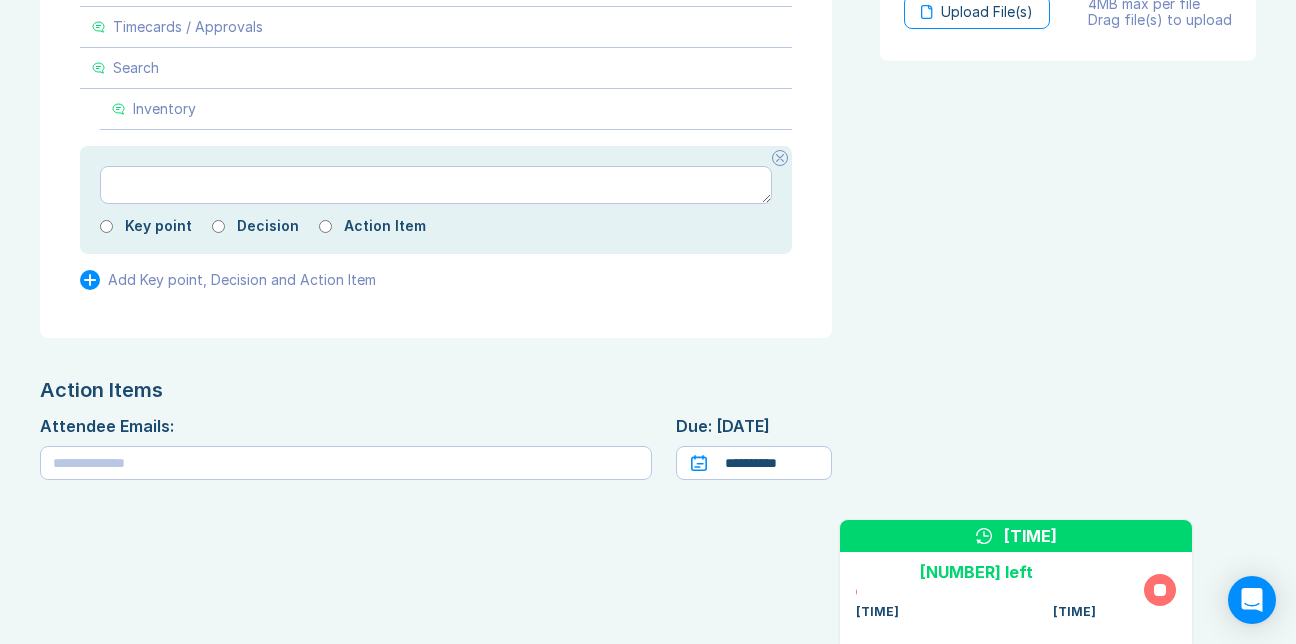 click at bounding box center (436, 185) 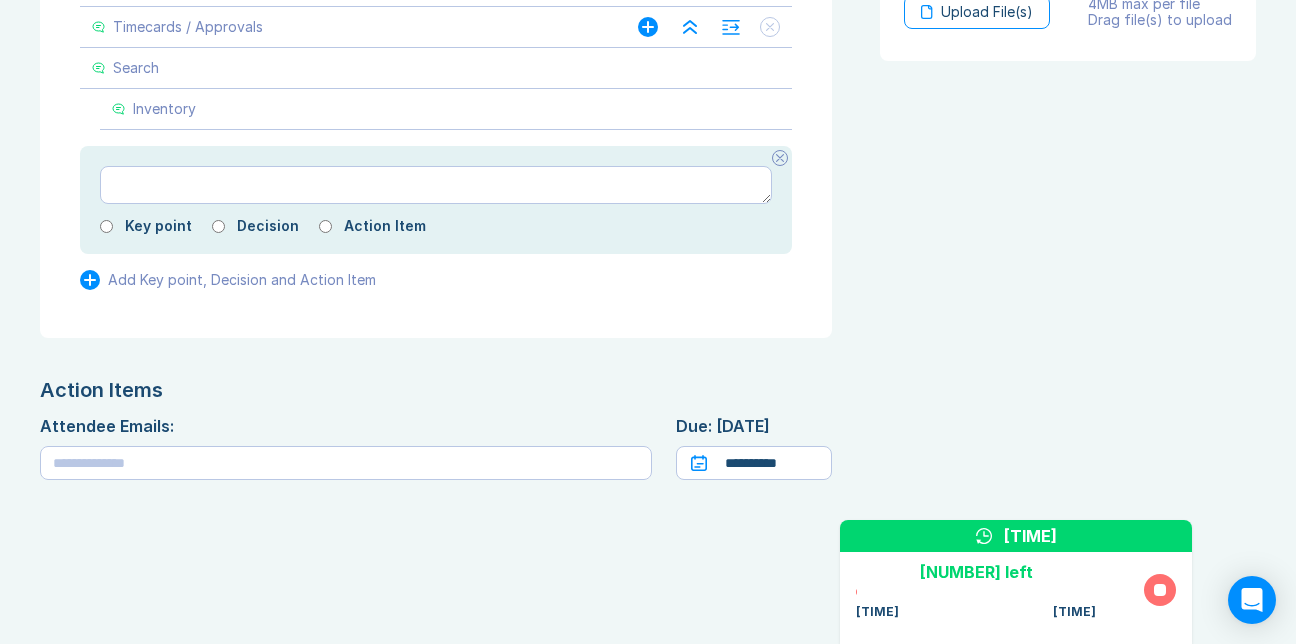 scroll, scrollTop: 1000, scrollLeft: 0, axis: vertical 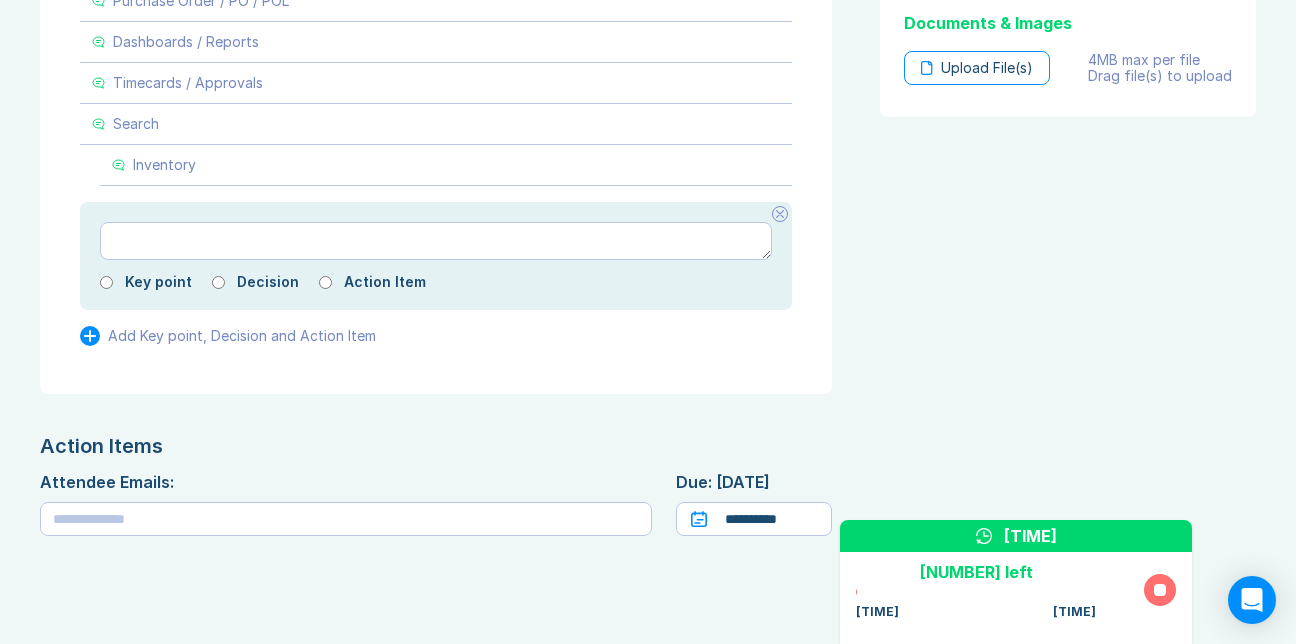 click at bounding box center (436, 241) 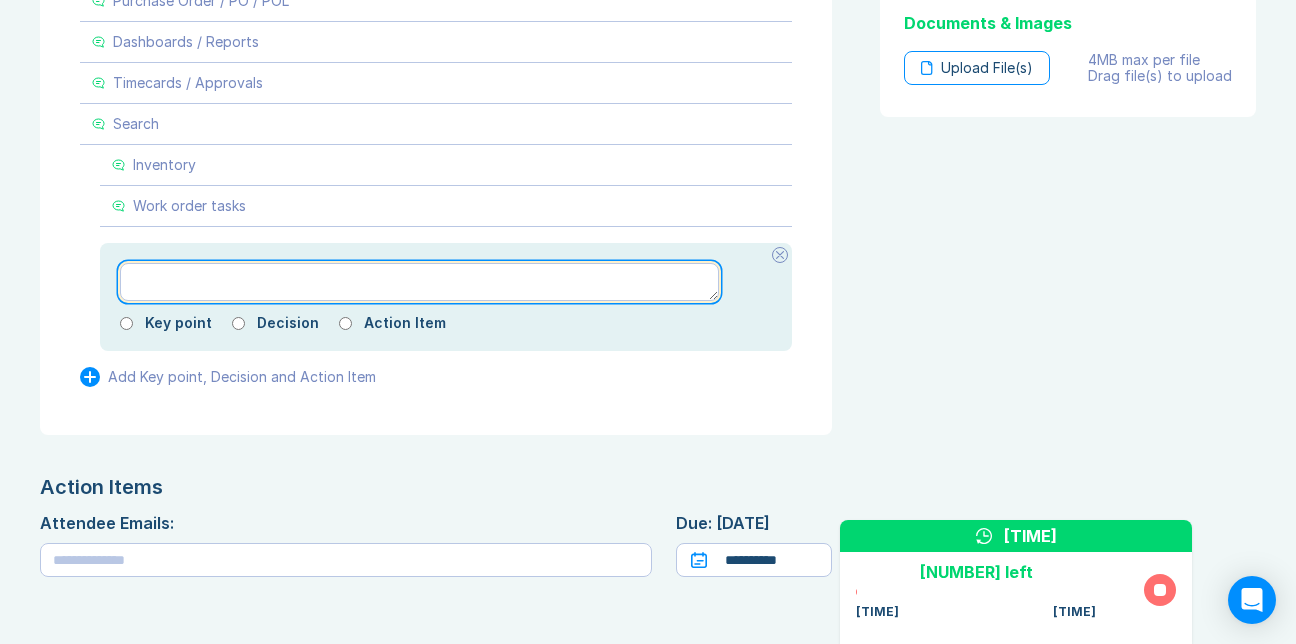click at bounding box center (419, 282) 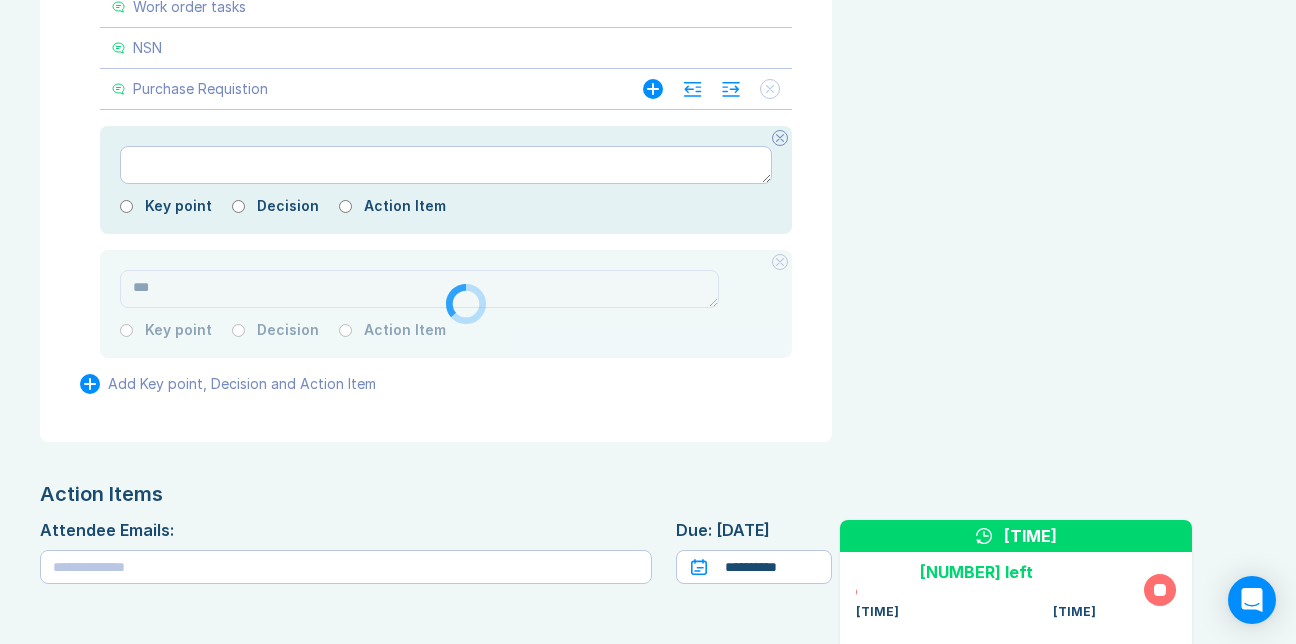 scroll, scrollTop: 1200, scrollLeft: 0, axis: vertical 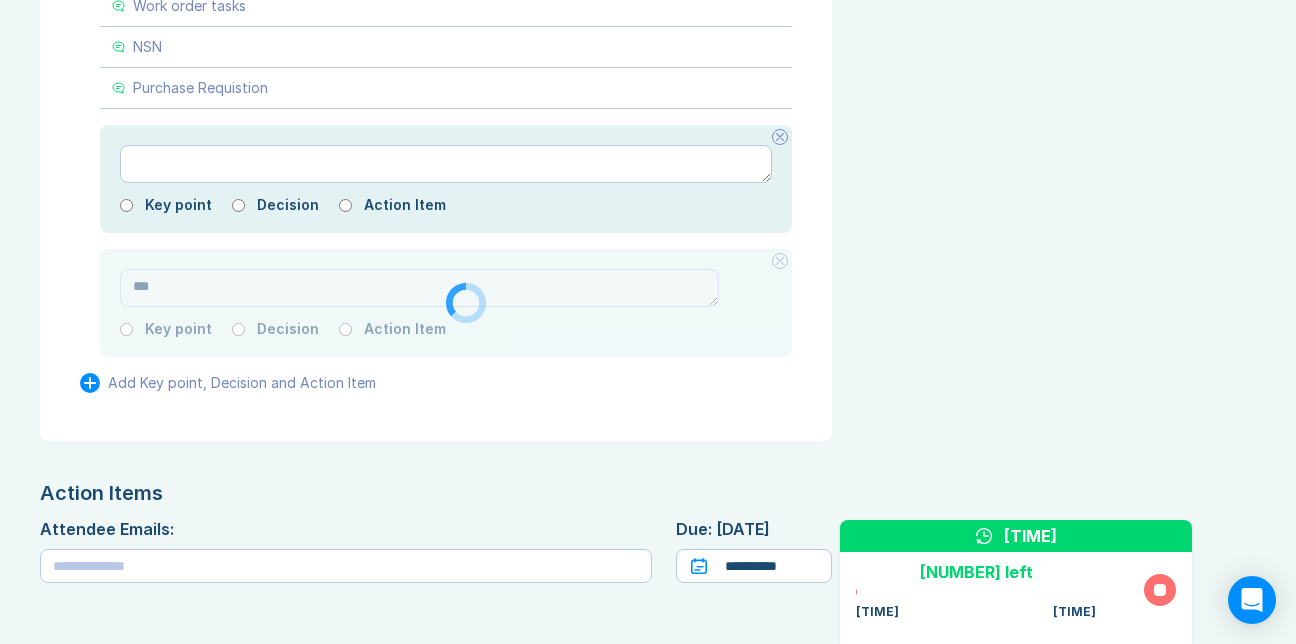 click at bounding box center [446, 164] 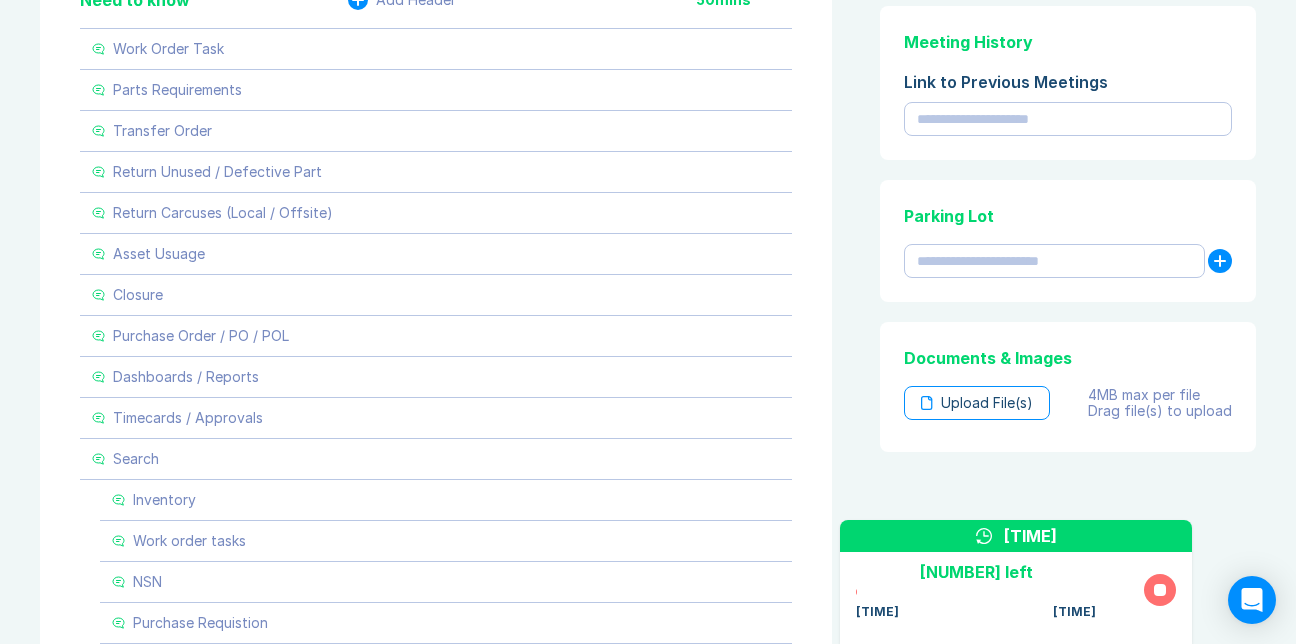 scroll, scrollTop: 700, scrollLeft: 0, axis: vertical 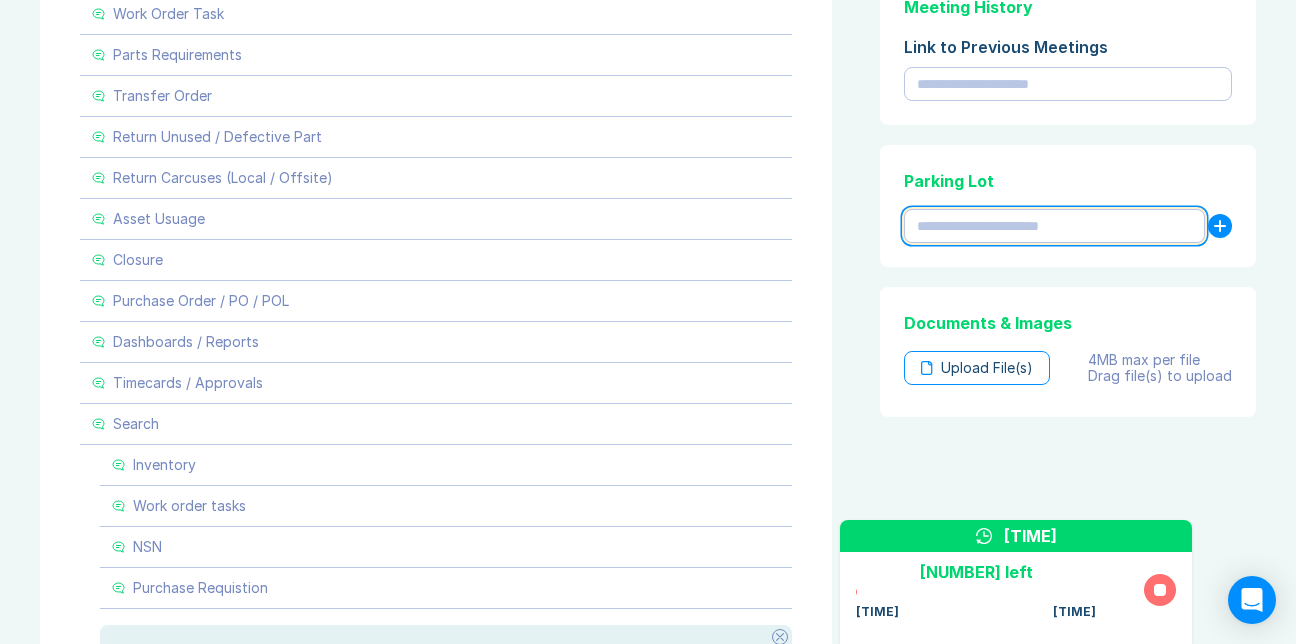 click at bounding box center [1054, 226] 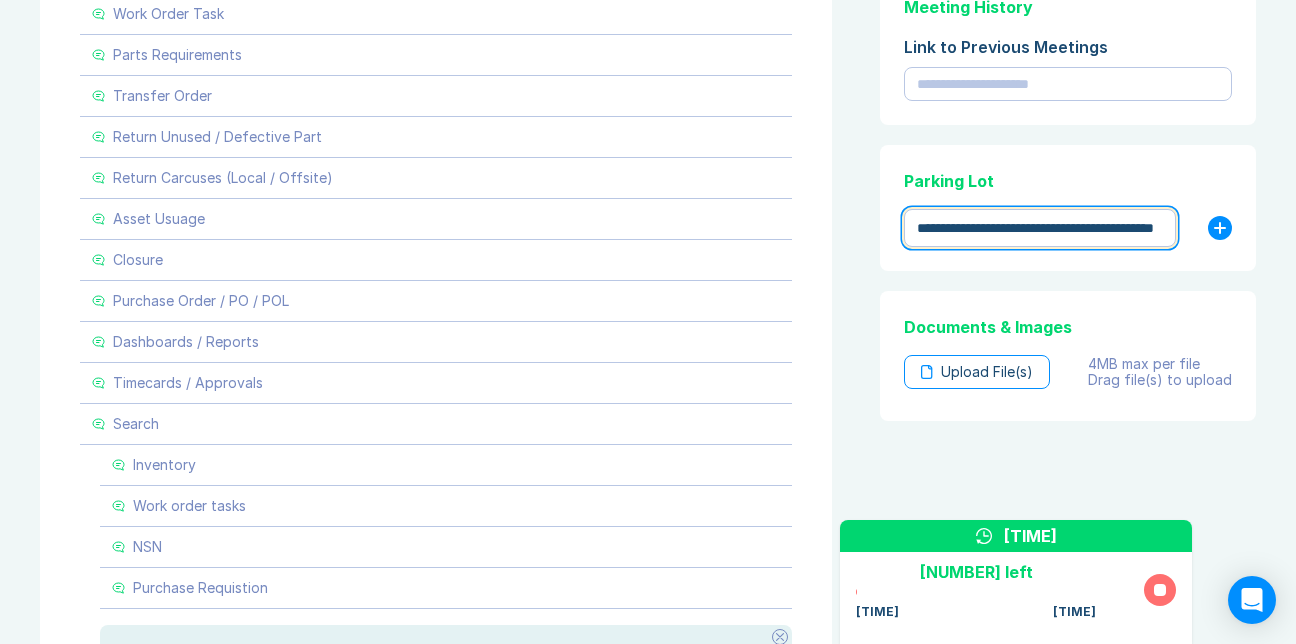 scroll, scrollTop: 0, scrollLeft: 77, axis: horizontal 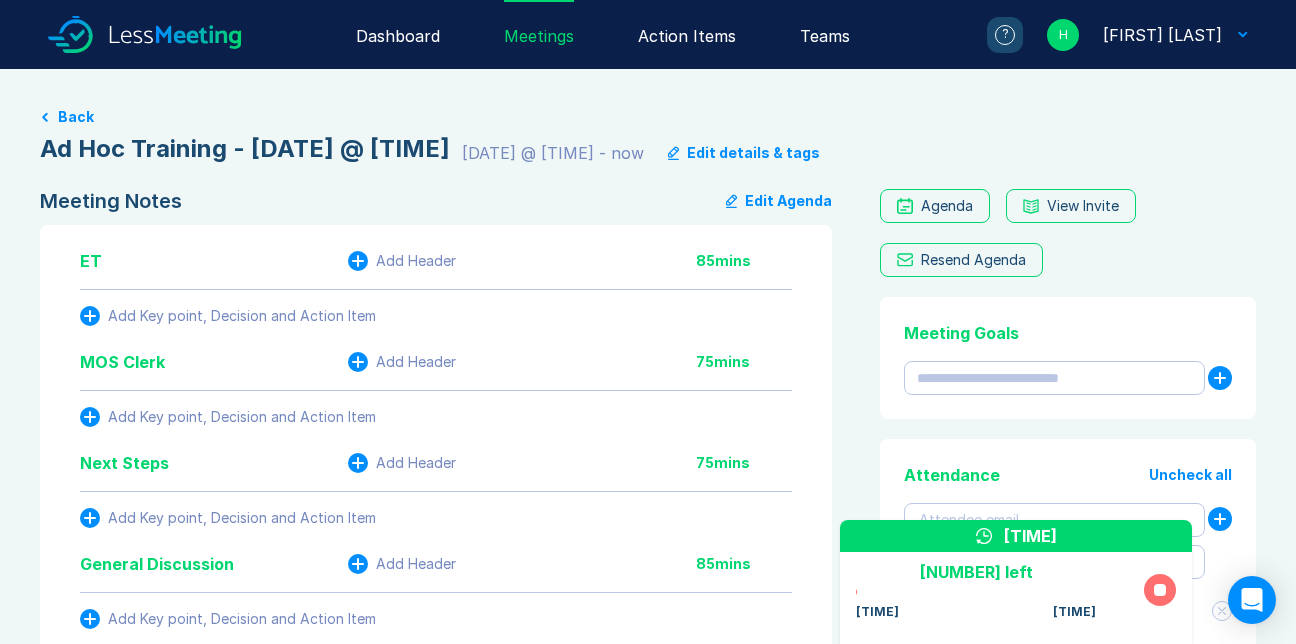 click on "Edit Agenda" at bounding box center [779, 201] 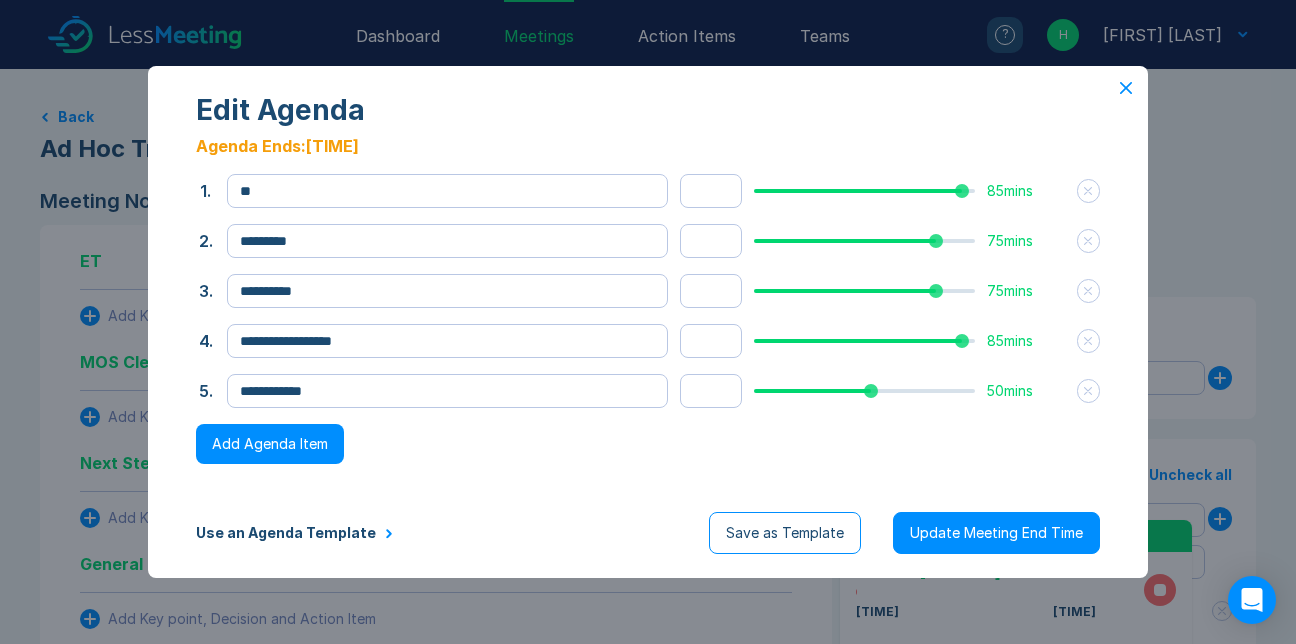 click on "Add Agenda Item" at bounding box center (270, 444) 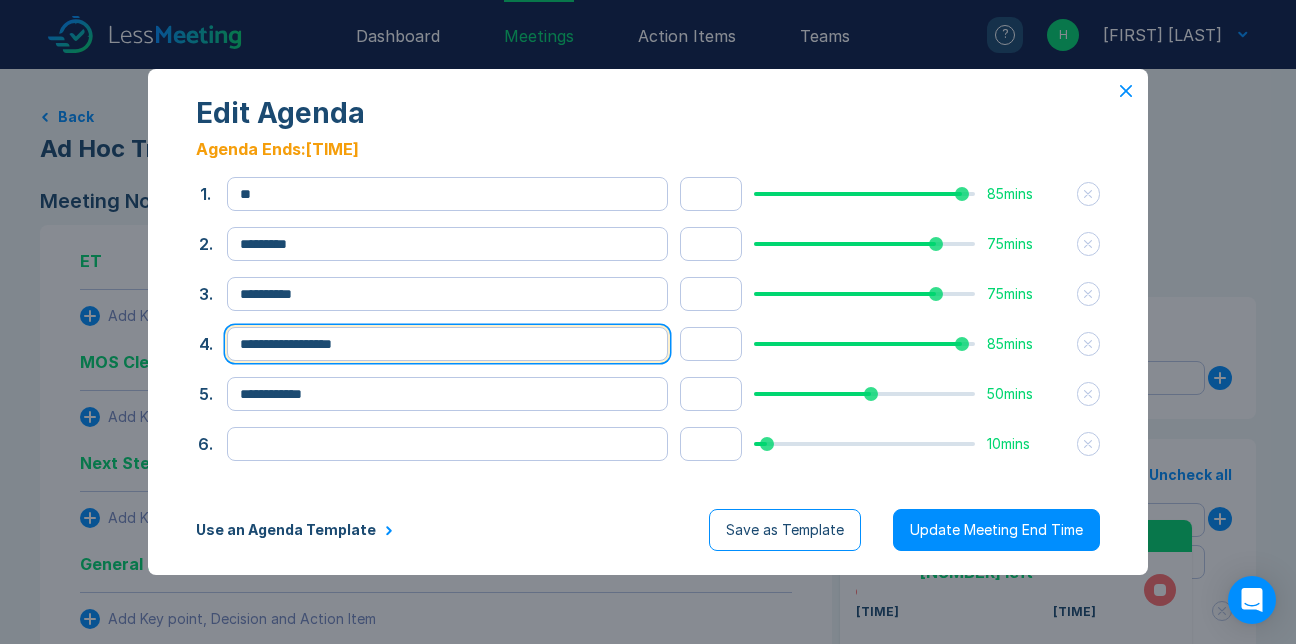 drag, startPoint x: 444, startPoint y: 348, endPoint x: 317, endPoint y: 347, distance: 127.00394 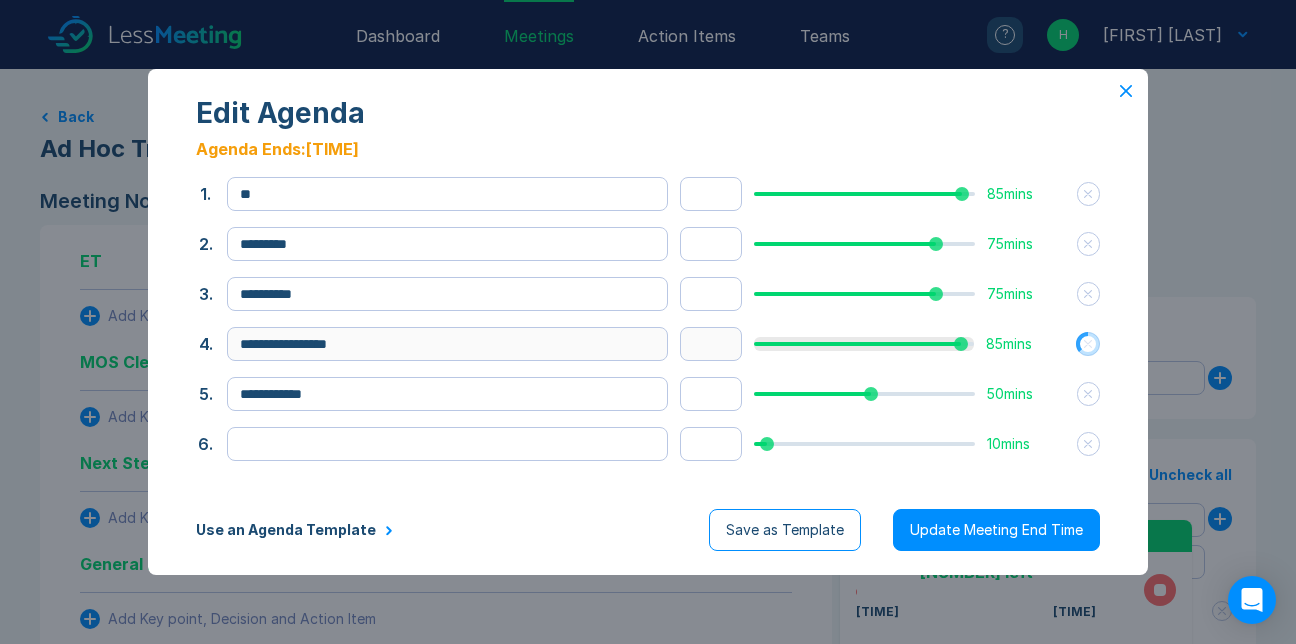 click on "Use an Agenda Template Save as Template Update Meeting End Time" at bounding box center (648, 530) 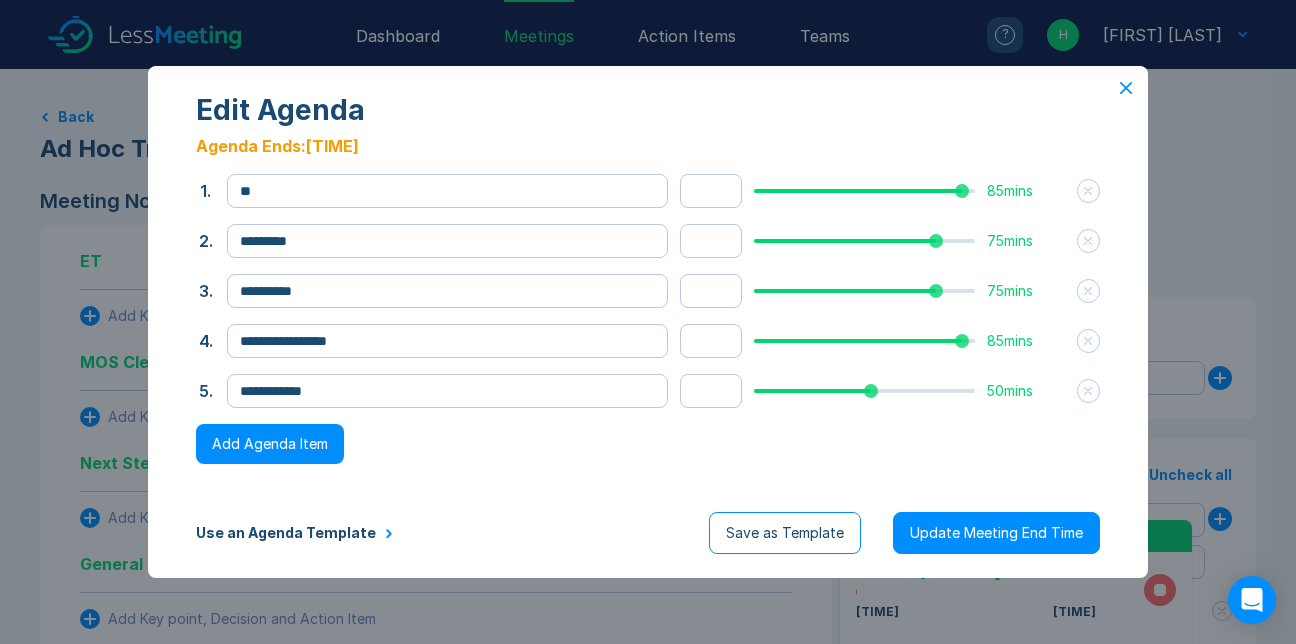 click on "Update Meeting End Time" at bounding box center (996, 533) 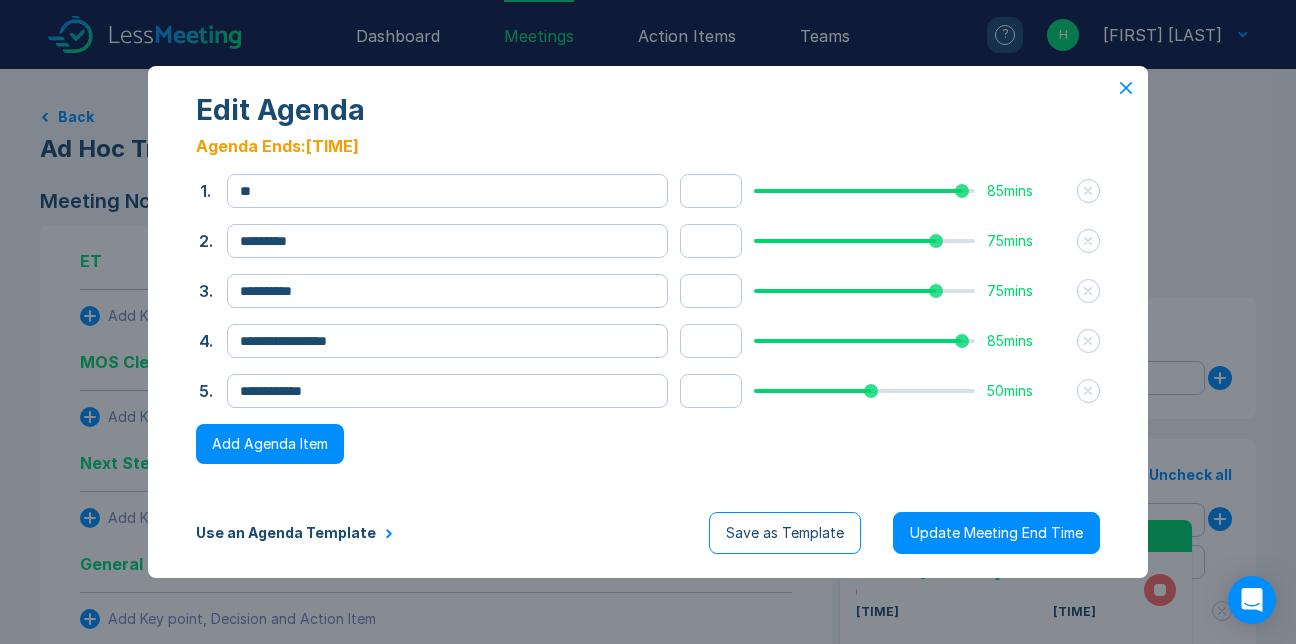 click on "Update Meeting End Time" at bounding box center (996, 533) 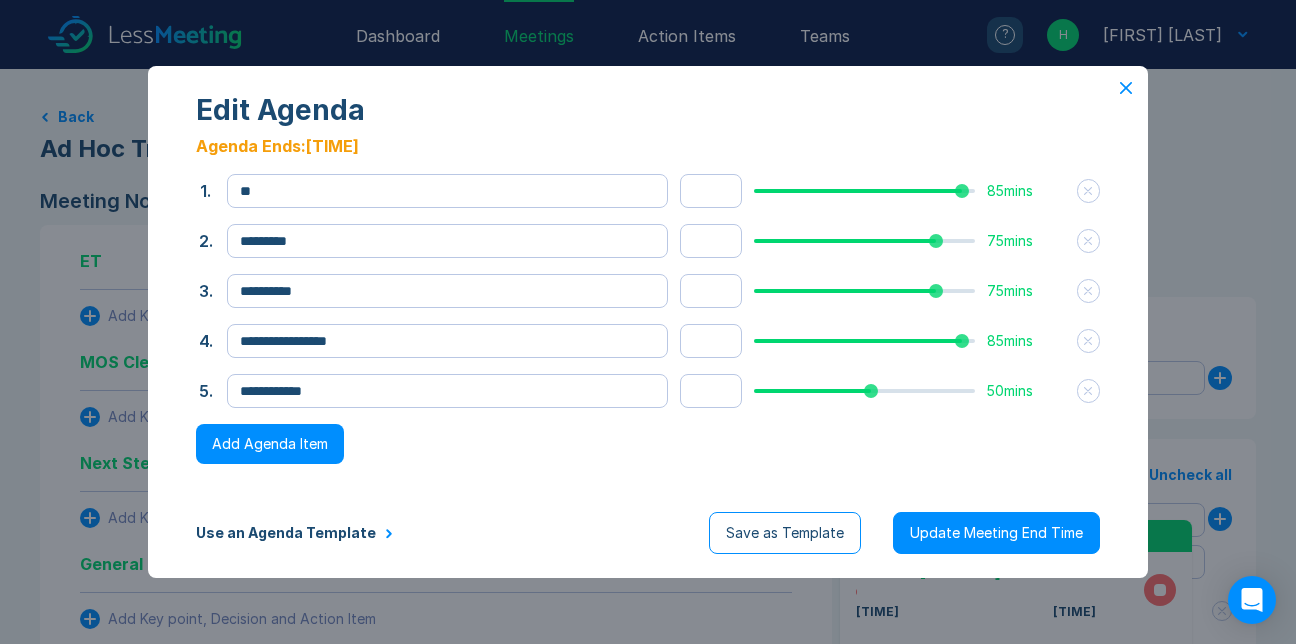 click on "Update Meeting End Time" at bounding box center (996, 533) 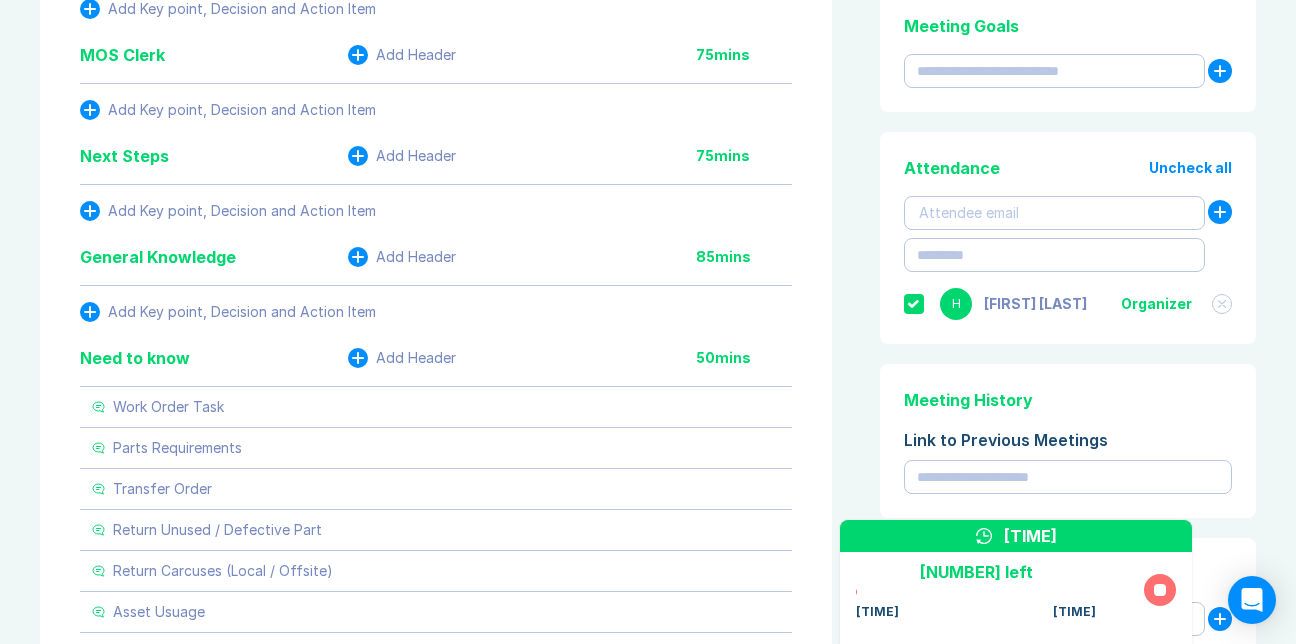 scroll, scrollTop: 300, scrollLeft: 0, axis: vertical 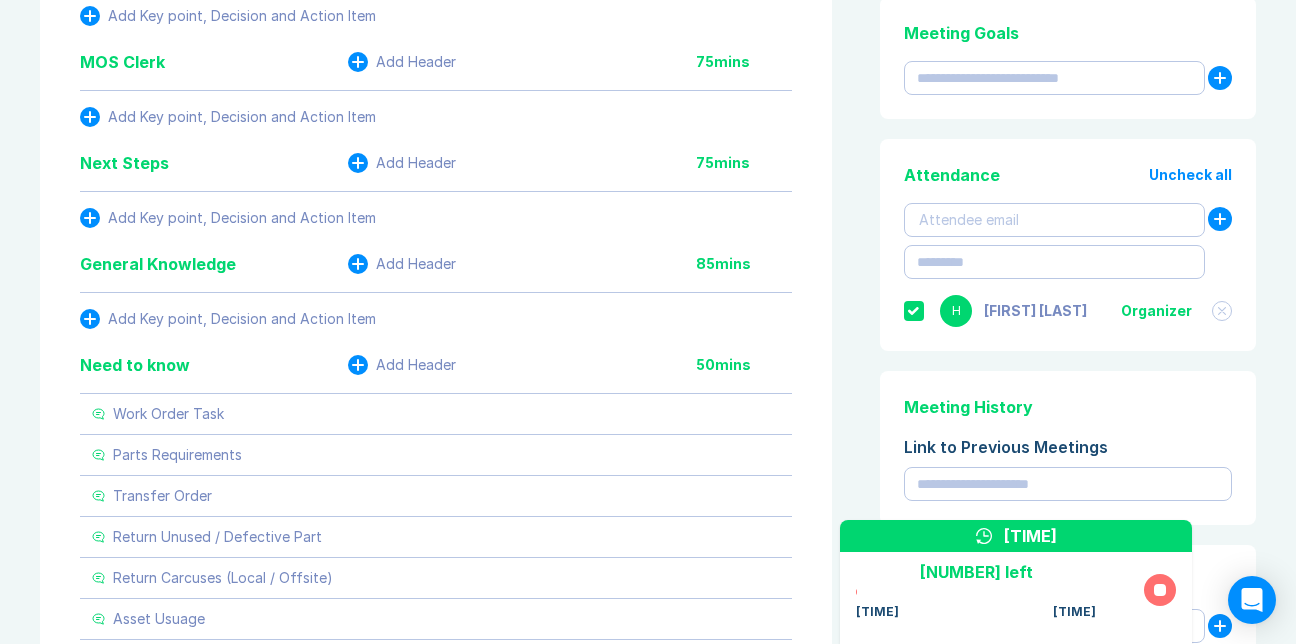 click 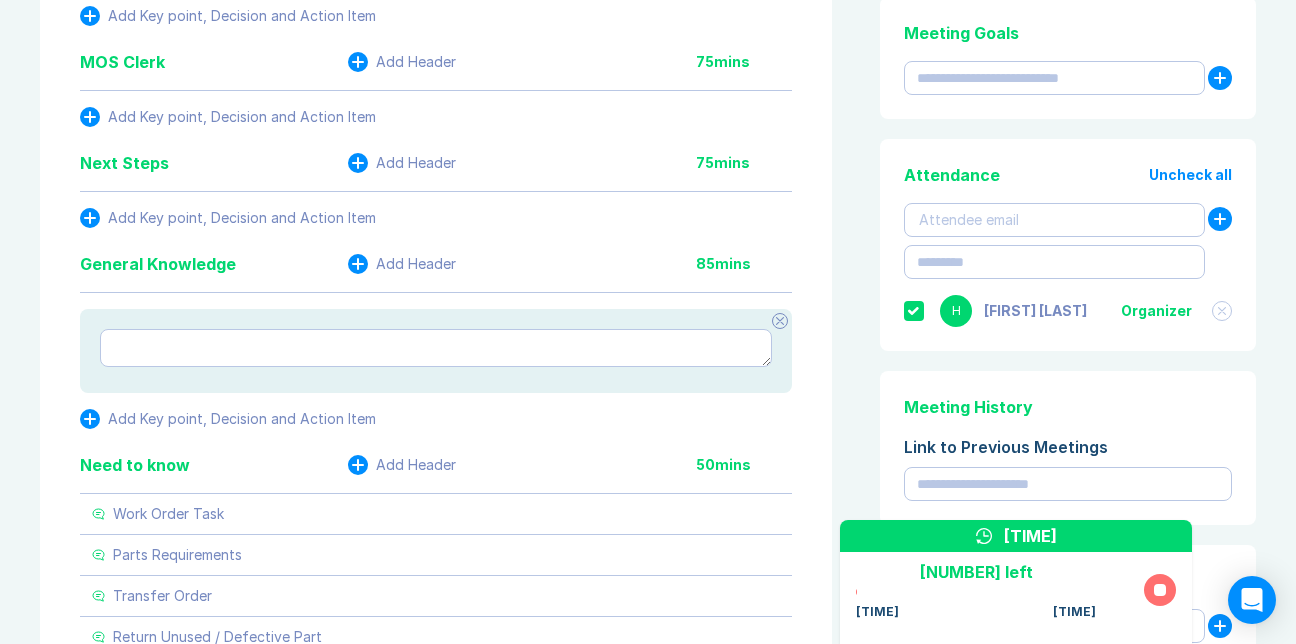 click at bounding box center (436, 348) 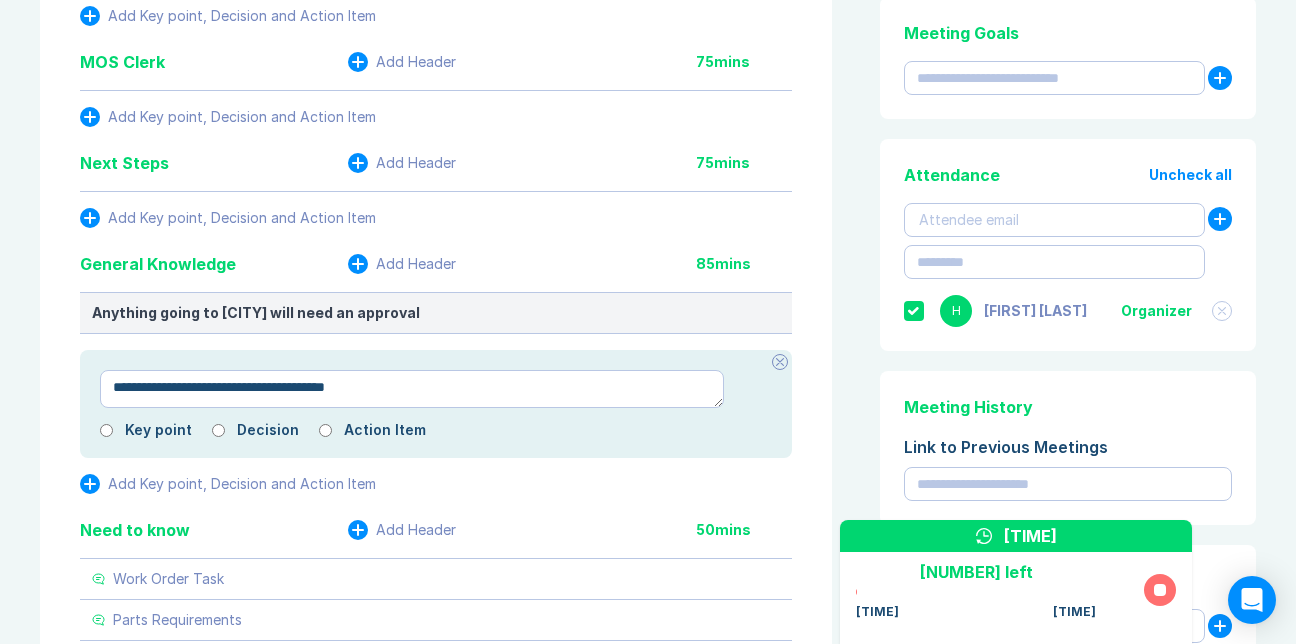 click on "**********" at bounding box center (412, 389) 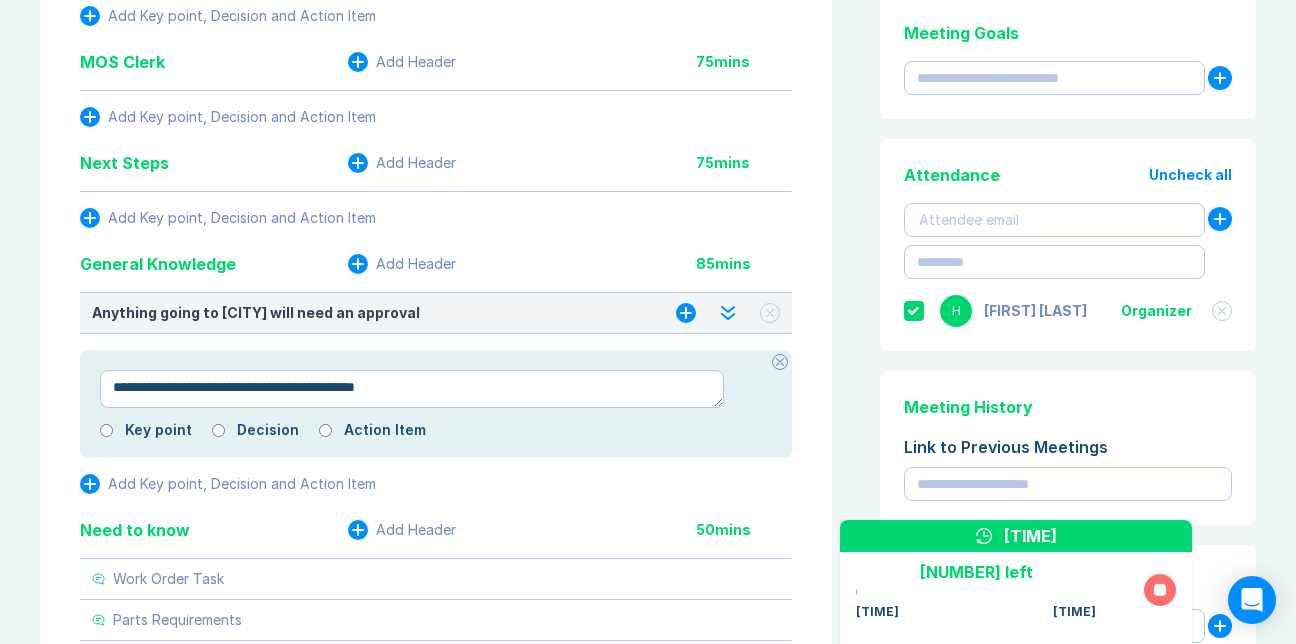 click on "Anything going to Topeka will need an approval" at bounding box center (364, 313) 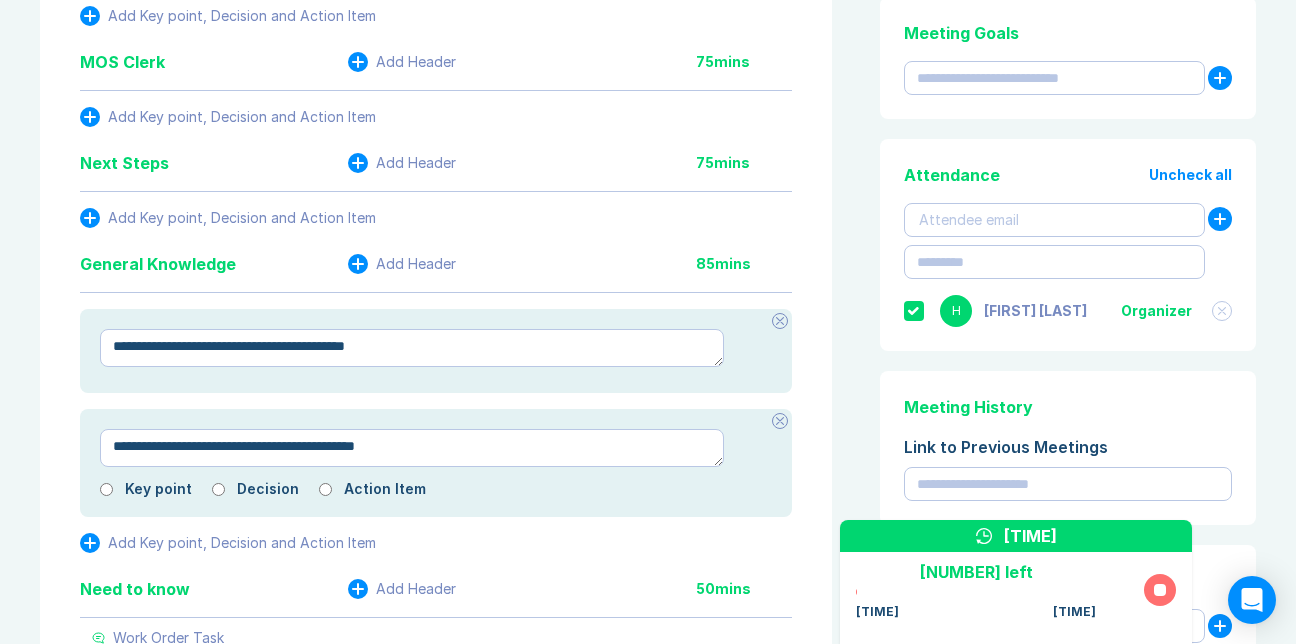 click on "**********" at bounding box center [436, 745] 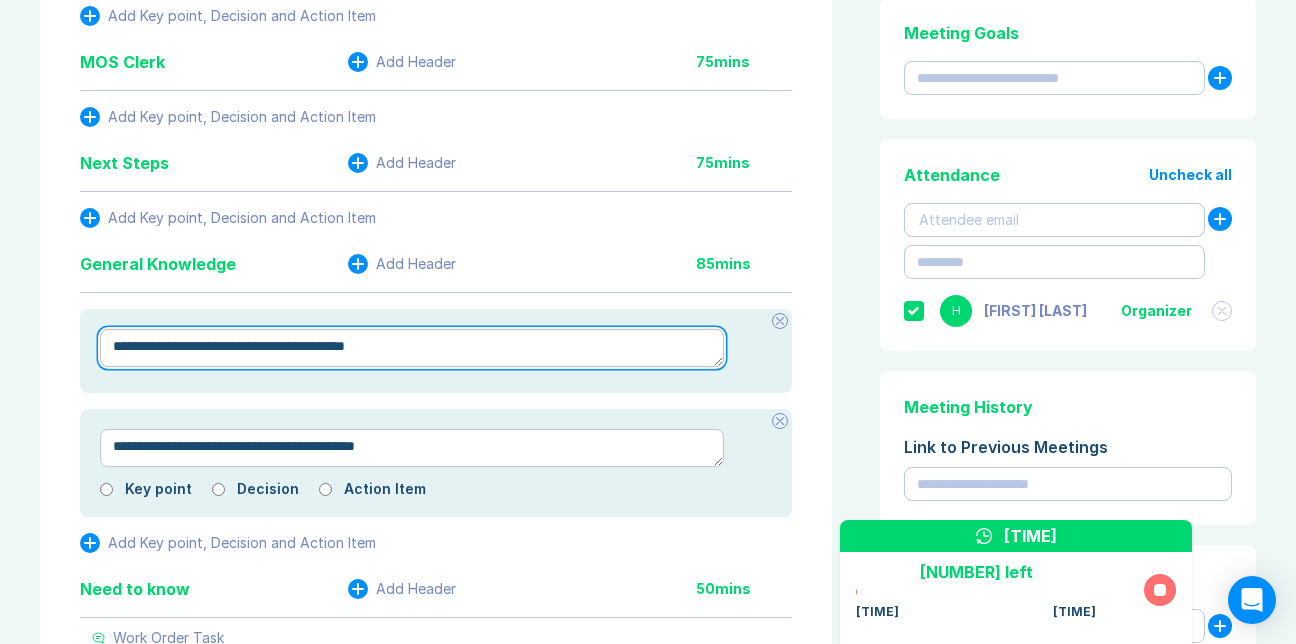 click on "**********" at bounding box center (412, 348) 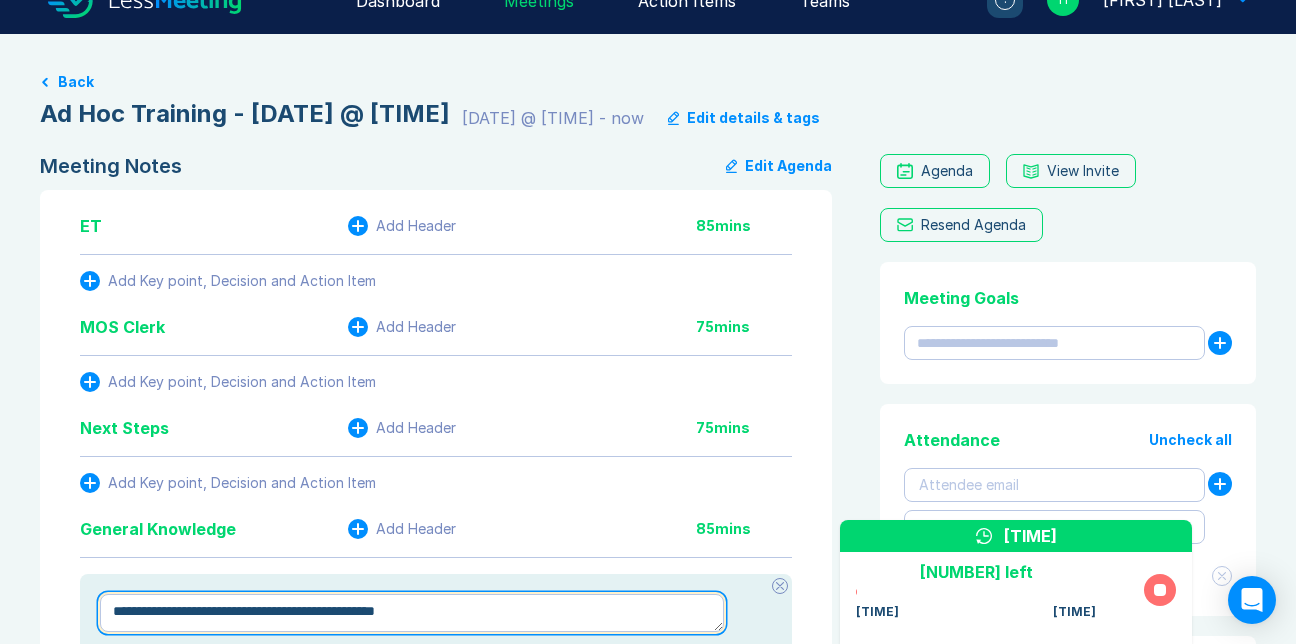 scroll, scrollTop: 0, scrollLeft: 0, axis: both 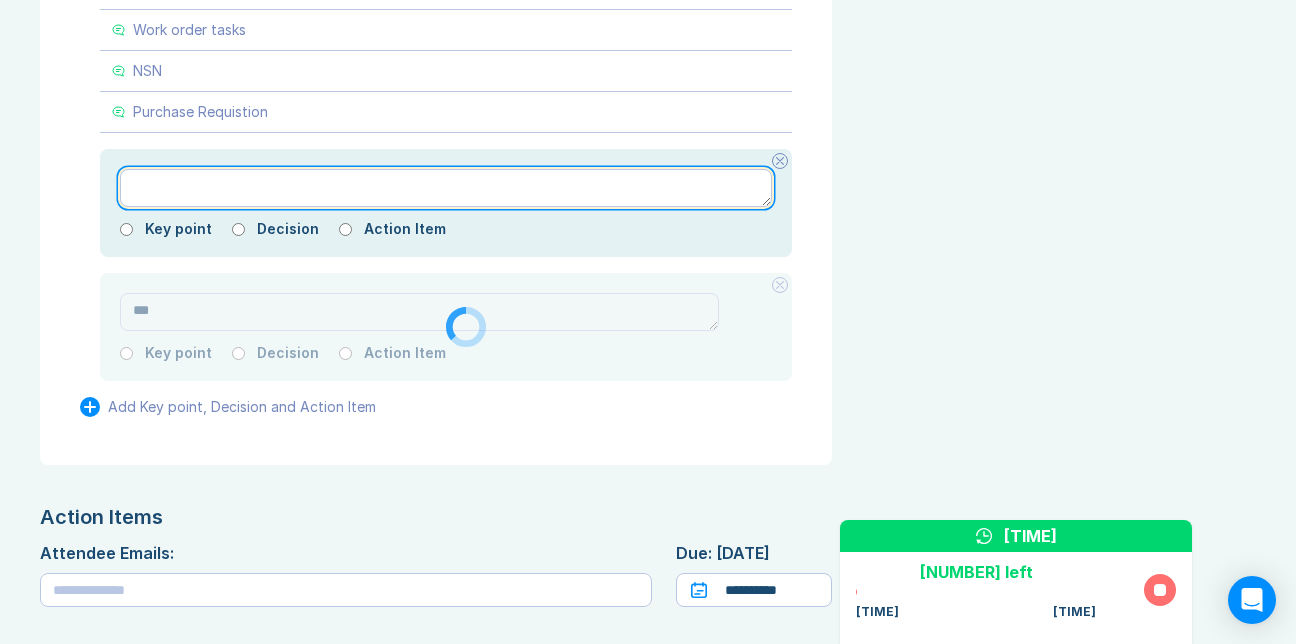 click at bounding box center [446, 188] 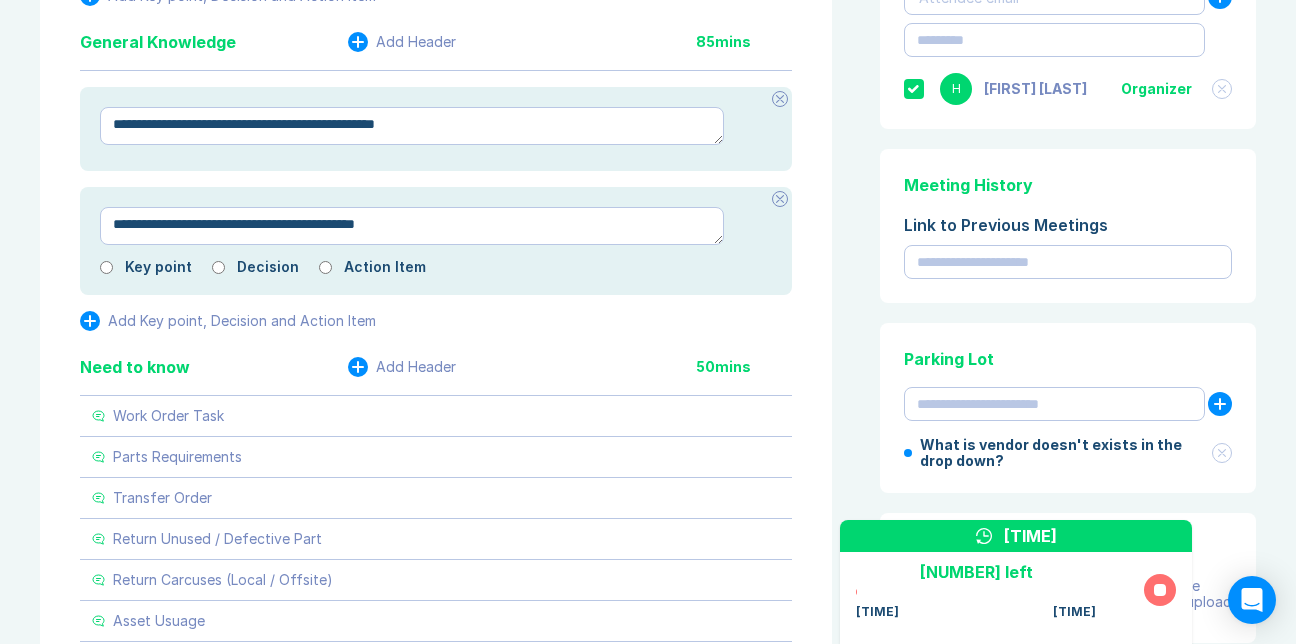 scroll, scrollTop: 400, scrollLeft: 0, axis: vertical 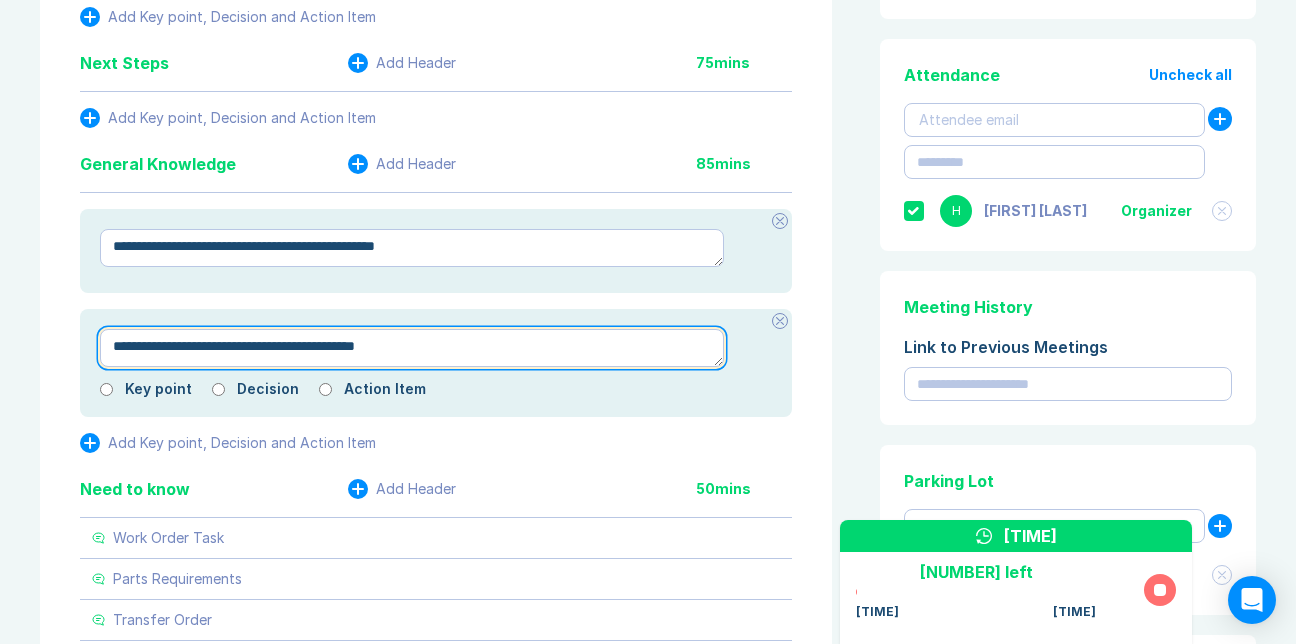 click on "**********" at bounding box center [412, 348] 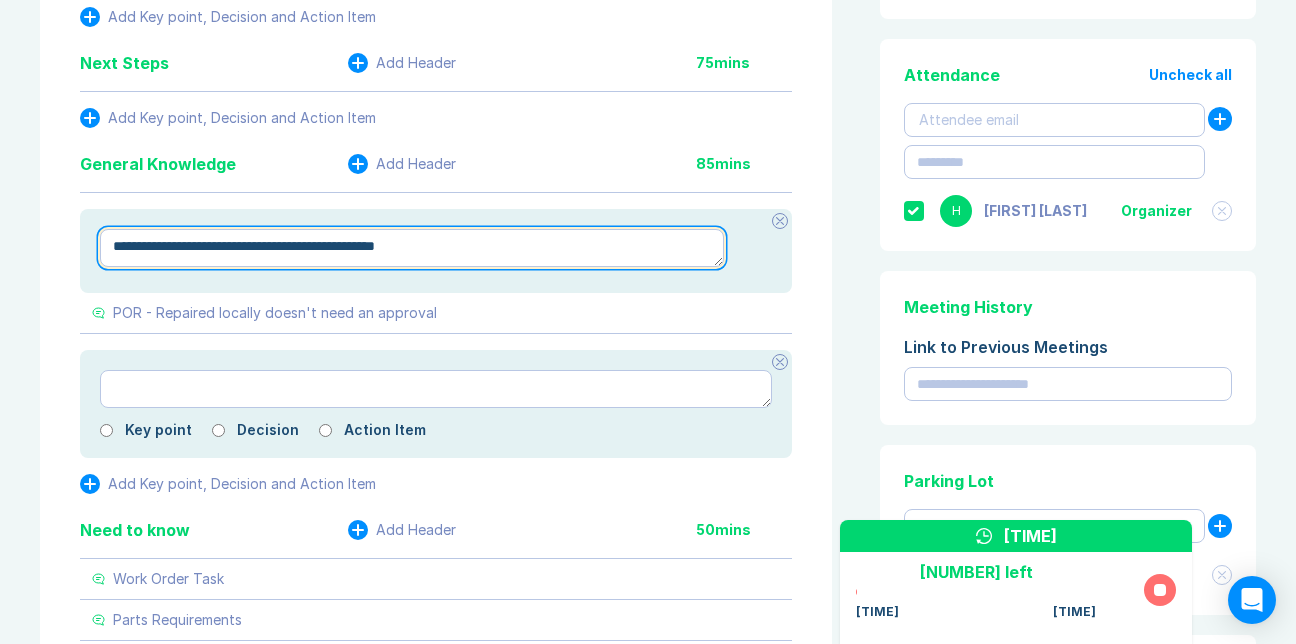 click on "**********" at bounding box center [412, 248] 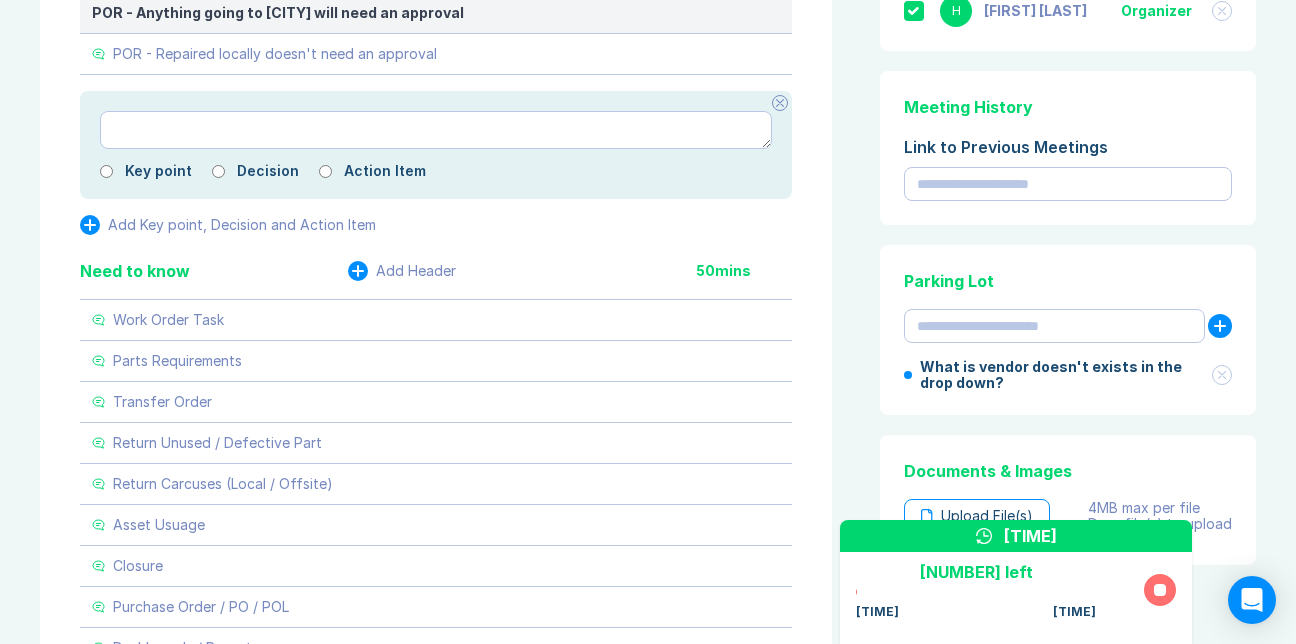 scroll, scrollTop: 500, scrollLeft: 0, axis: vertical 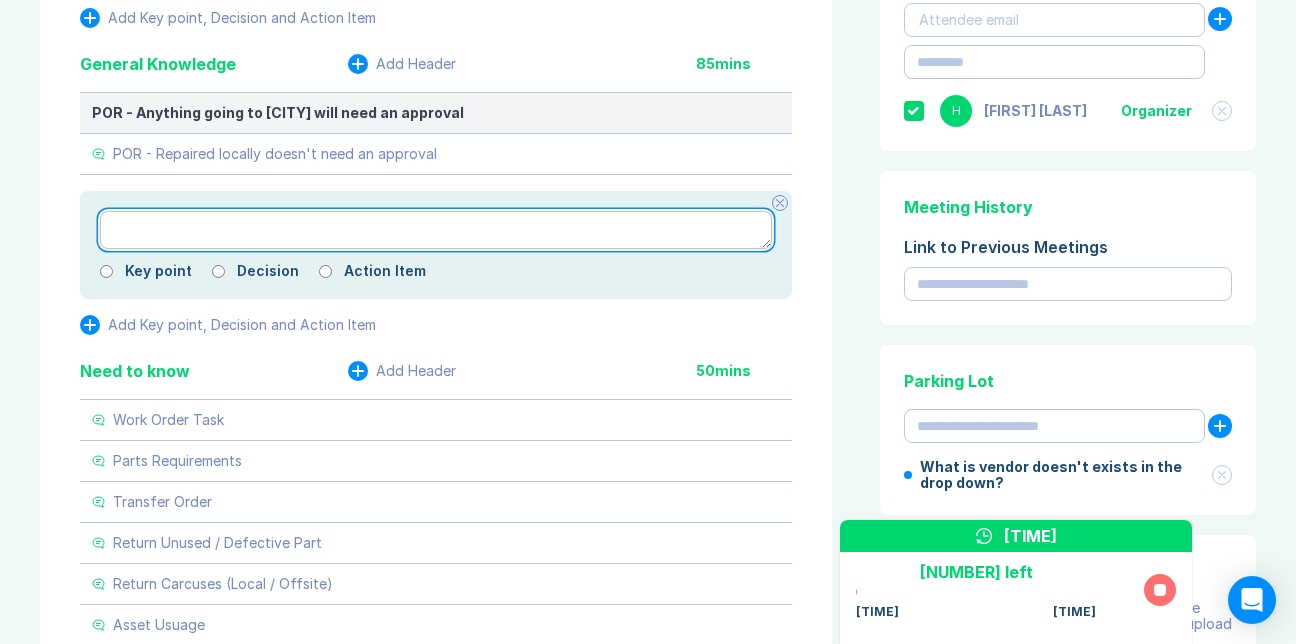 click at bounding box center (436, 230) 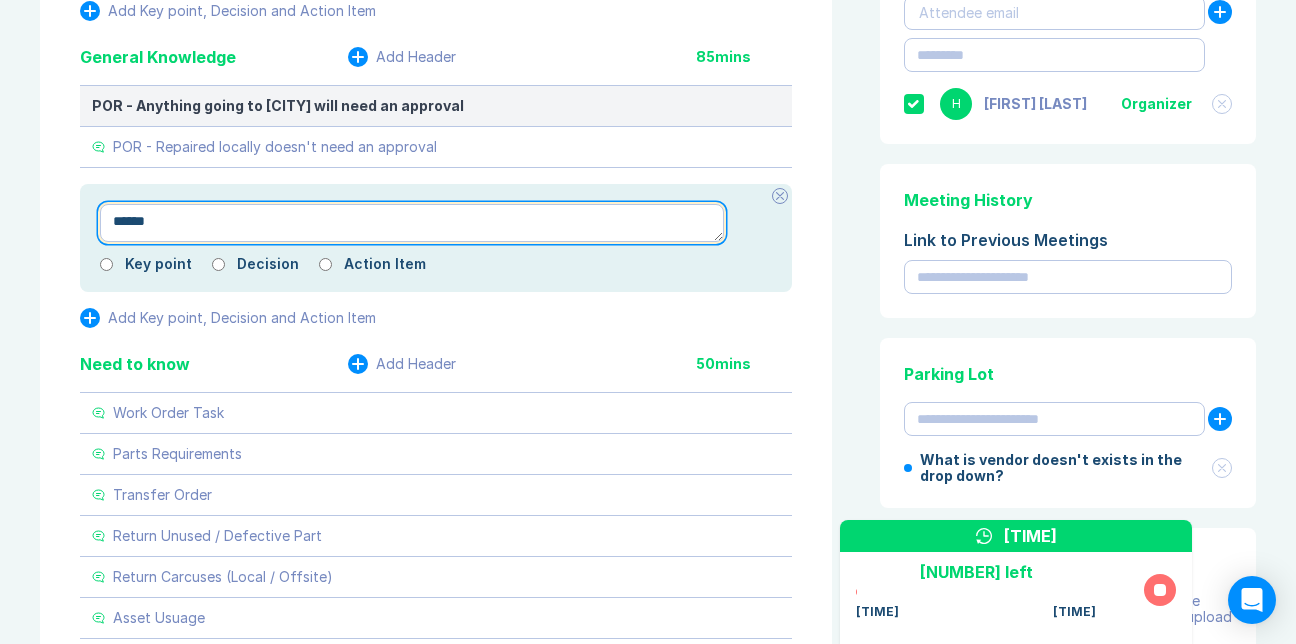 scroll, scrollTop: 500, scrollLeft: 0, axis: vertical 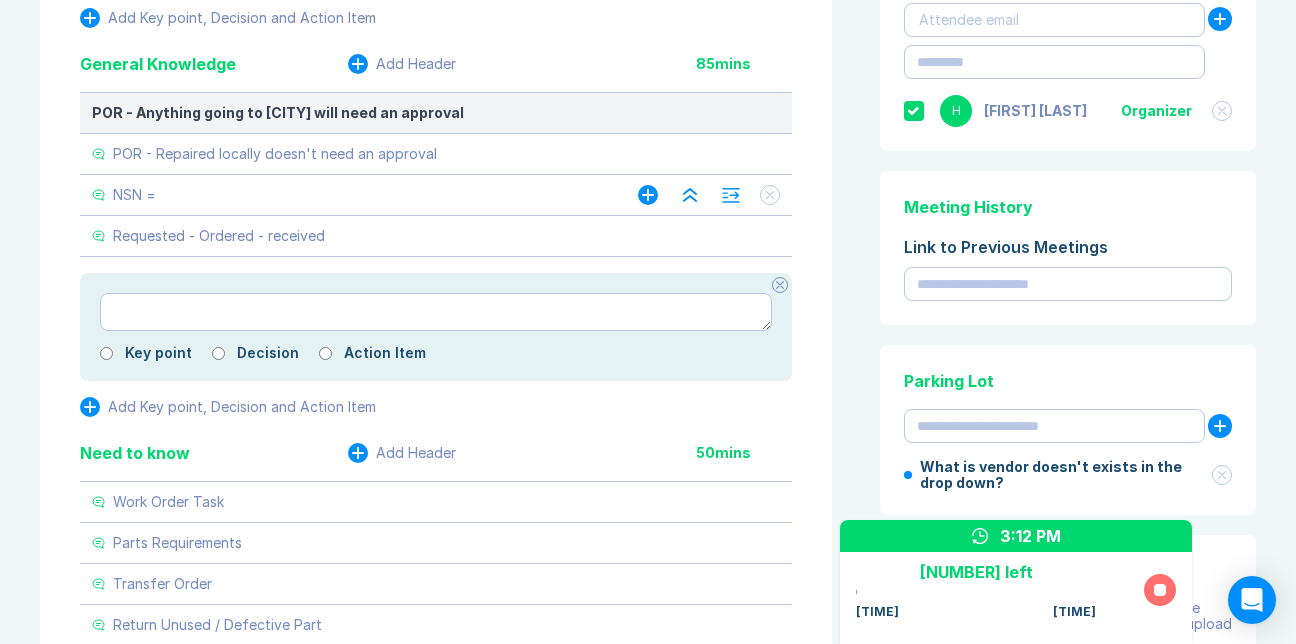click on "NSN =" at bounding box center (345, 195) 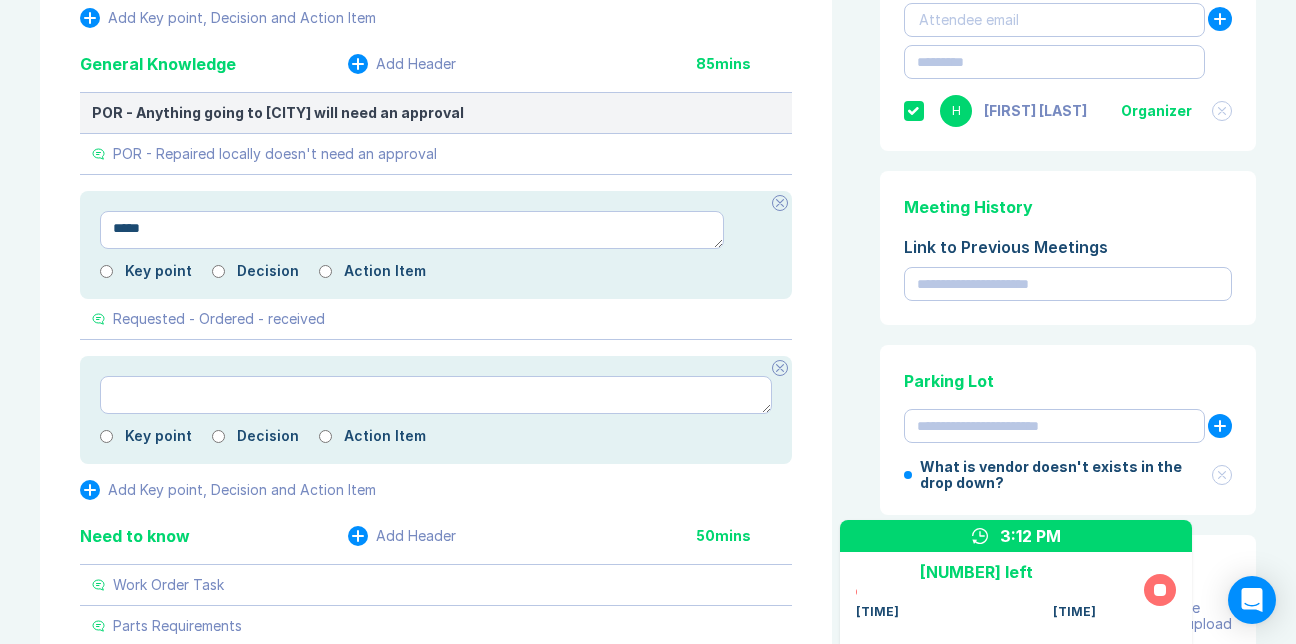 click on "*****" at bounding box center (412, 230) 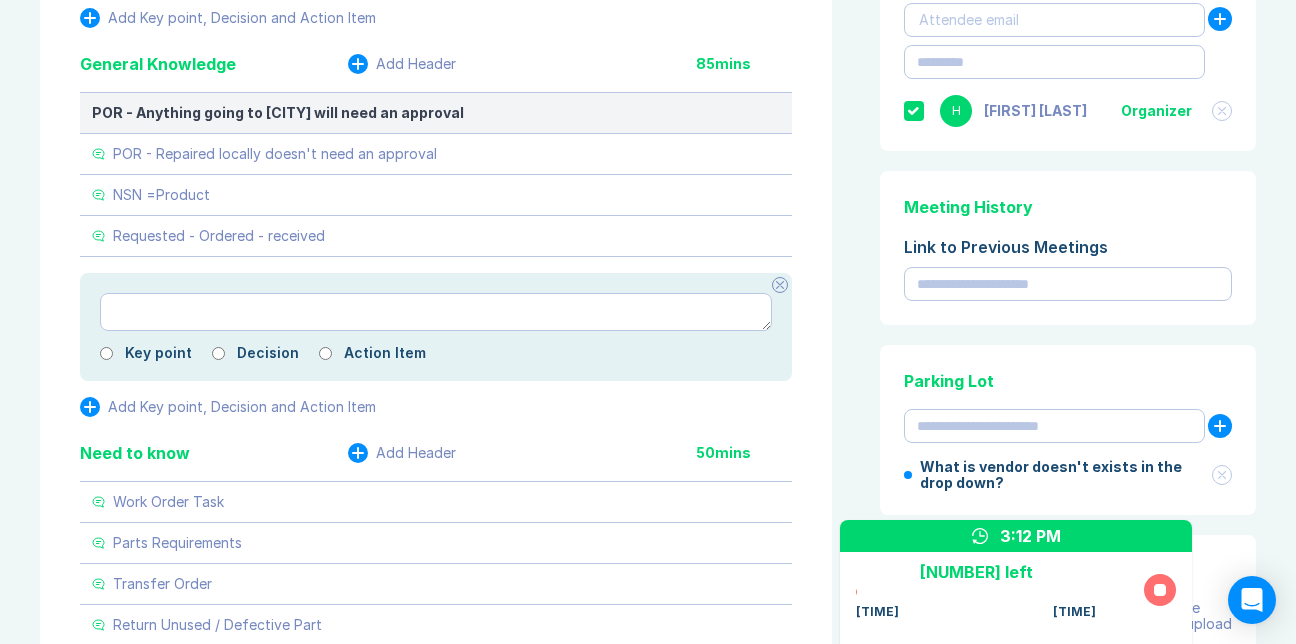 click at bounding box center [780, 285] 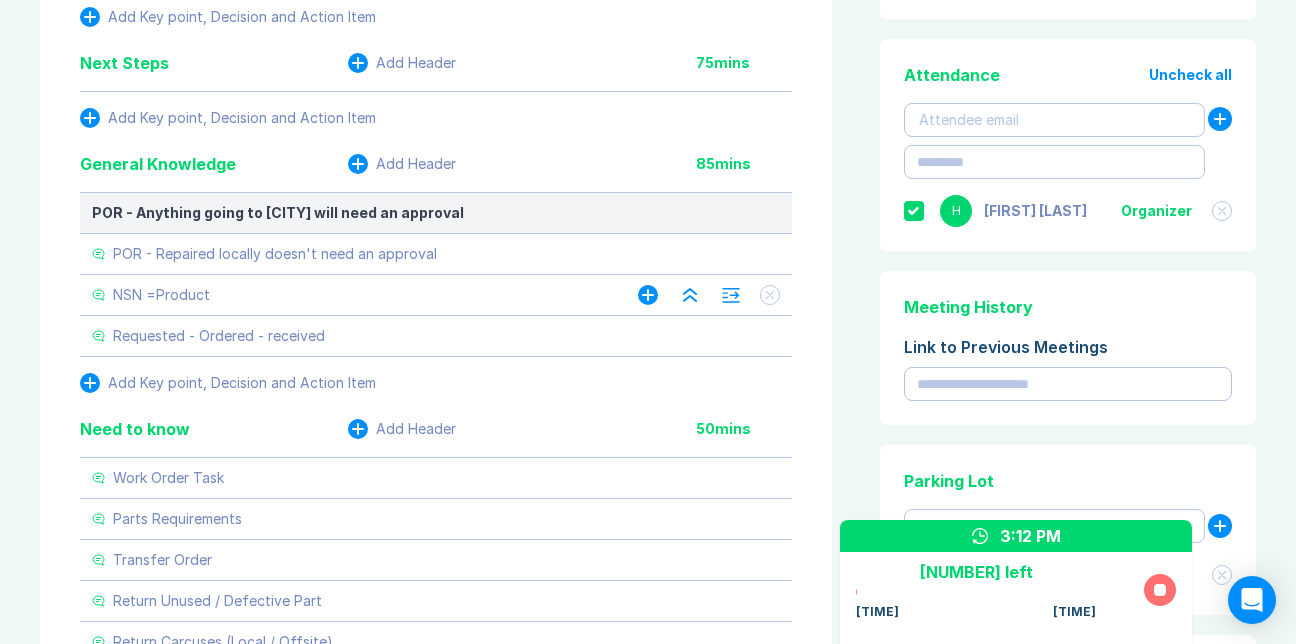 scroll, scrollTop: 500, scrollLeft: 0, axis: vertical 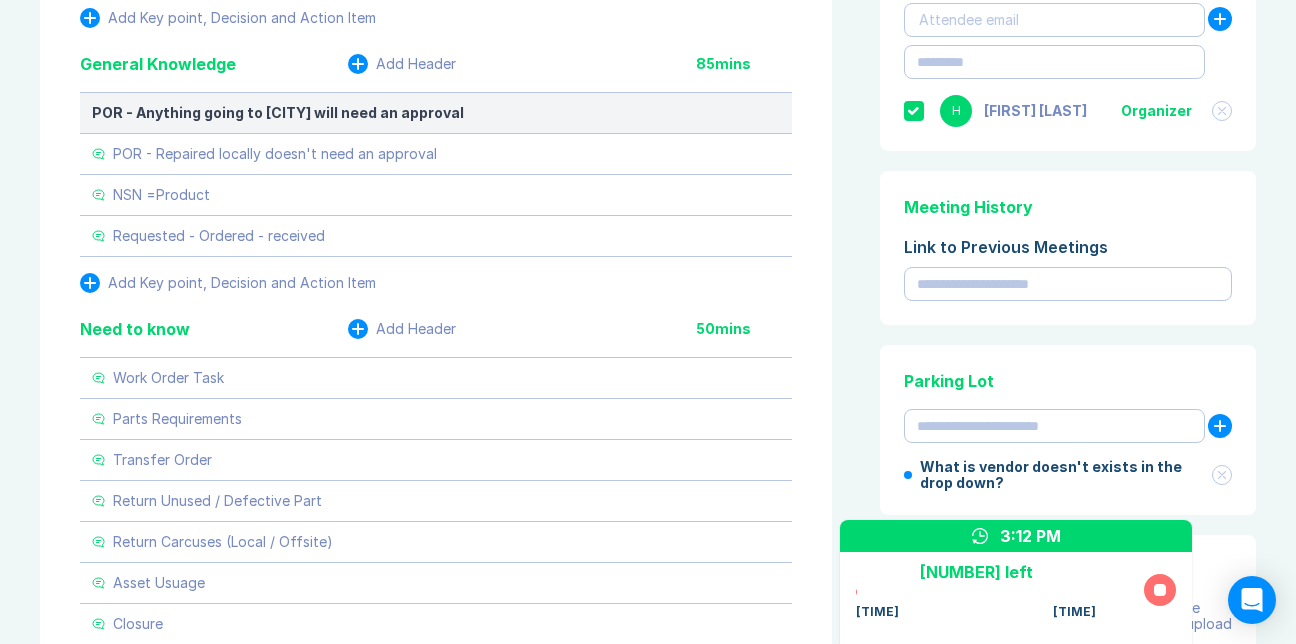 click 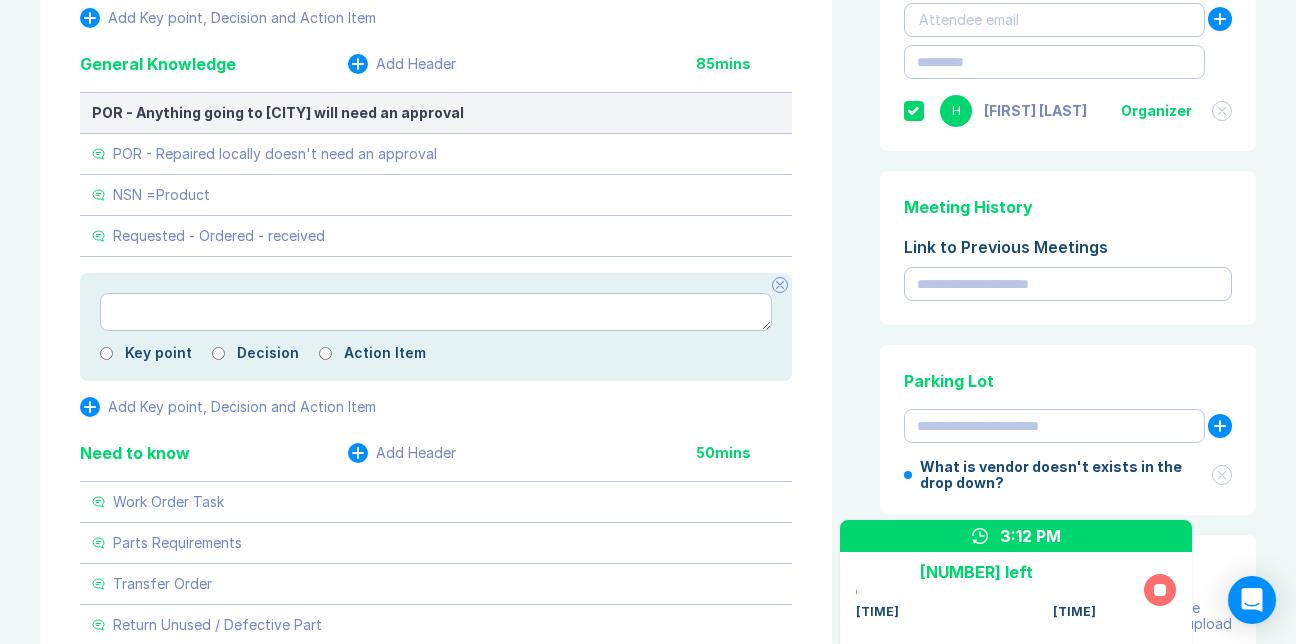 click at bounding box center [436, 312] 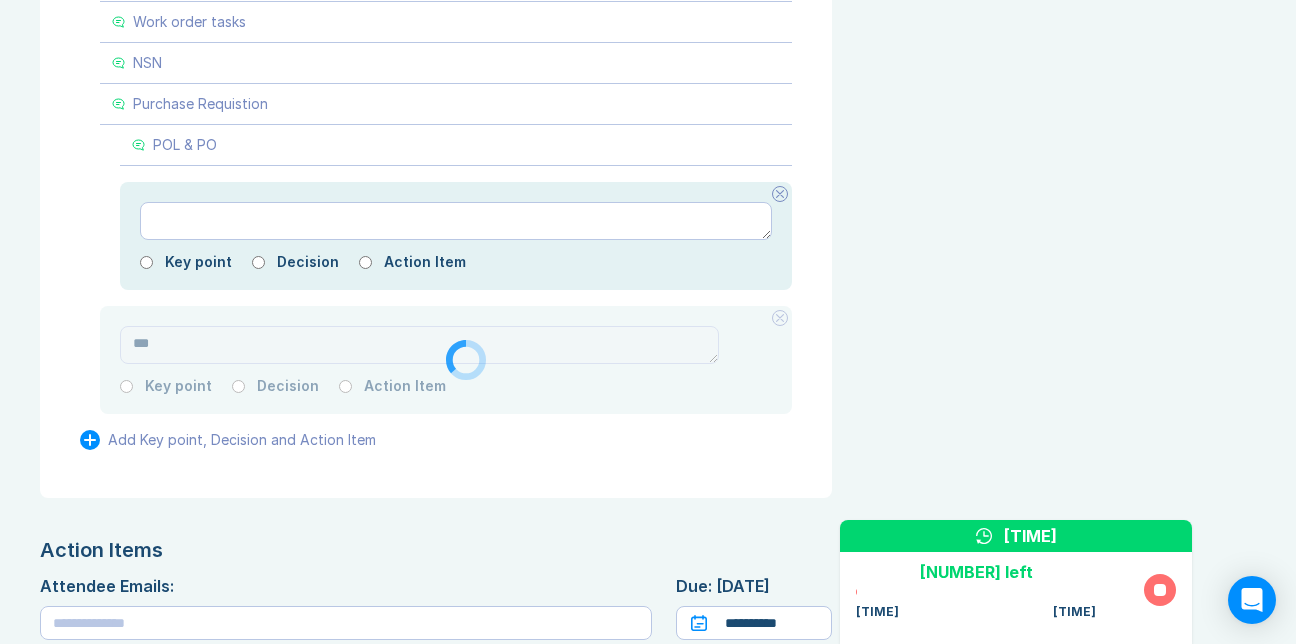 scroll, scrollTop: 1500, scrollLeft: 0, axis: vertical 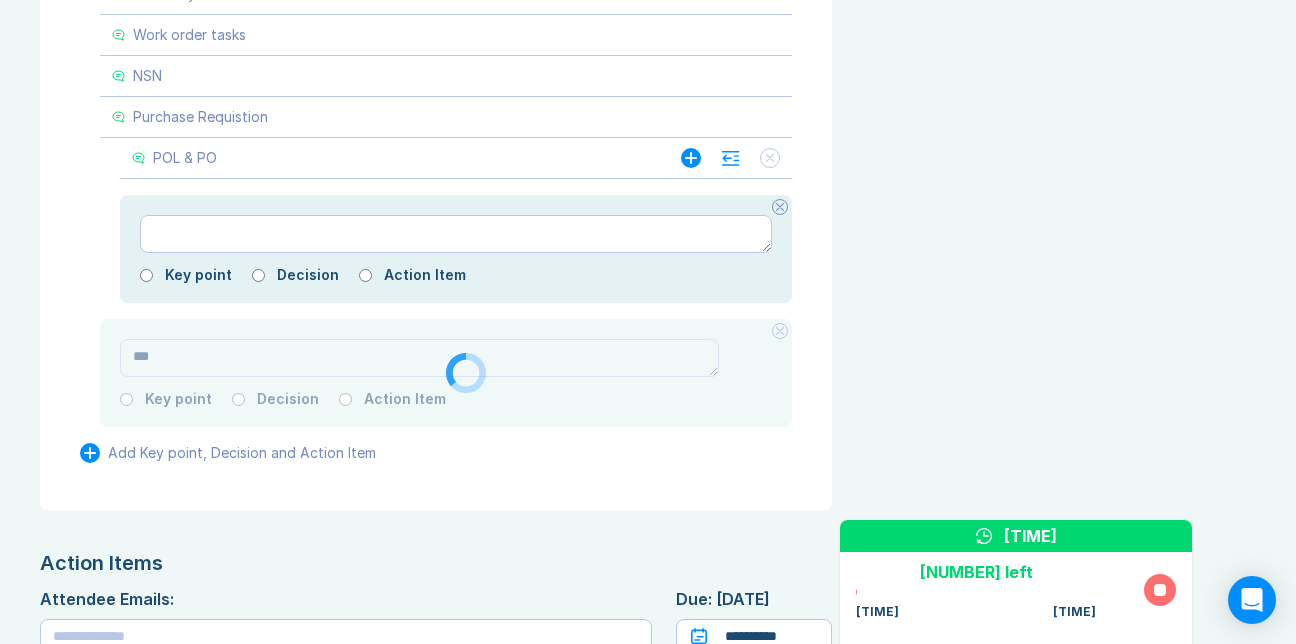 click on "POL & PO" at bounding box center [386, 158] 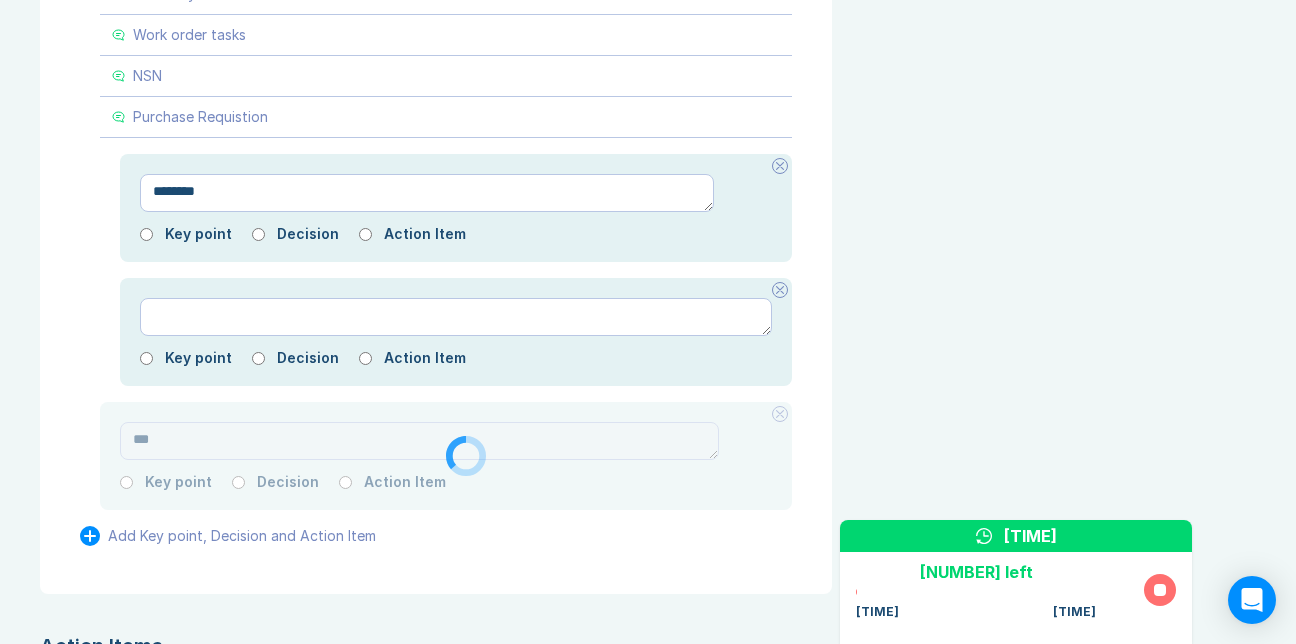 click on "********" at bounding box center (427, 193) 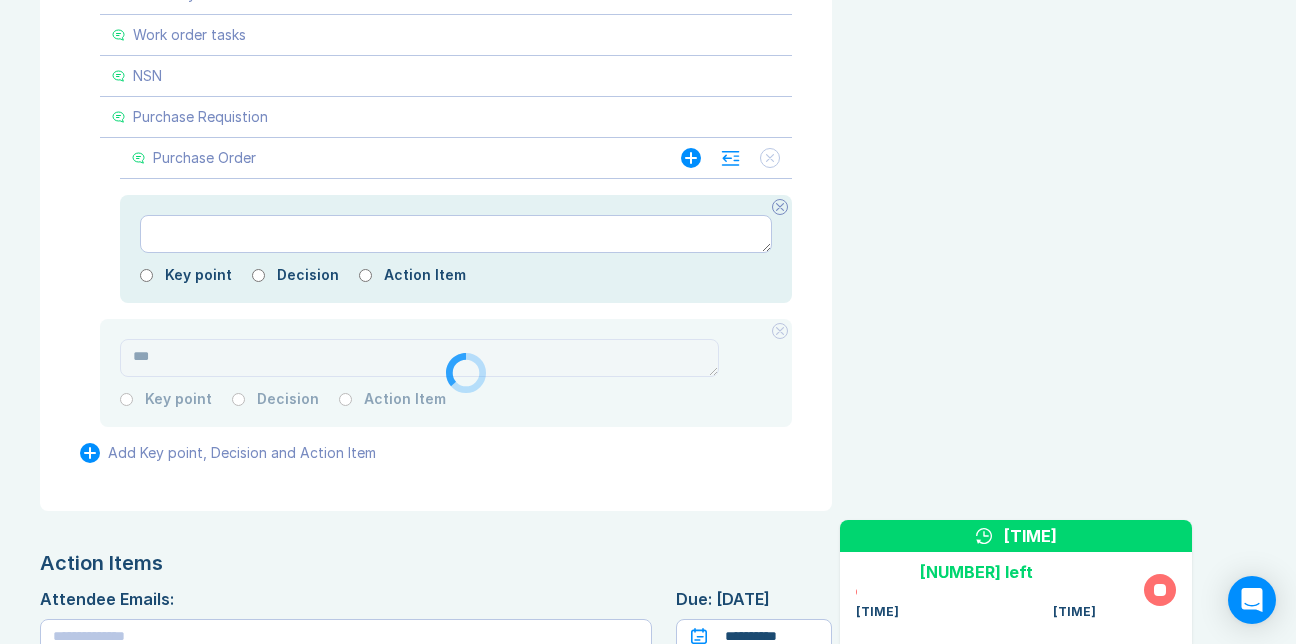 click 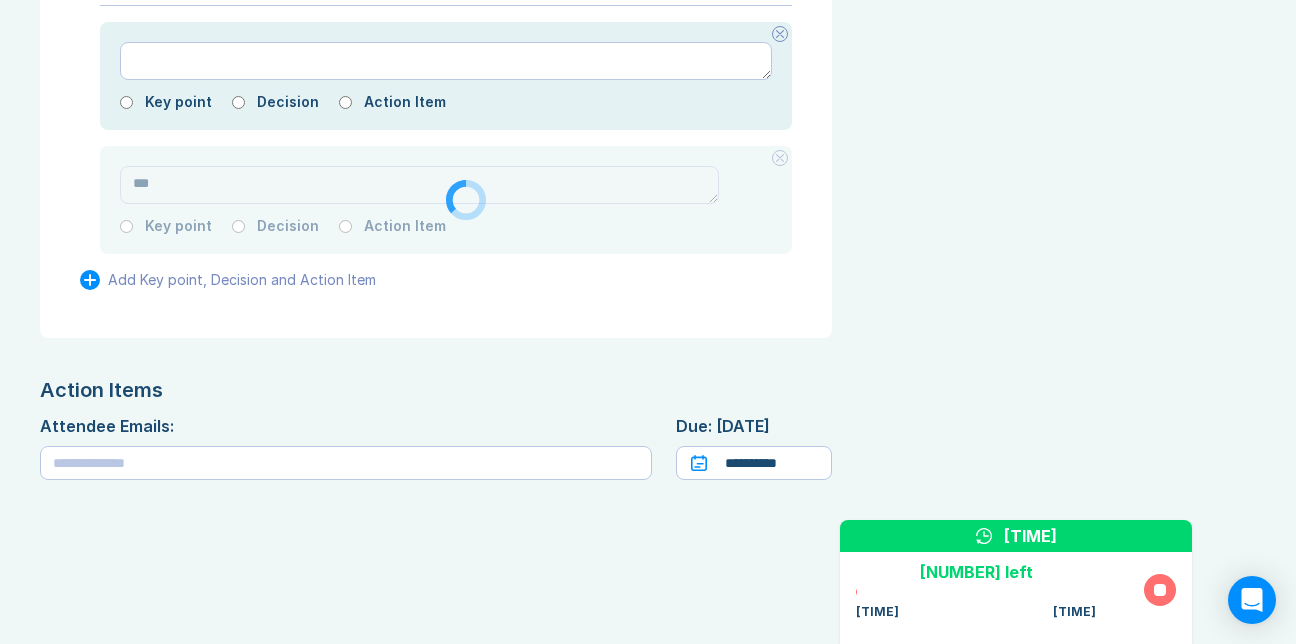 scroll, scrollTop: 1800, scrollLeft: 0, axis: vertical 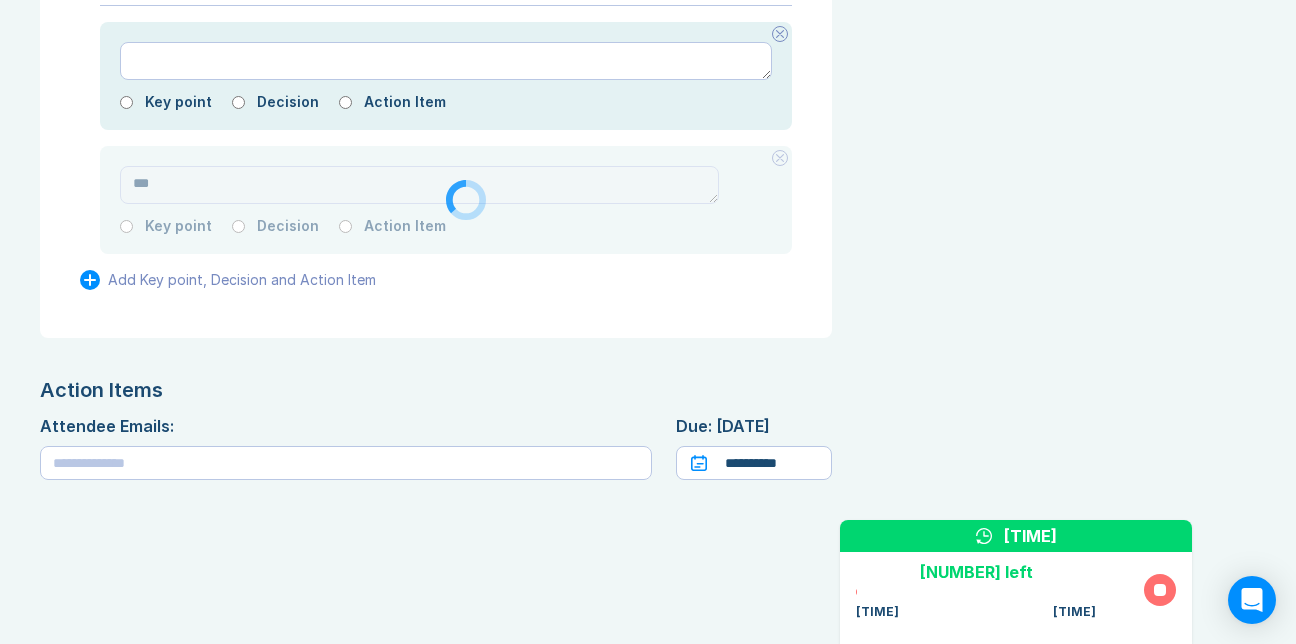 click at bounding box center (446, 61) 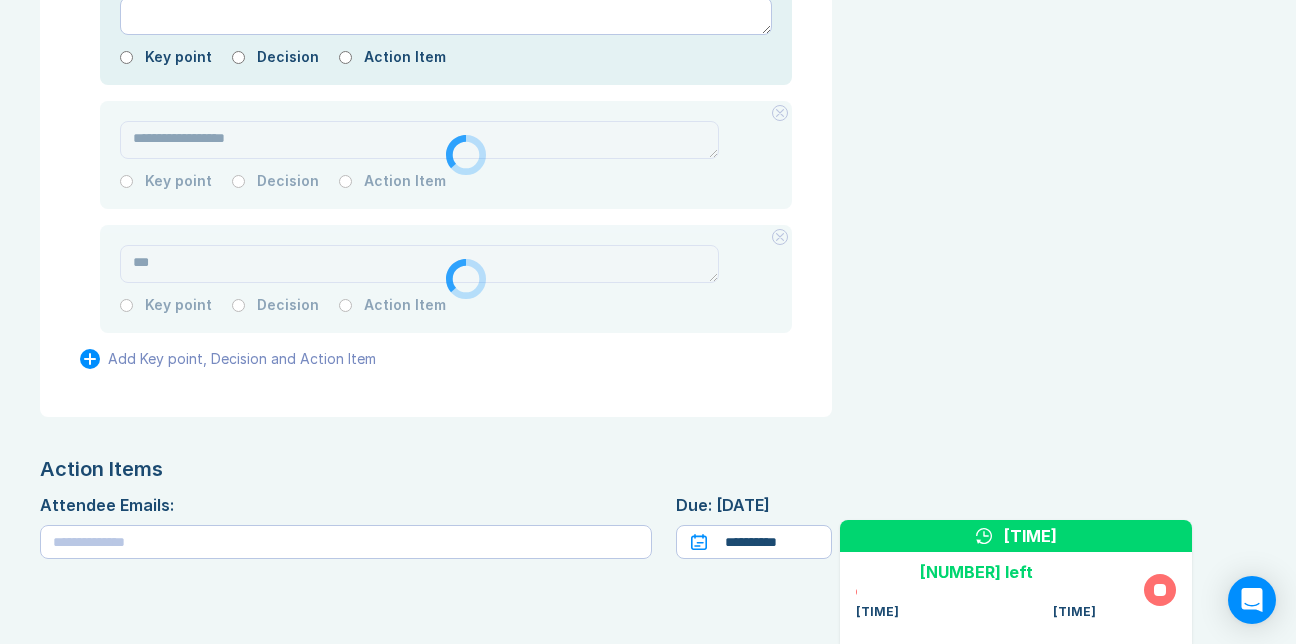 click 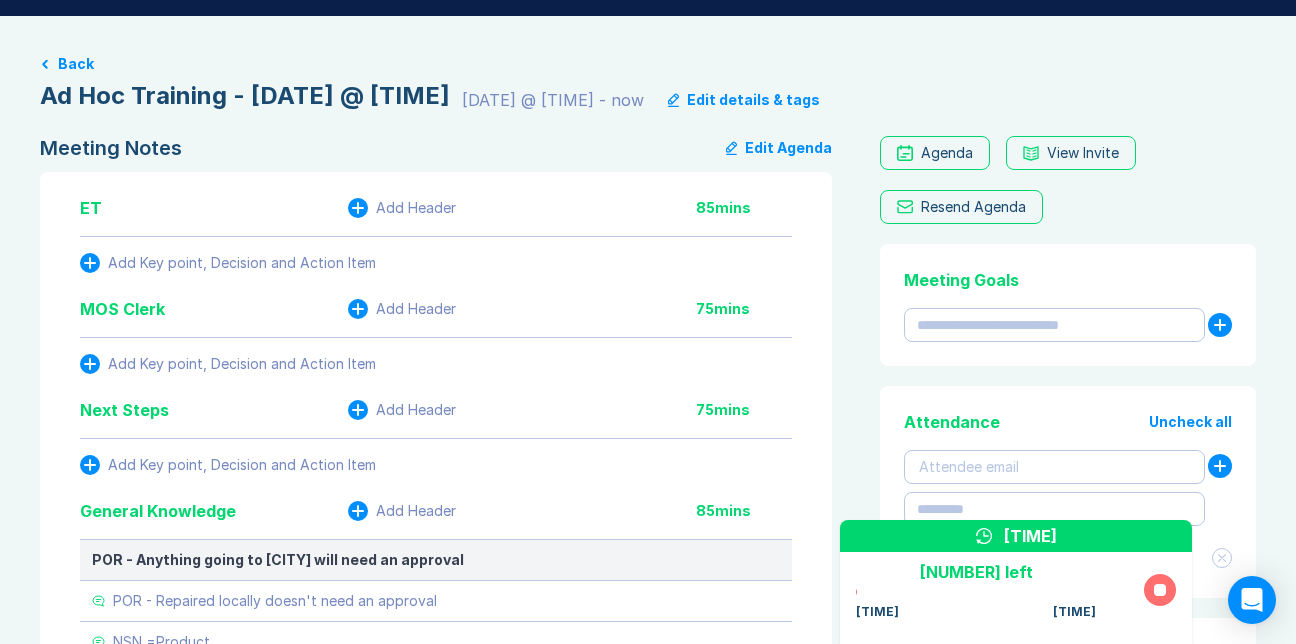 scroll, scrollTop: 19, scrollLeft: 0, axis: vertical 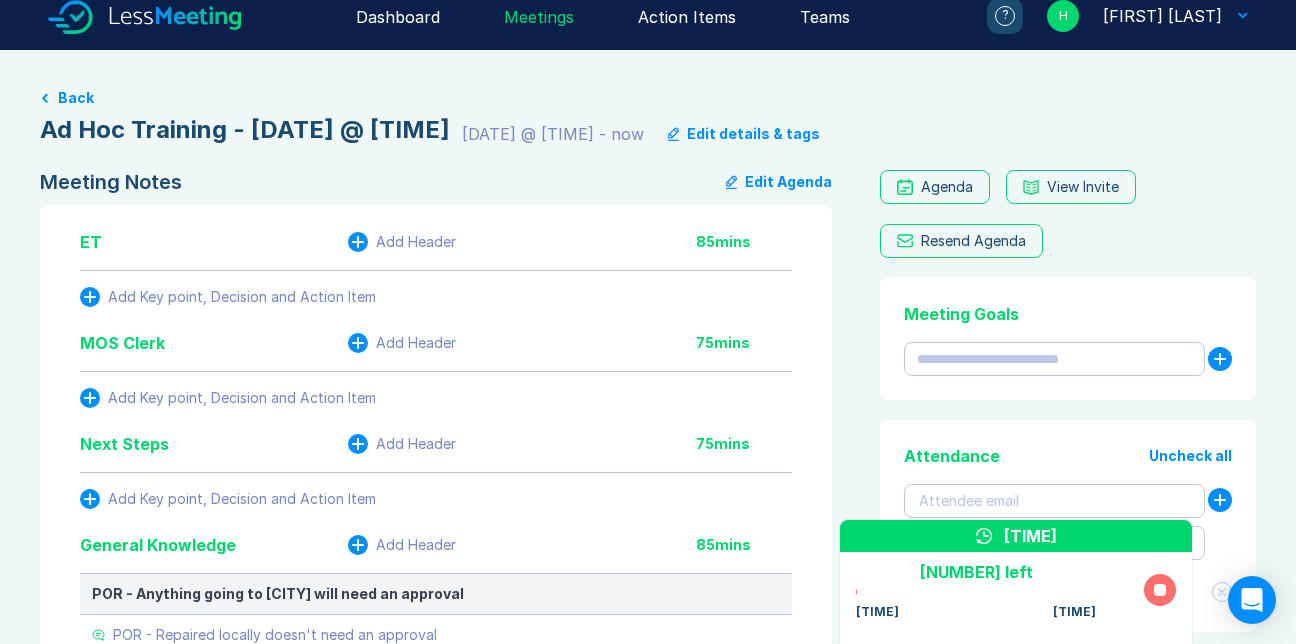 click on "Edit Agenda" at bounding box center [779, 182] 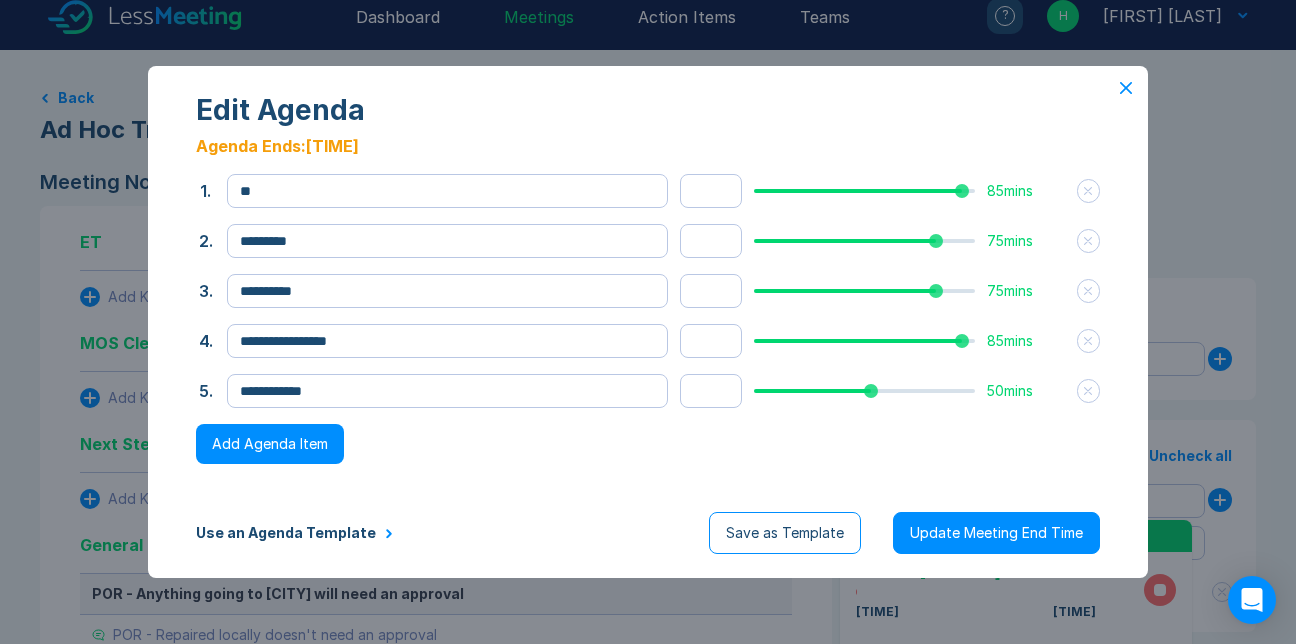 click on "Update Meeting End Time" at bounding box center (996, 533) 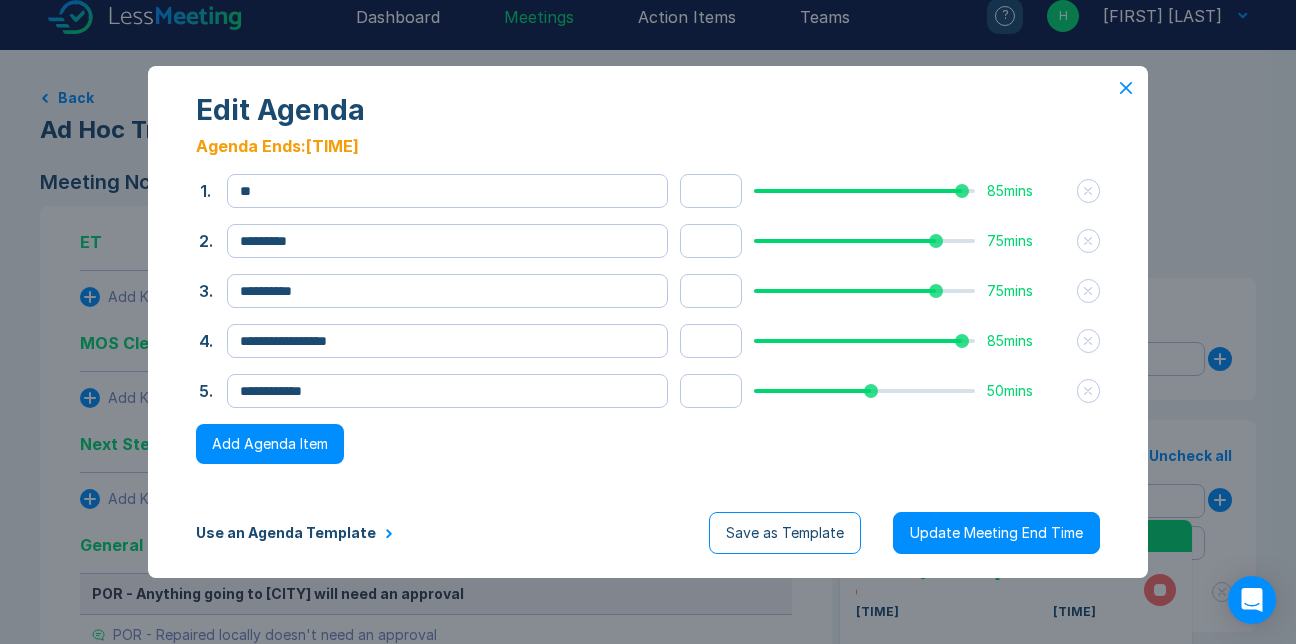 click 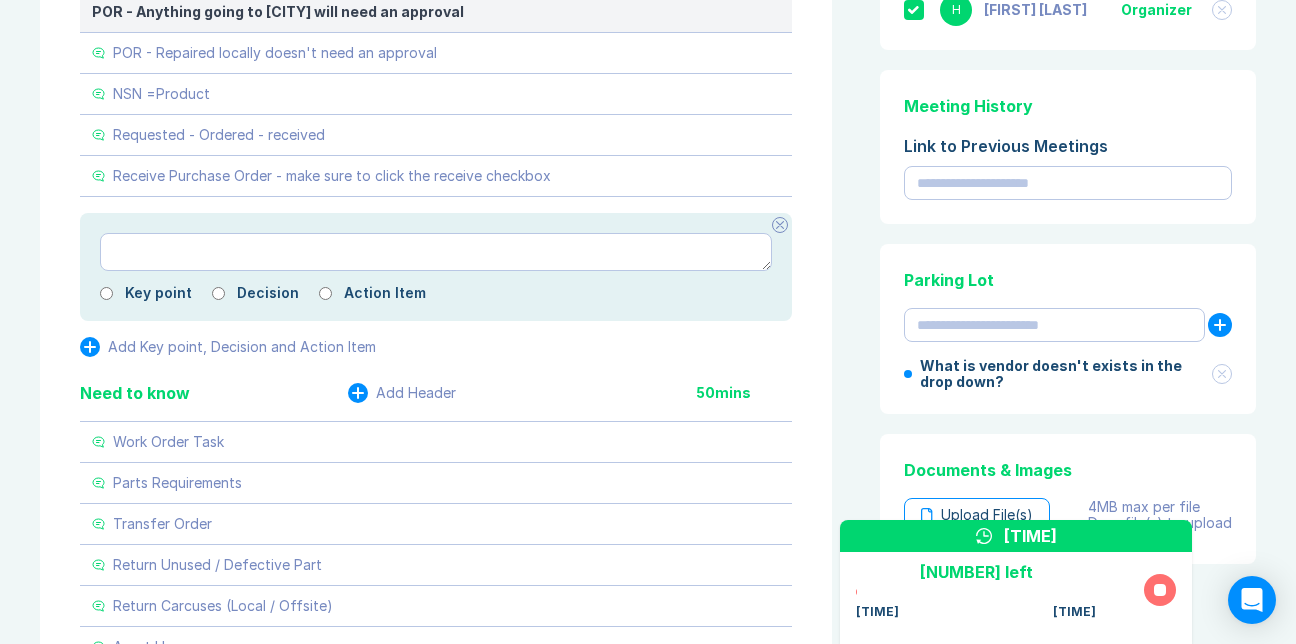 scroll, scrollTop: 0, scrollLeft: 0, axis: both 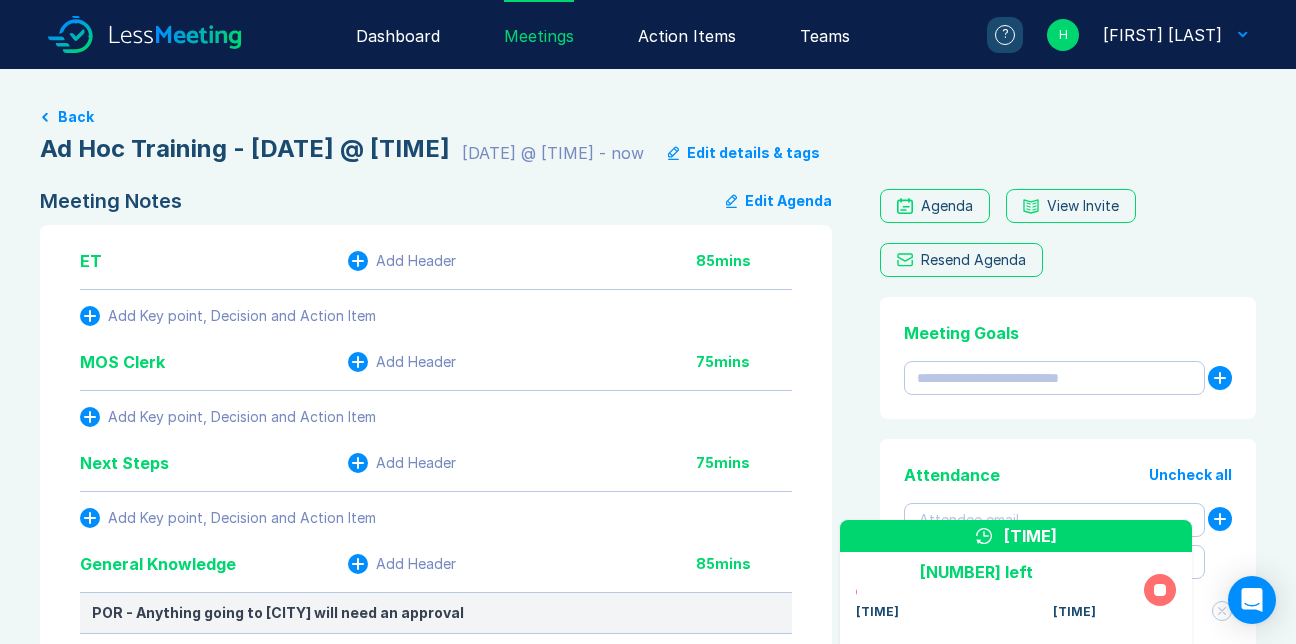 click on "Meetings" at bounding box center [539, 34] 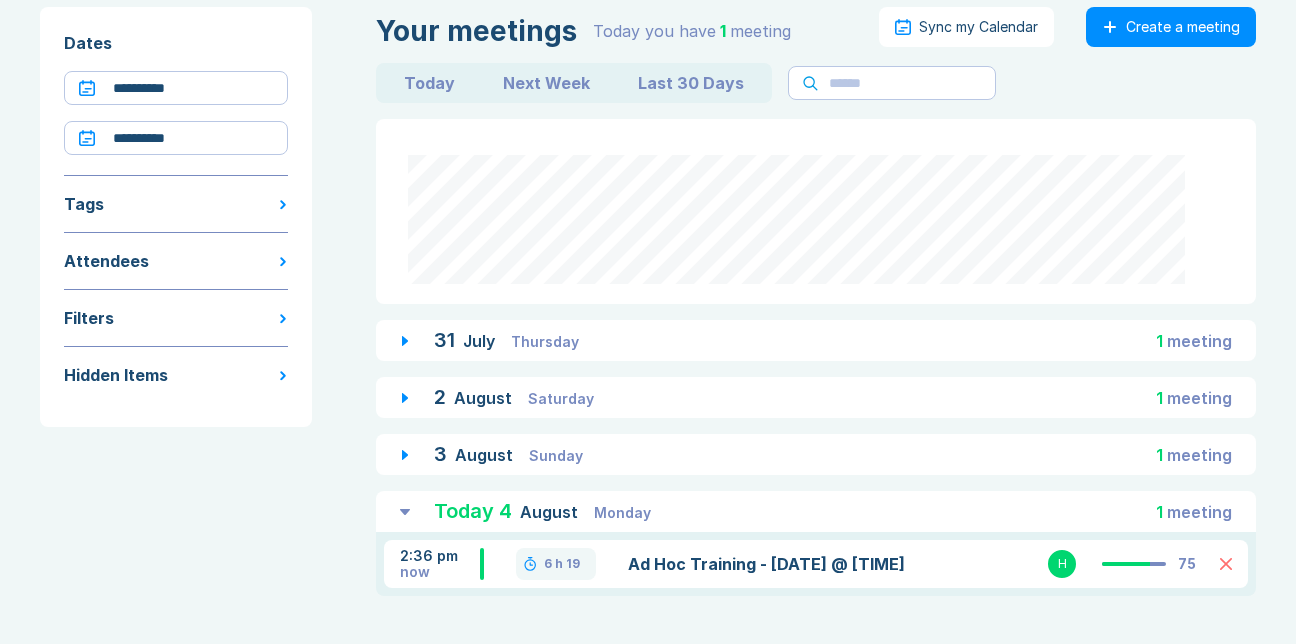 scroll, scrollTop: 282, scrollLeft: 0, axis: vertical 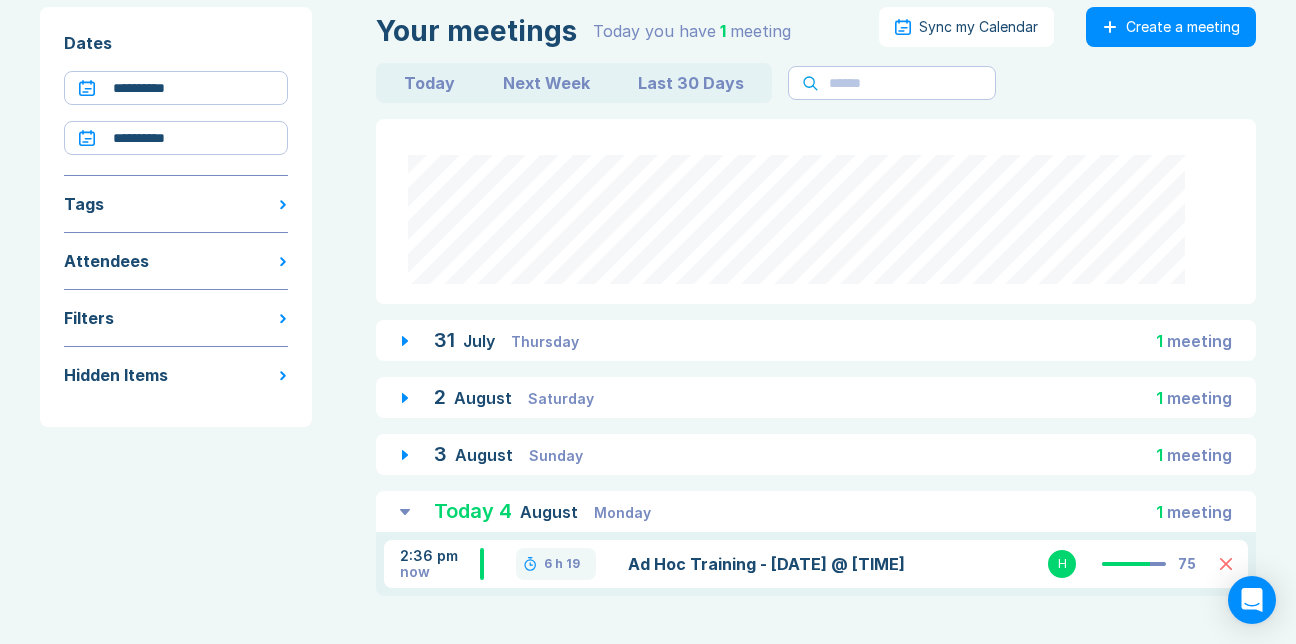 click on "Ad Hoc Training - [DATE] @ [TIME]" at bounding box center [766, 564] 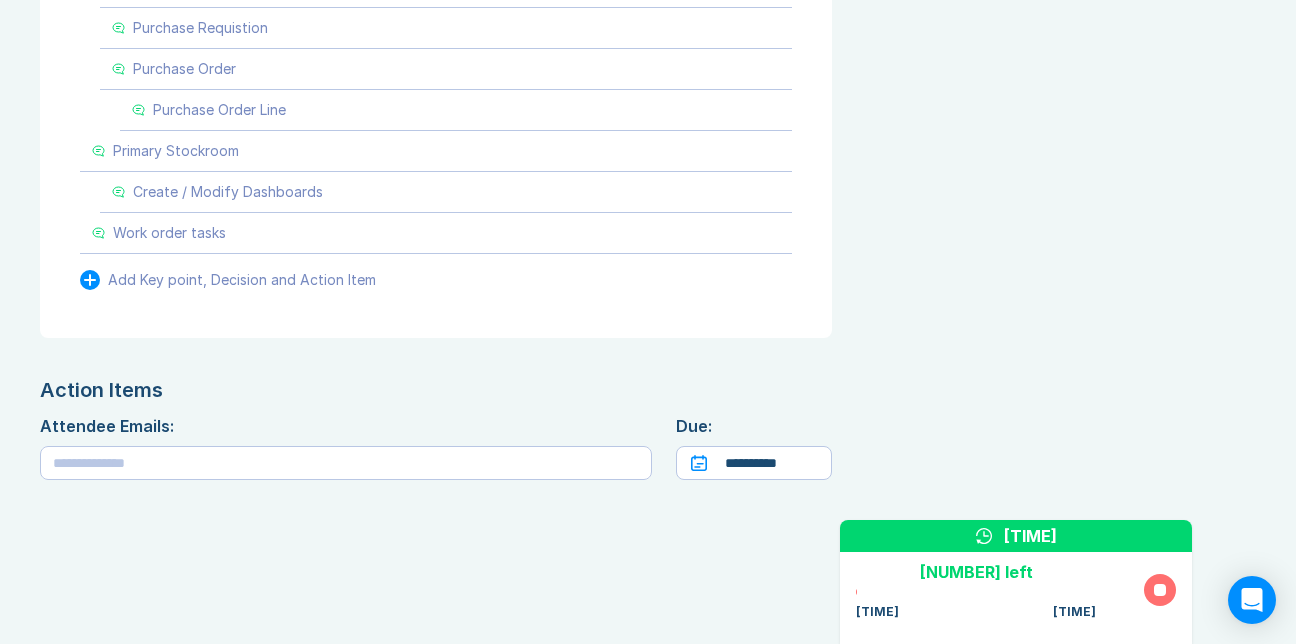 scroll, scrollTop: 1700, scrollLeft: 0, axis: vertical 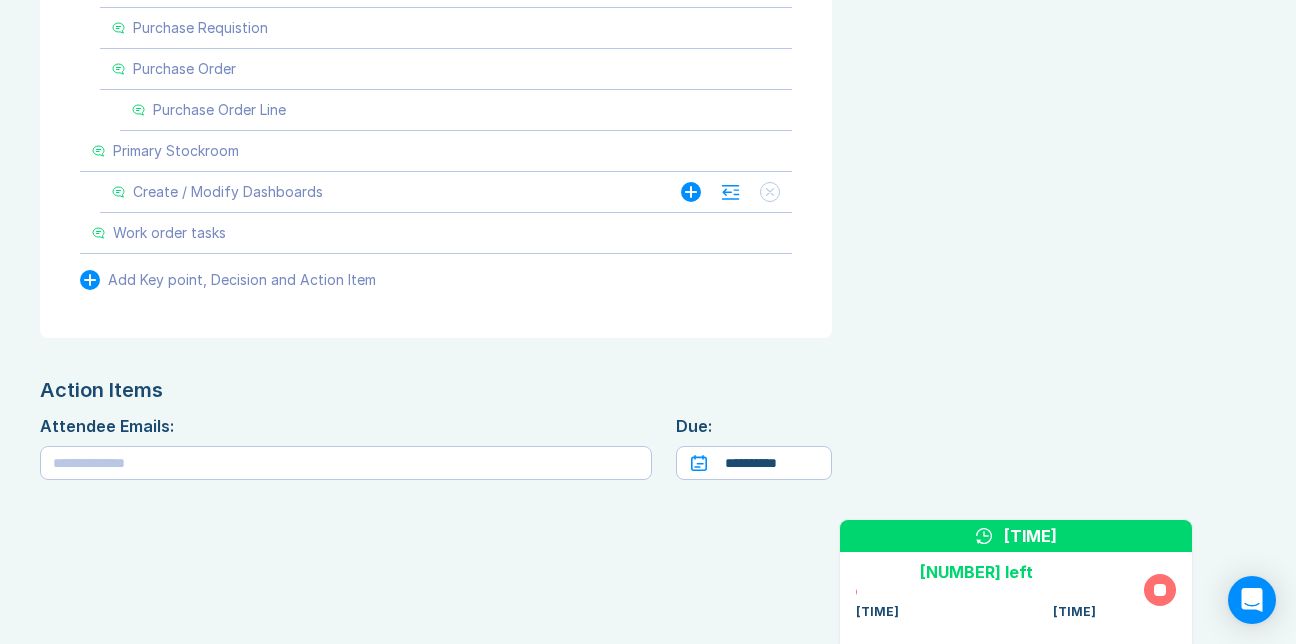 click at bounding box center [730, 192] 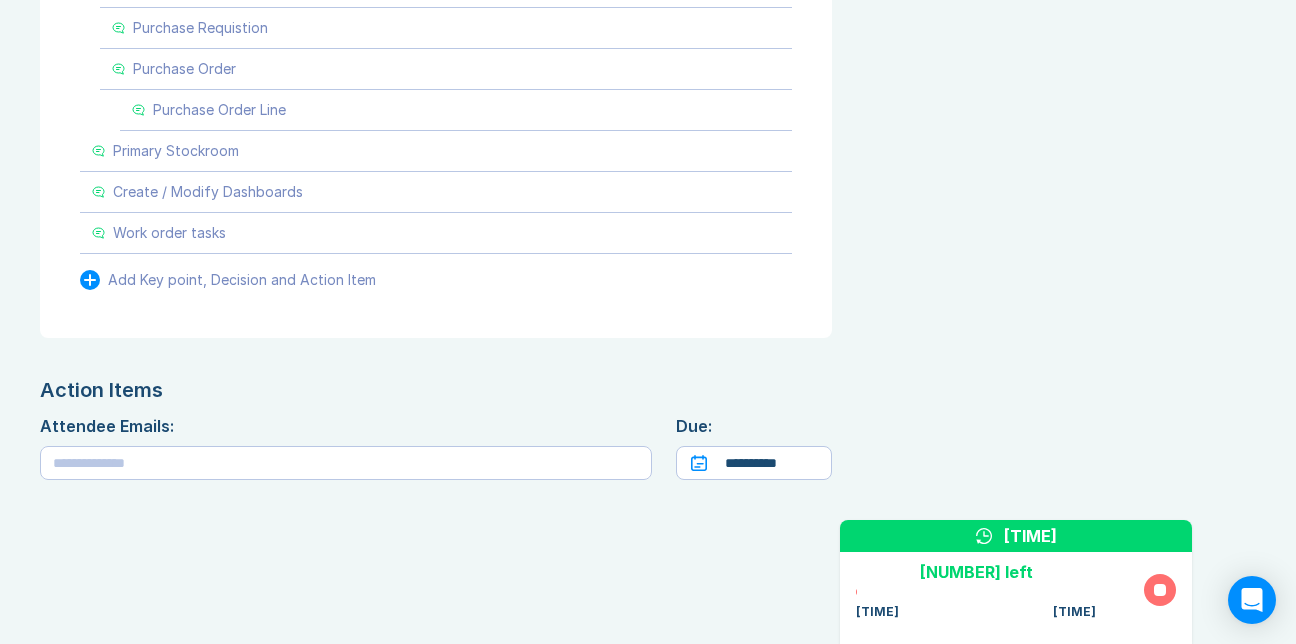 scroll, scrollTop: 1805, scrollLeft: 0, axis: vertical 